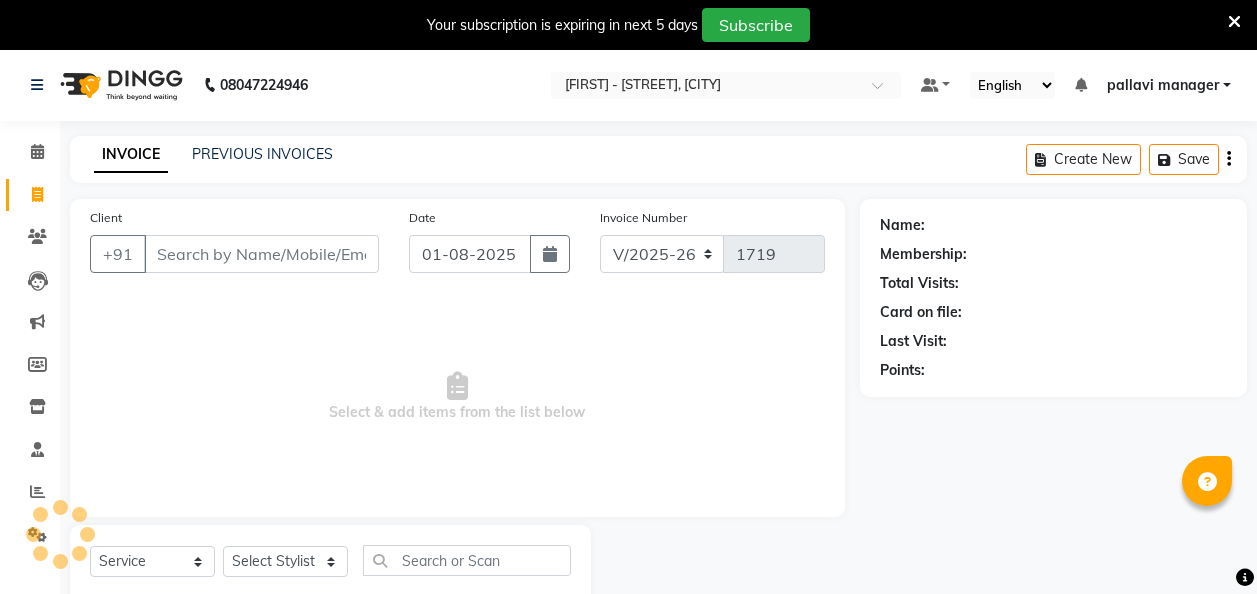 select on "6691" 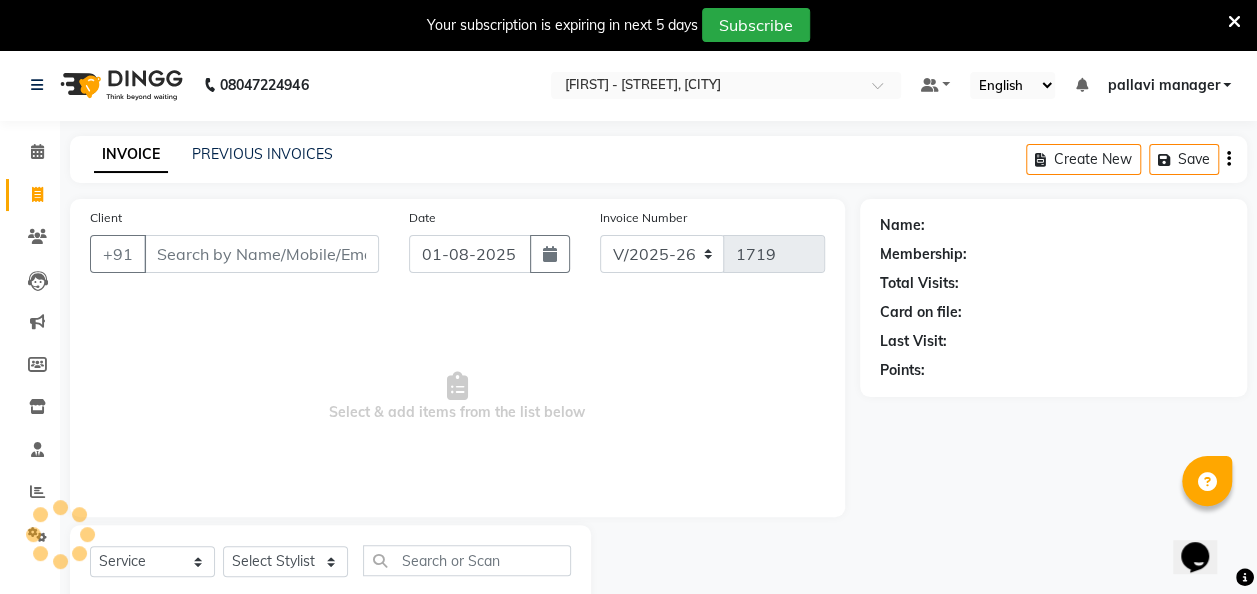 scroll, scrollTop: 0, scrollLeft: 0, axis: both 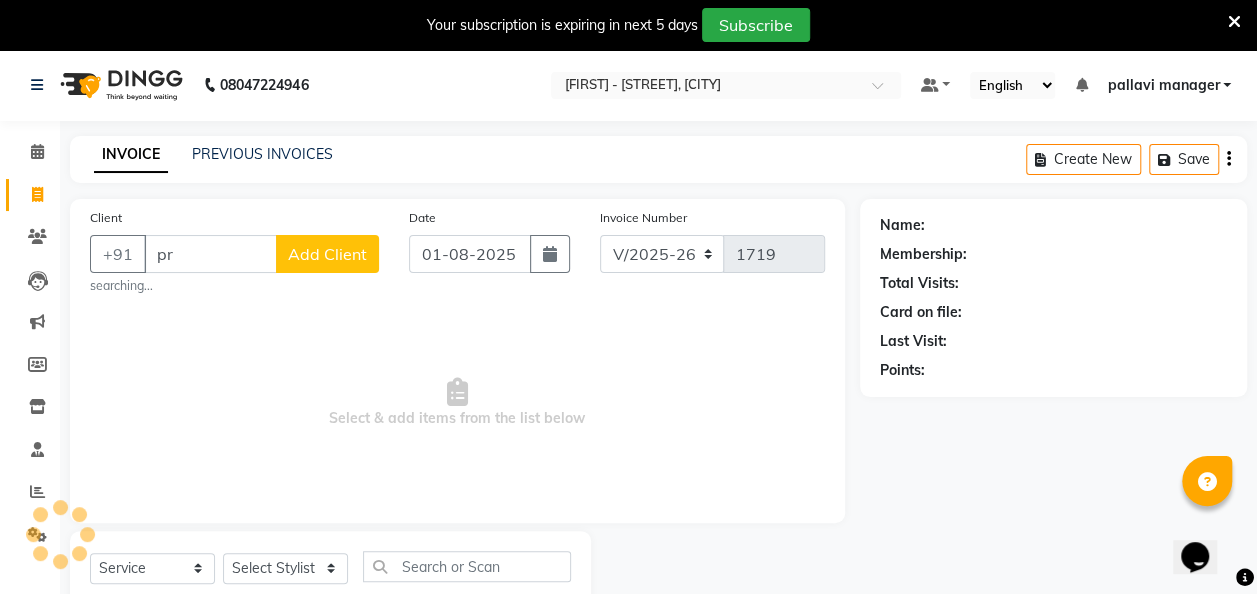 type on "p" 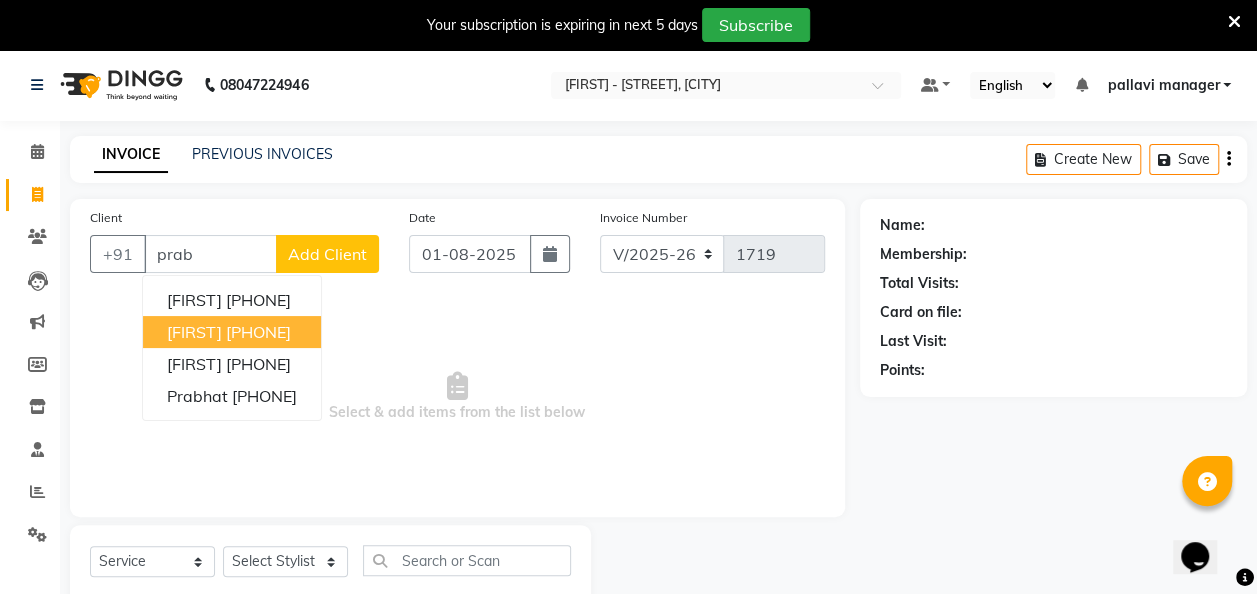 click on "Prabh  9284727253" at bounding box center [232, 332] 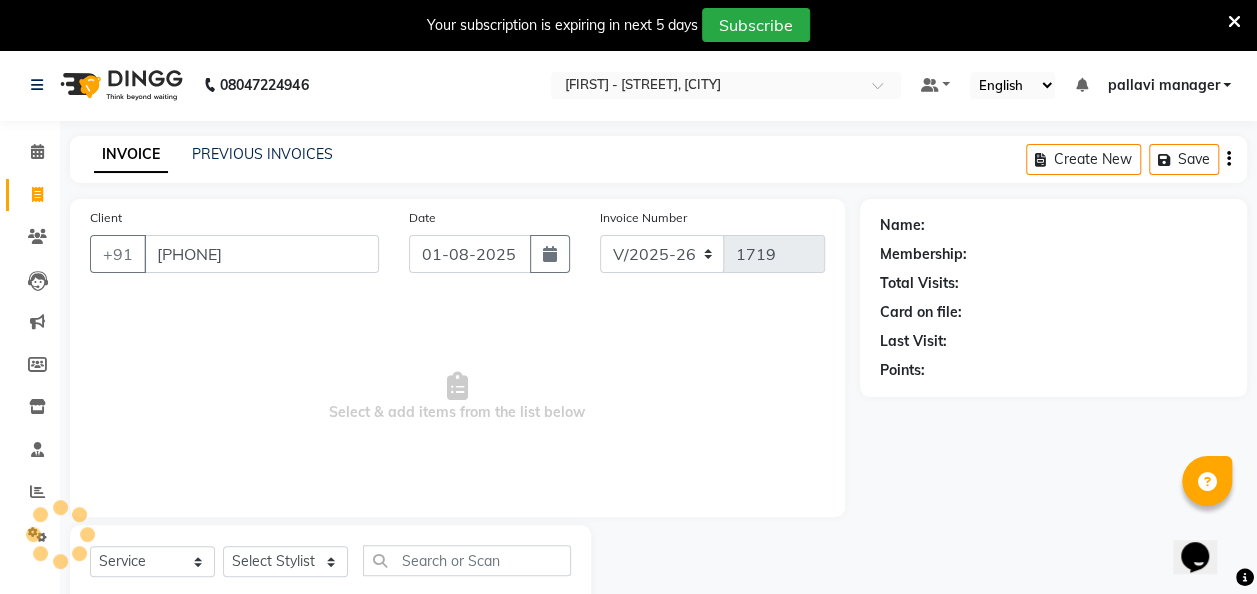 type on "9284727253" 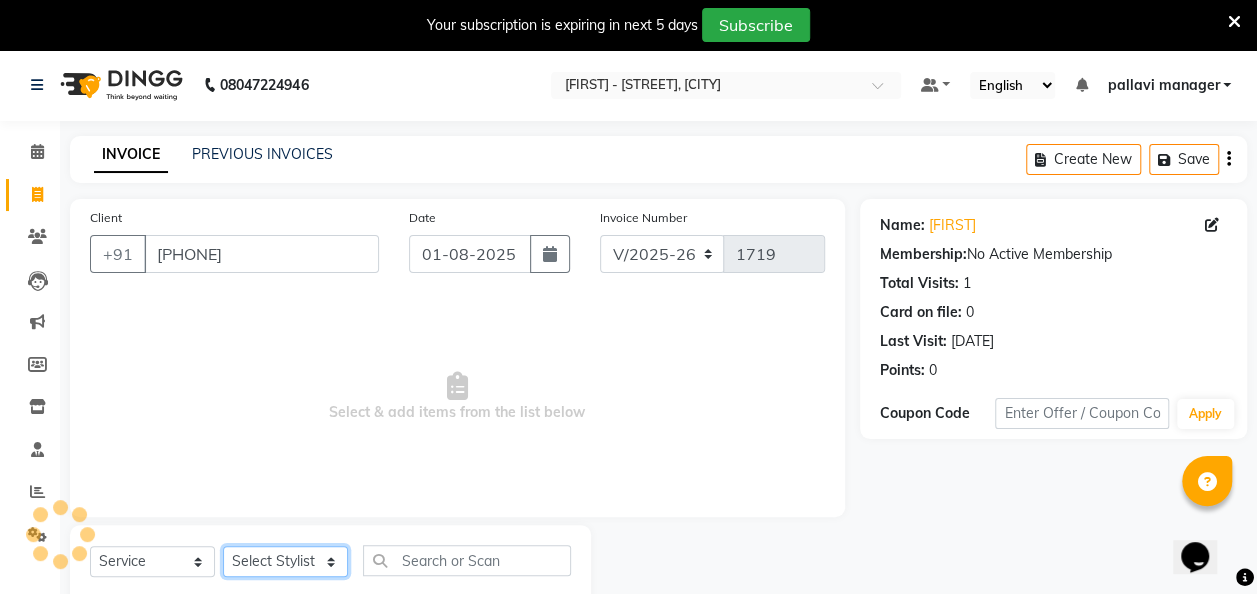 click on "Select Stylist [FIRST] [FIRST] [FIRST] [FIRST] [FIRST] [FIRST] [FIRST] [FIRST] [FIRST] [FIRST]" 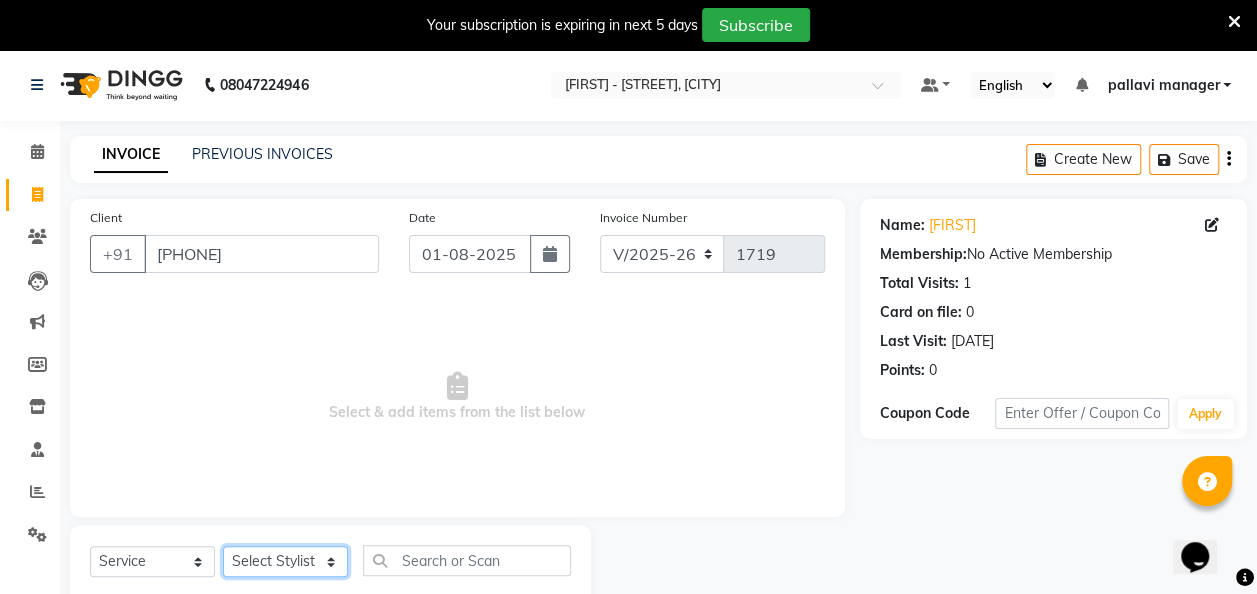 select on "79982" 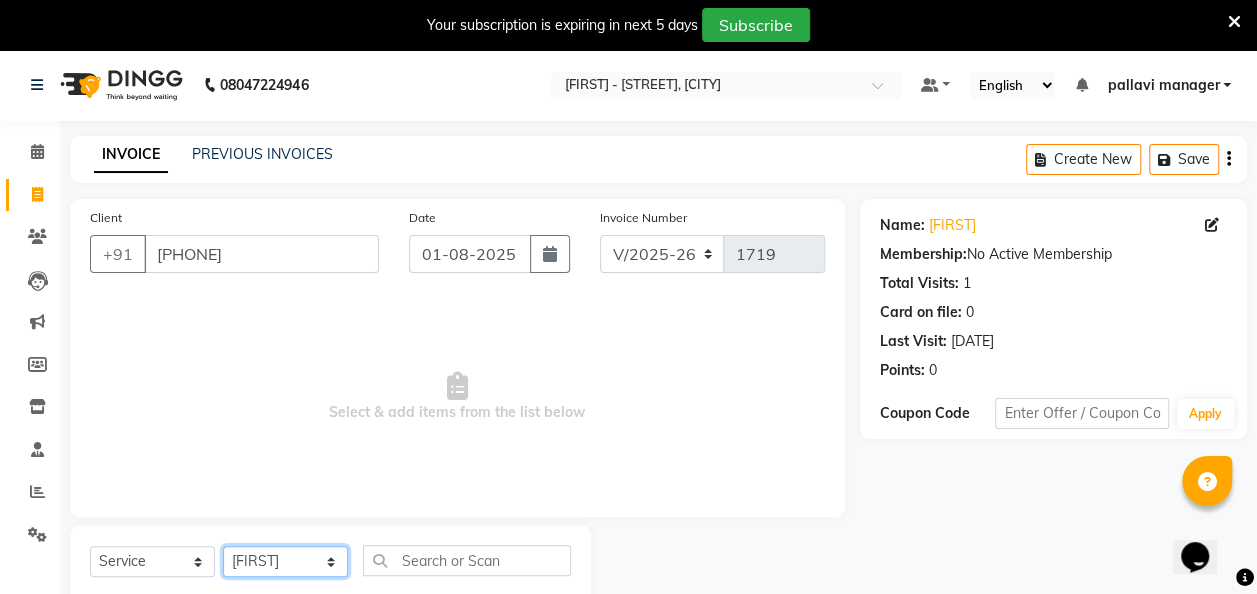 click on "Select Stylist [FIRST] [FIRST] [FIRST] [FIRST] [FIRST] [FIRST] [FIRST] [FIRST] [FIRST] [FIRST]" 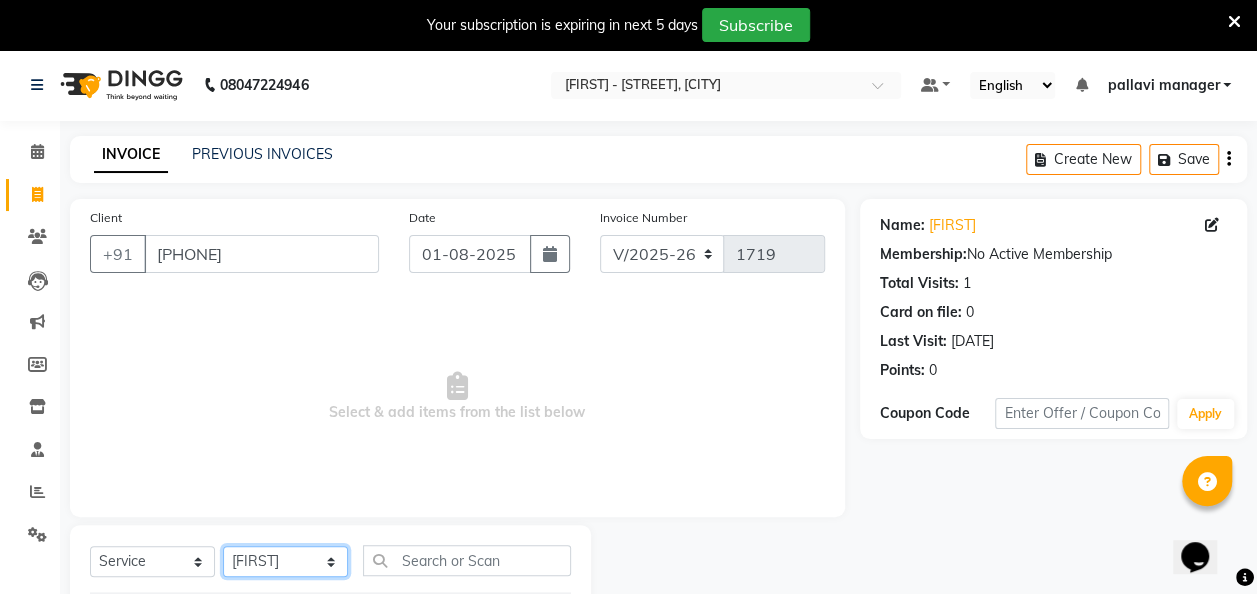 scroll, scrollTop: 210, scrollLeft: 0, axis: vertical 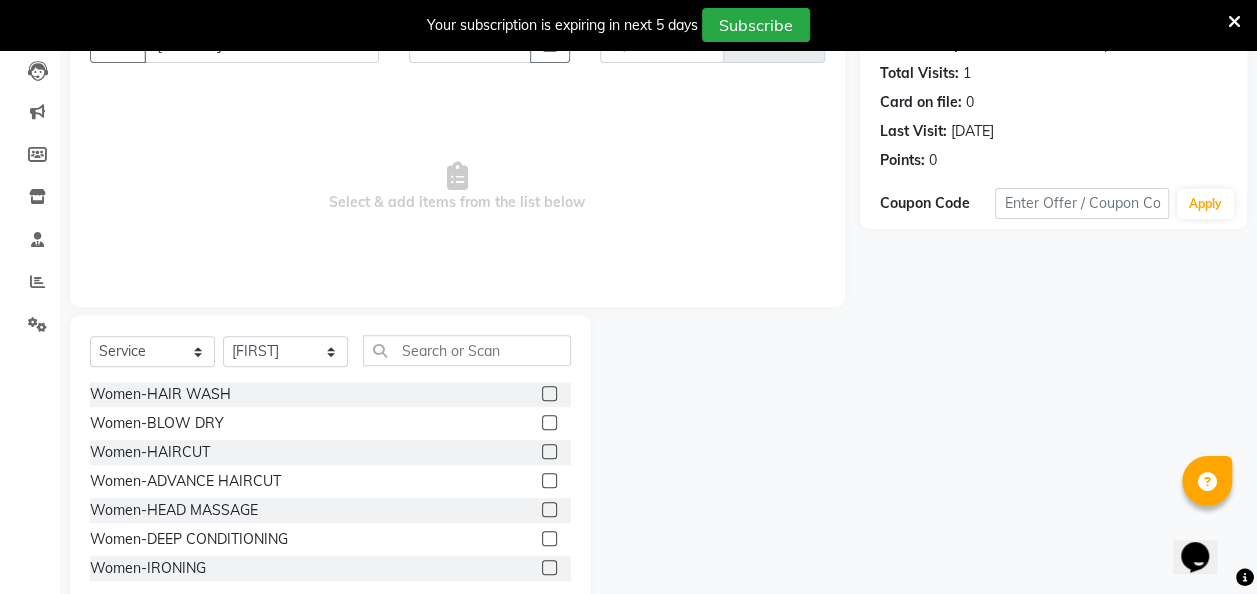 click 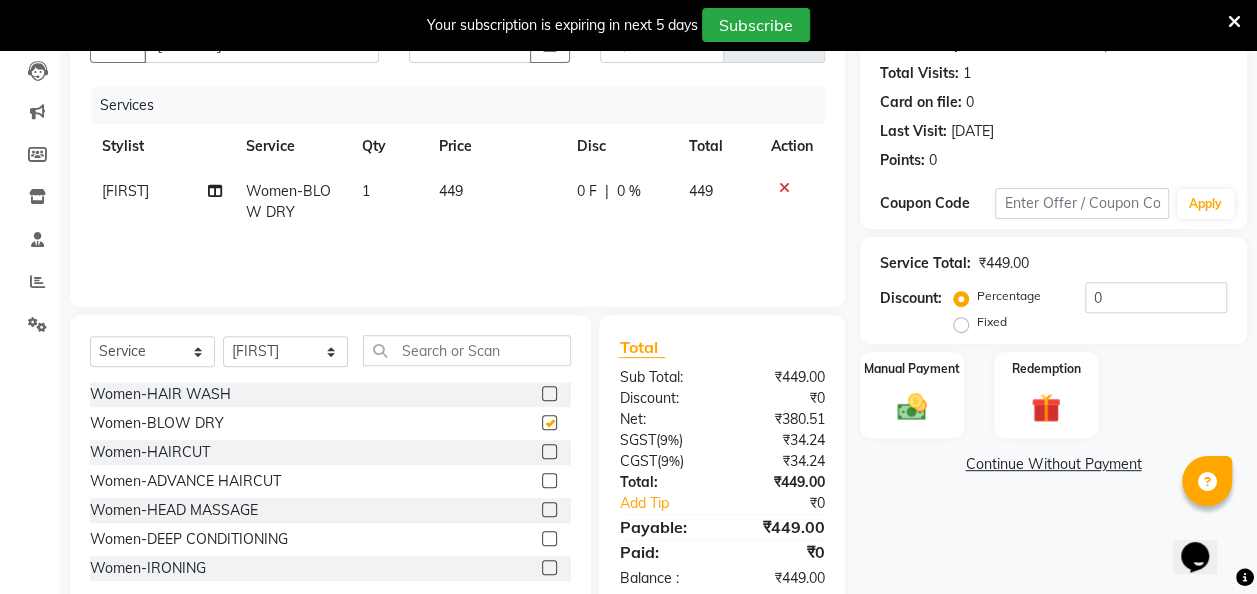 checkbox on "false" 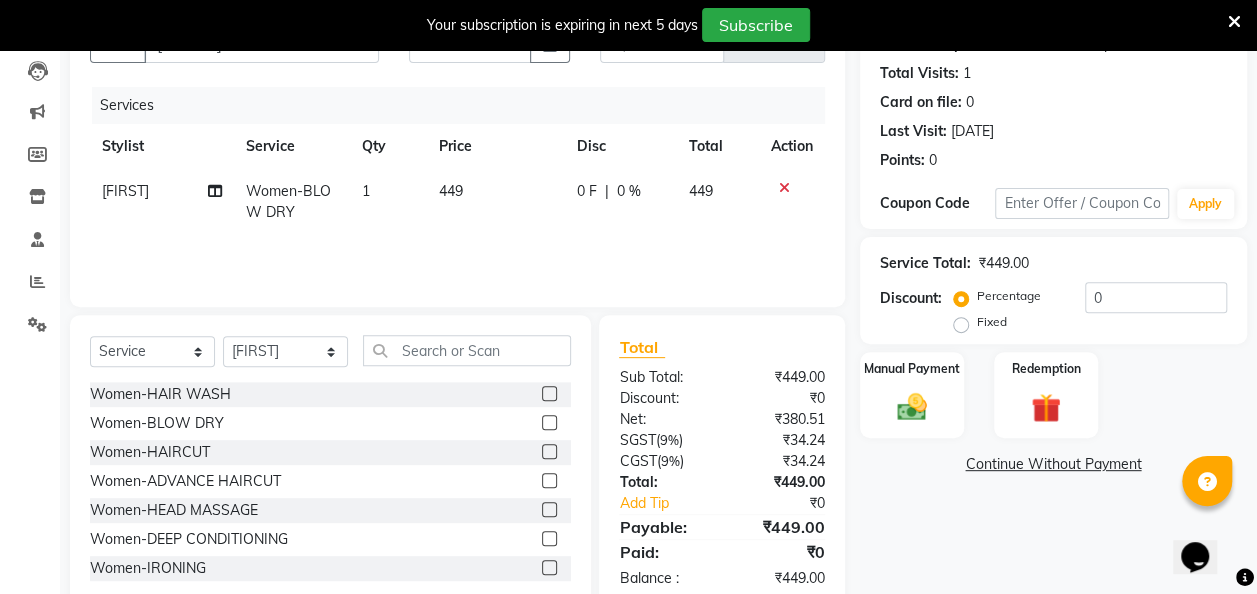 click on "449" 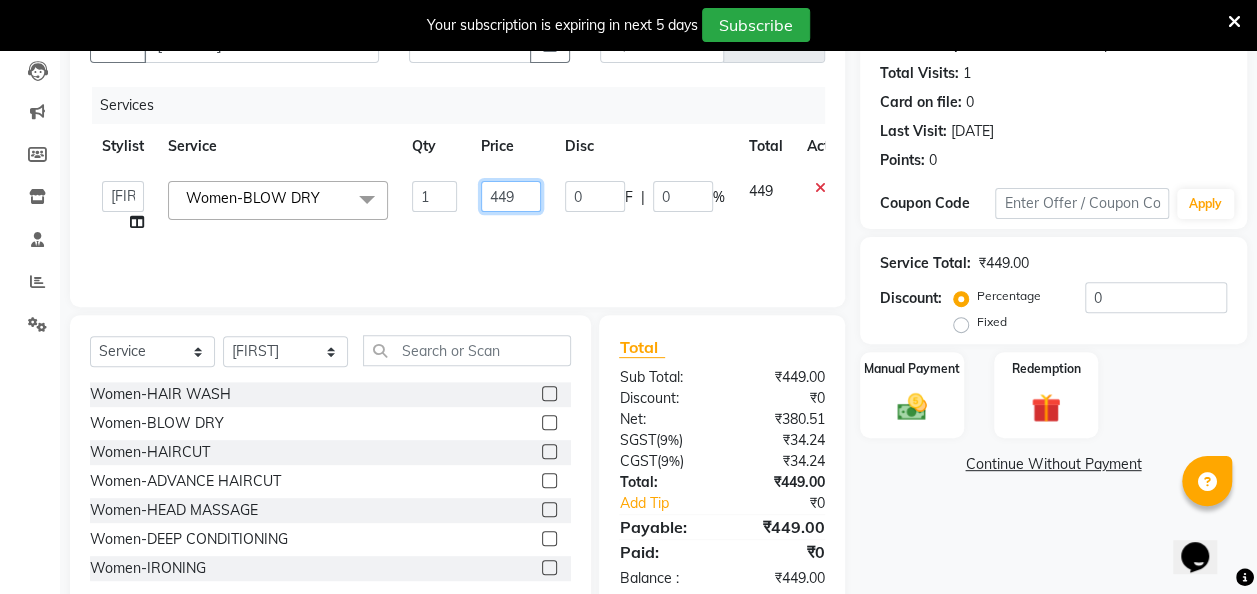 click on "449" 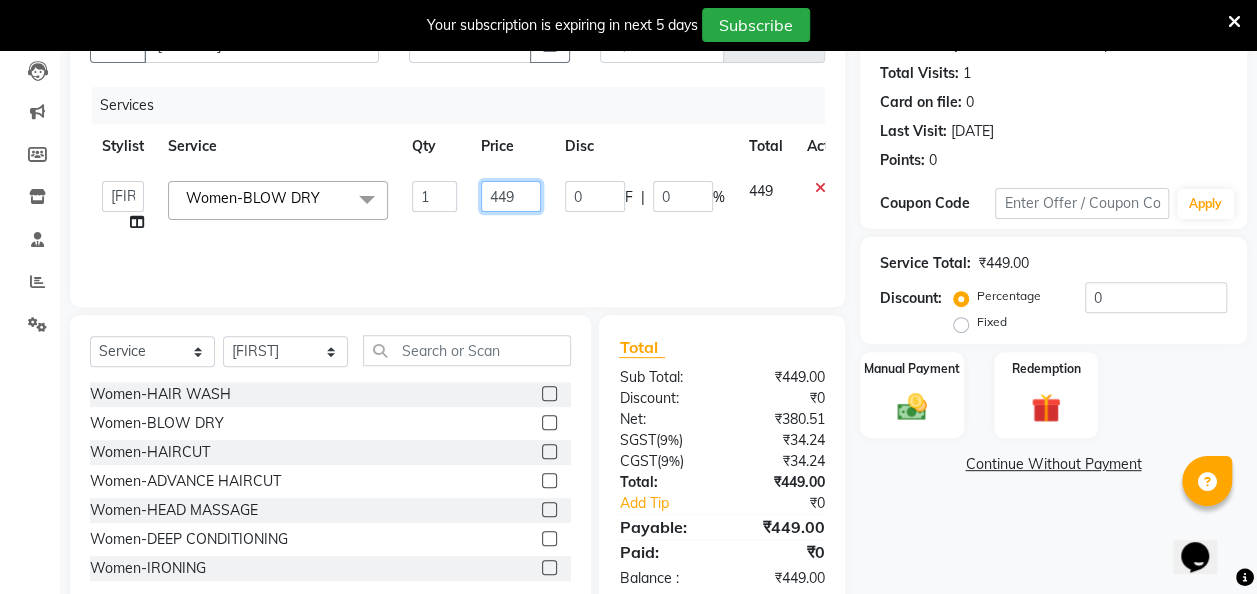 click on "449" 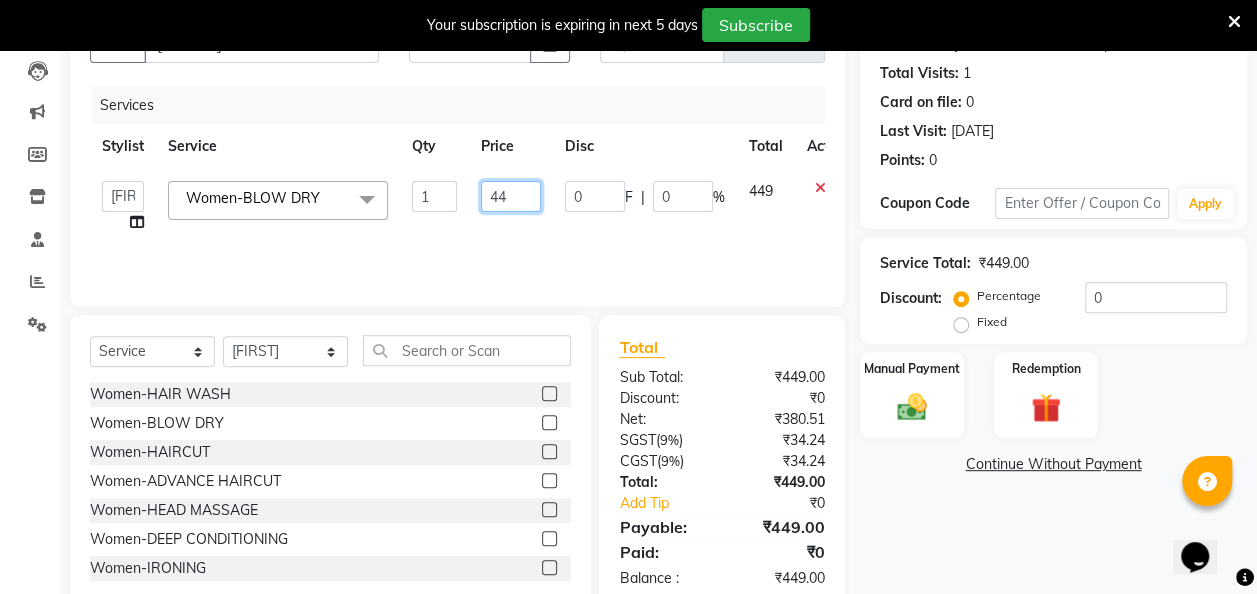 type on "4" 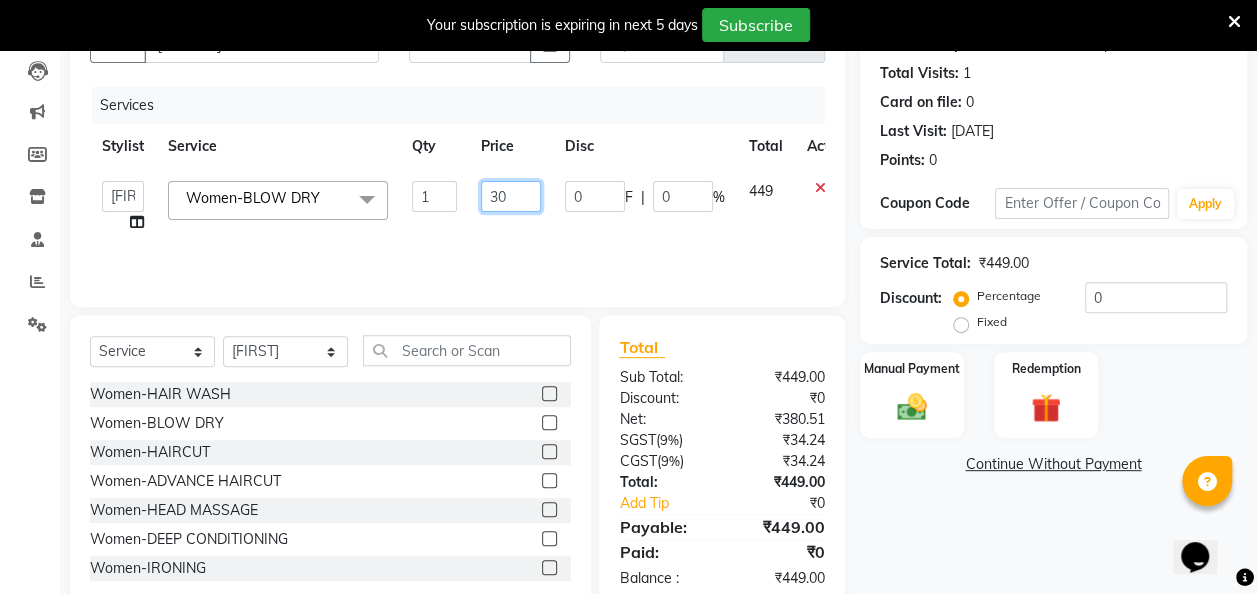 type on "300" 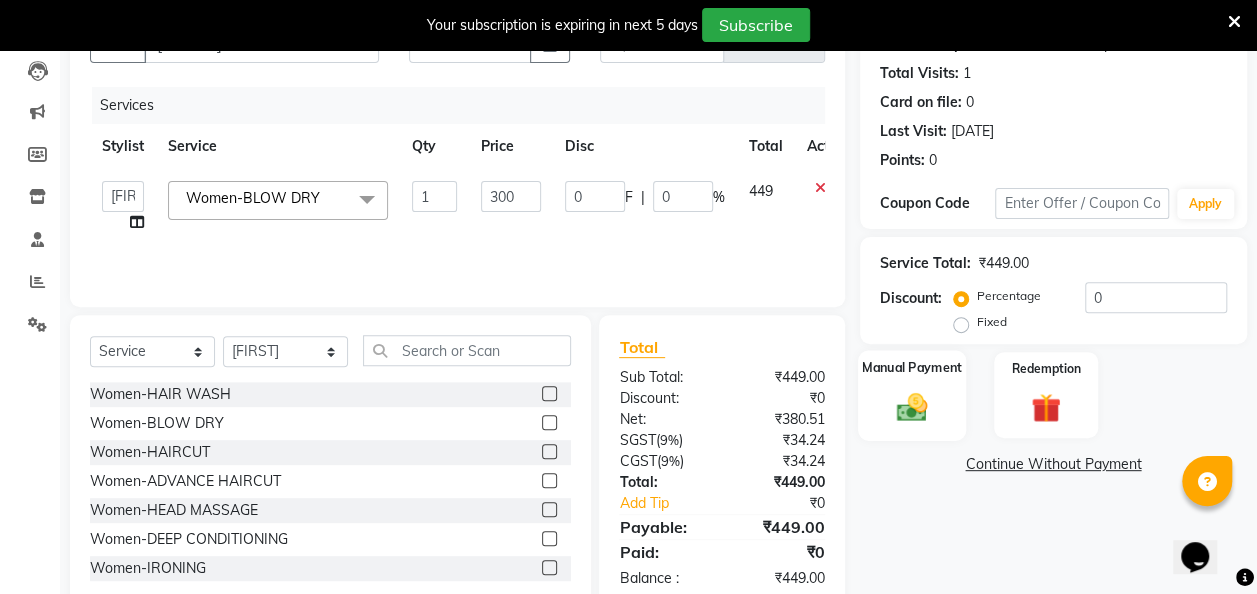 click 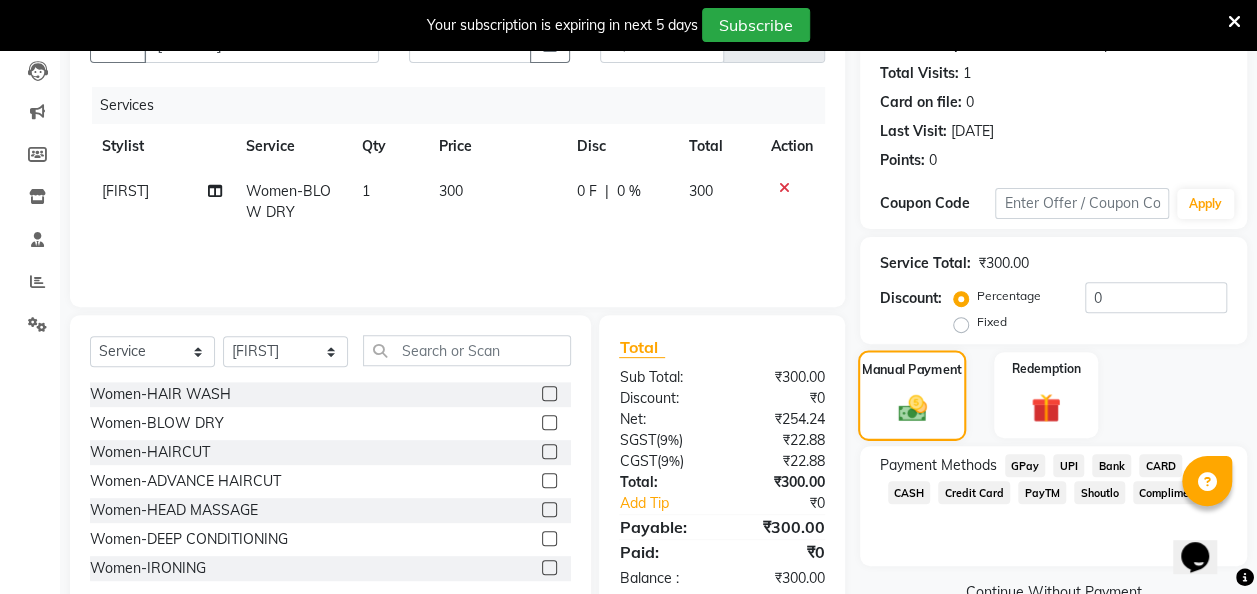 scroll, scrollTop: 255, scrollLeft: 0, axis: vertical 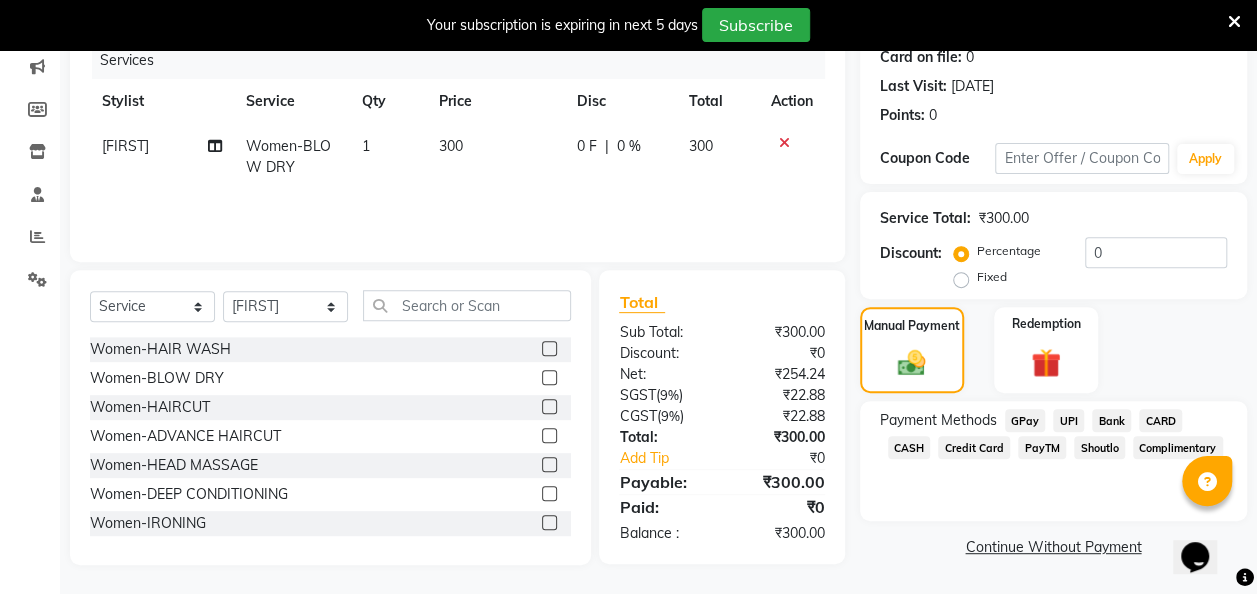 click on "CASH" 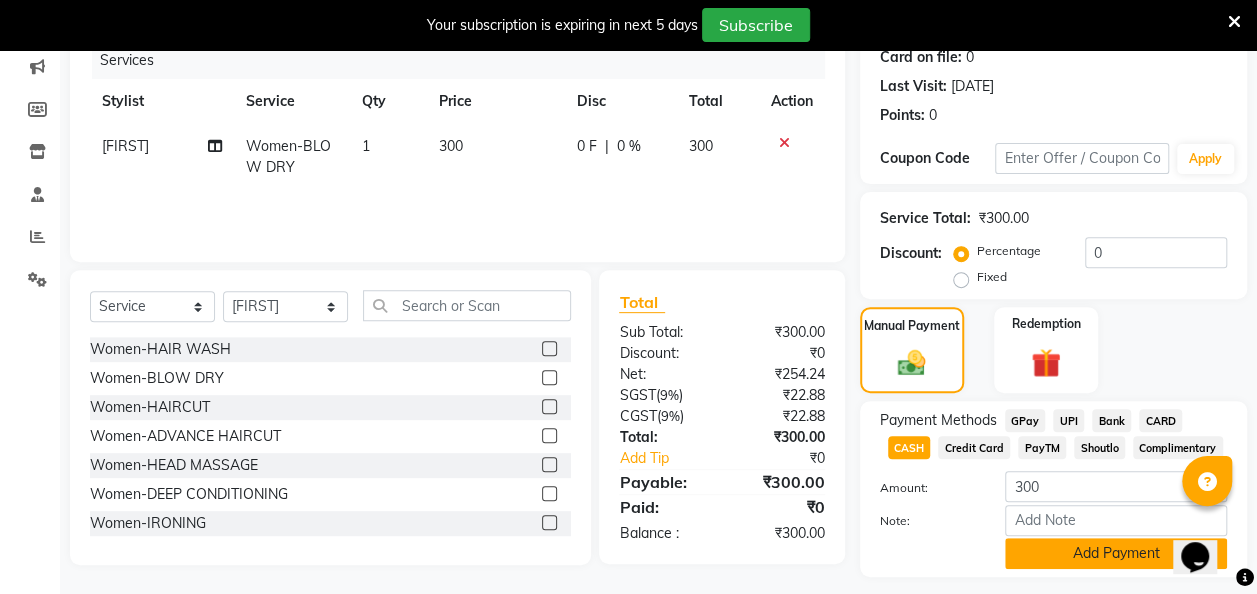 click on "Add Payment" 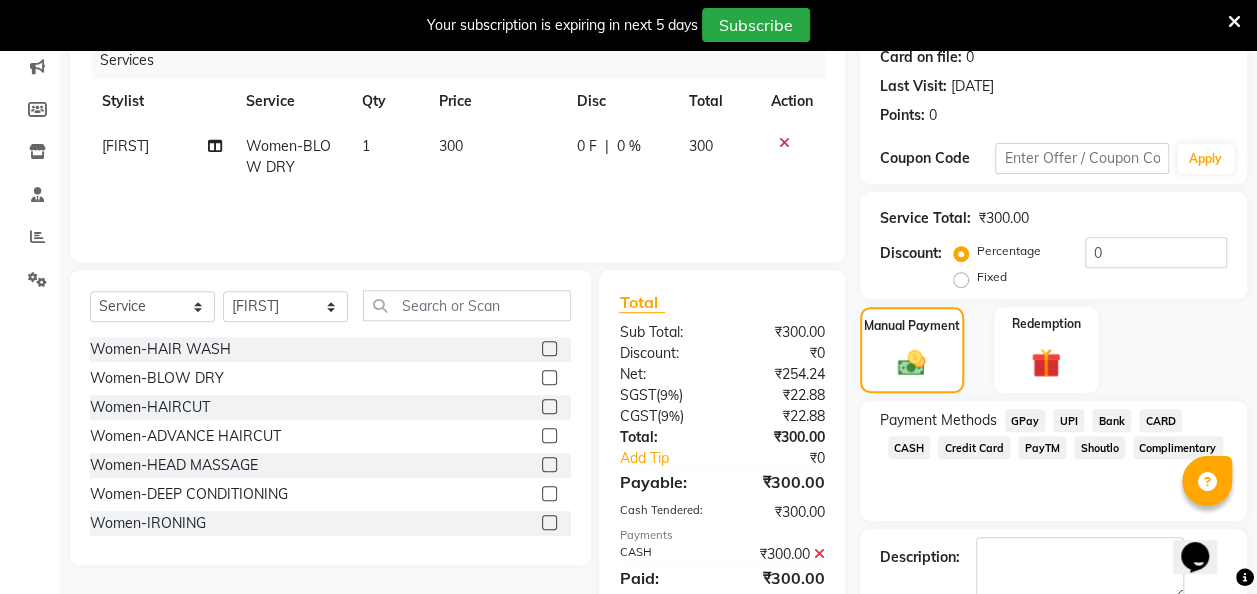 scroll, scrollTop: 364, scrollLeft: 0, axis: vertical 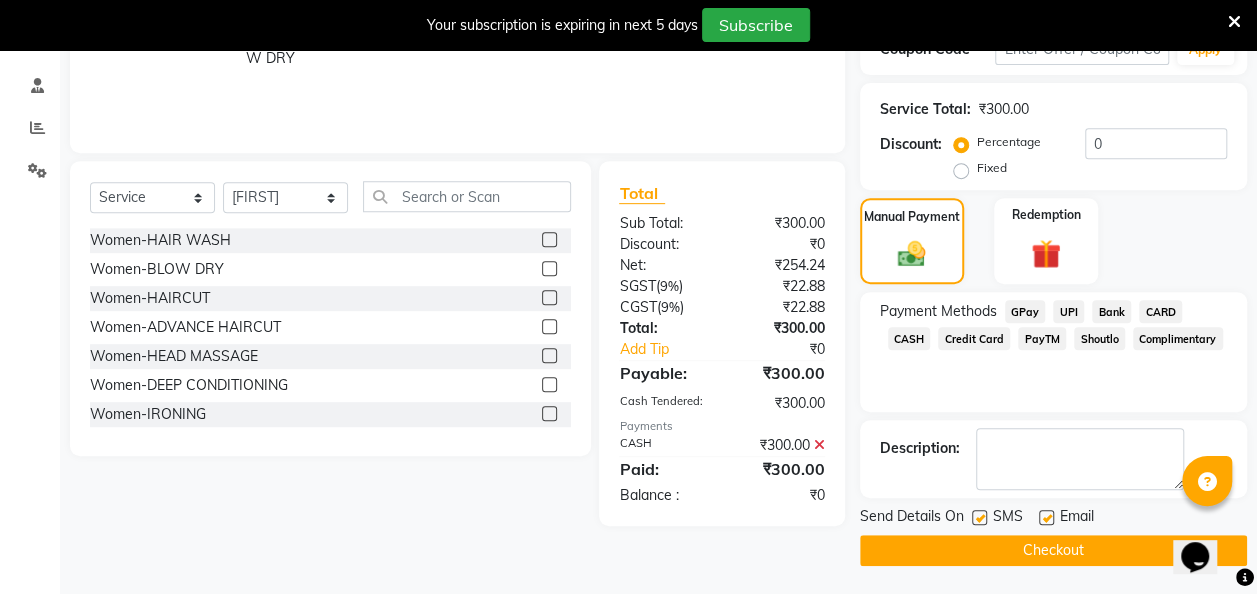 click 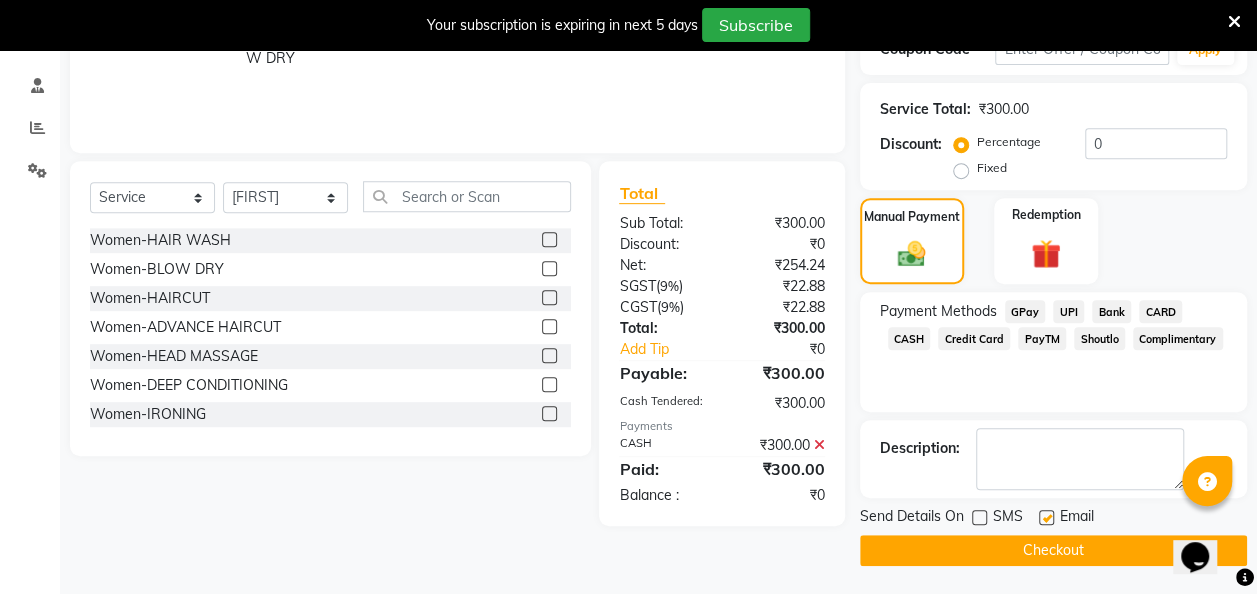 click on "Checkout" 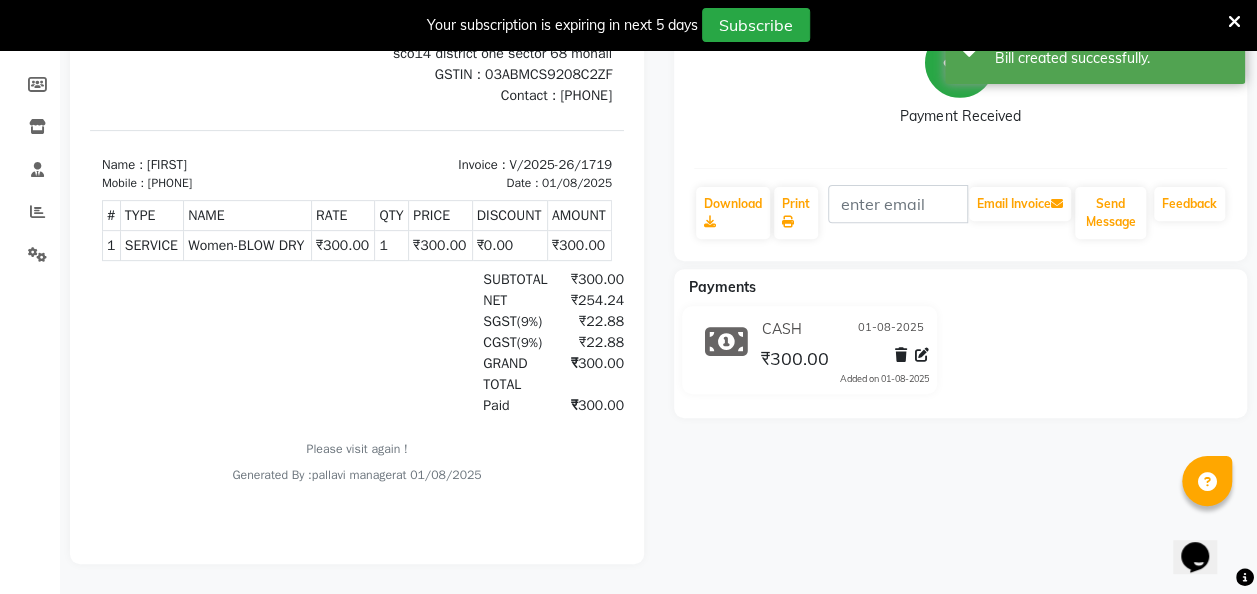 scroll, scrollTop: 0, scrollLeft: 0, axis: both 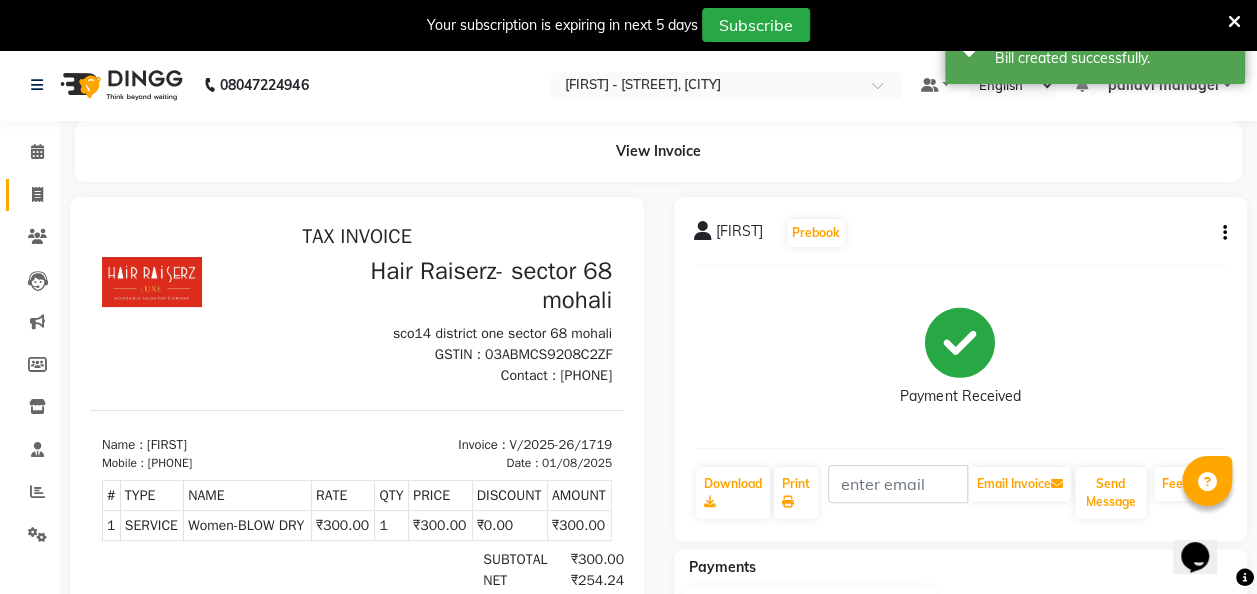 click on "Invoice" 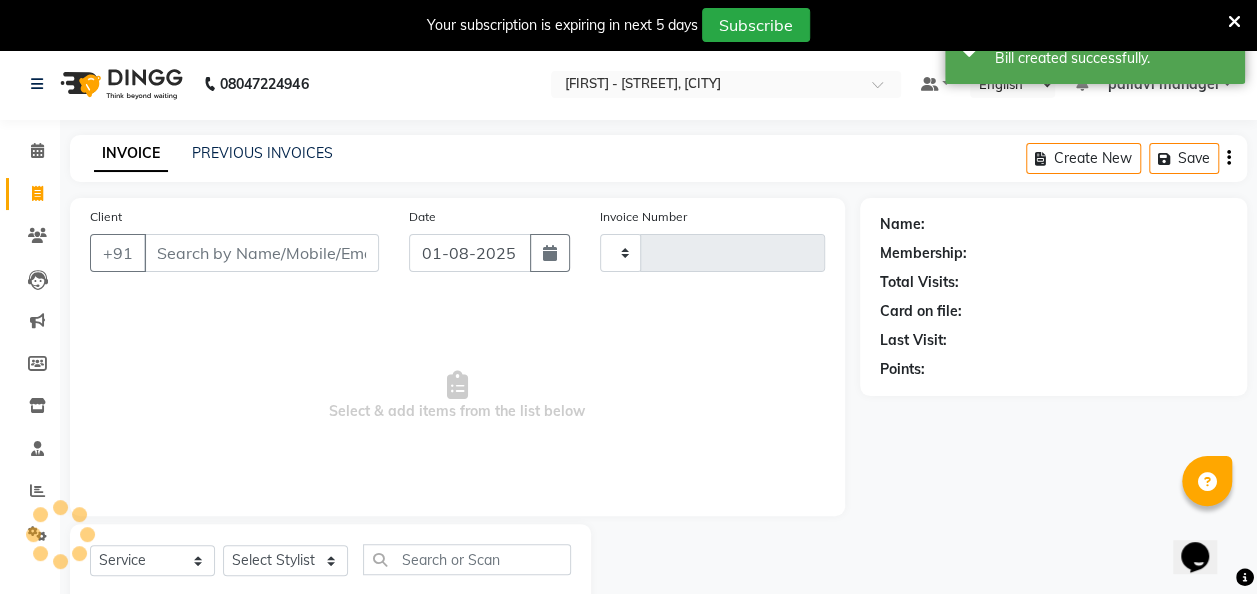 type on "1720" 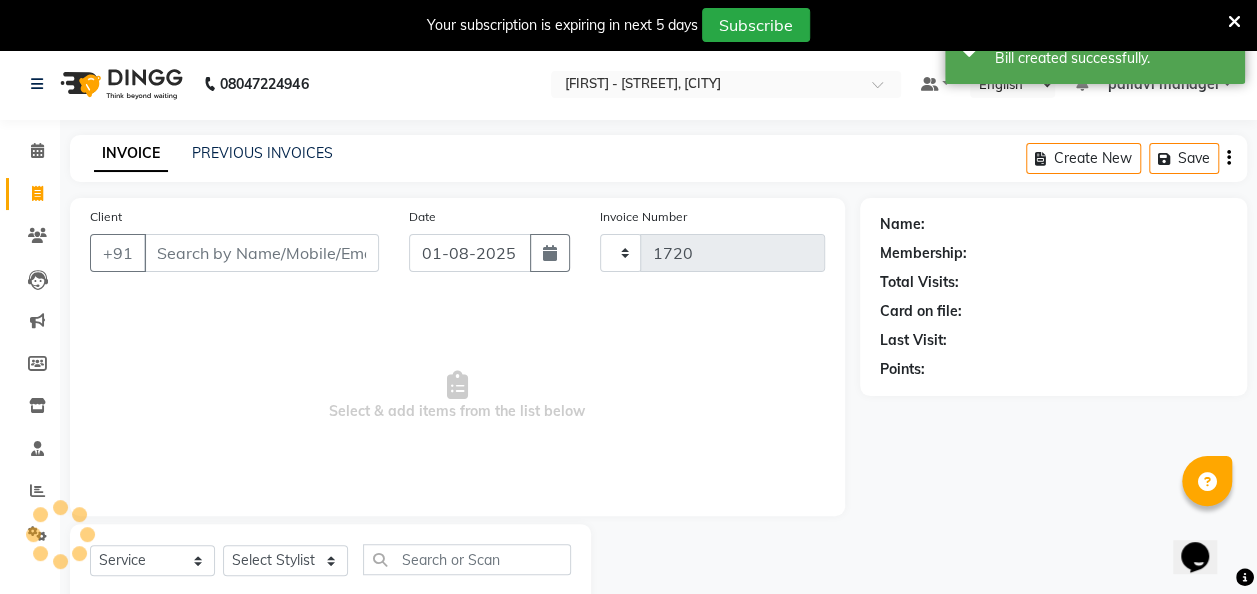 select on "6691" 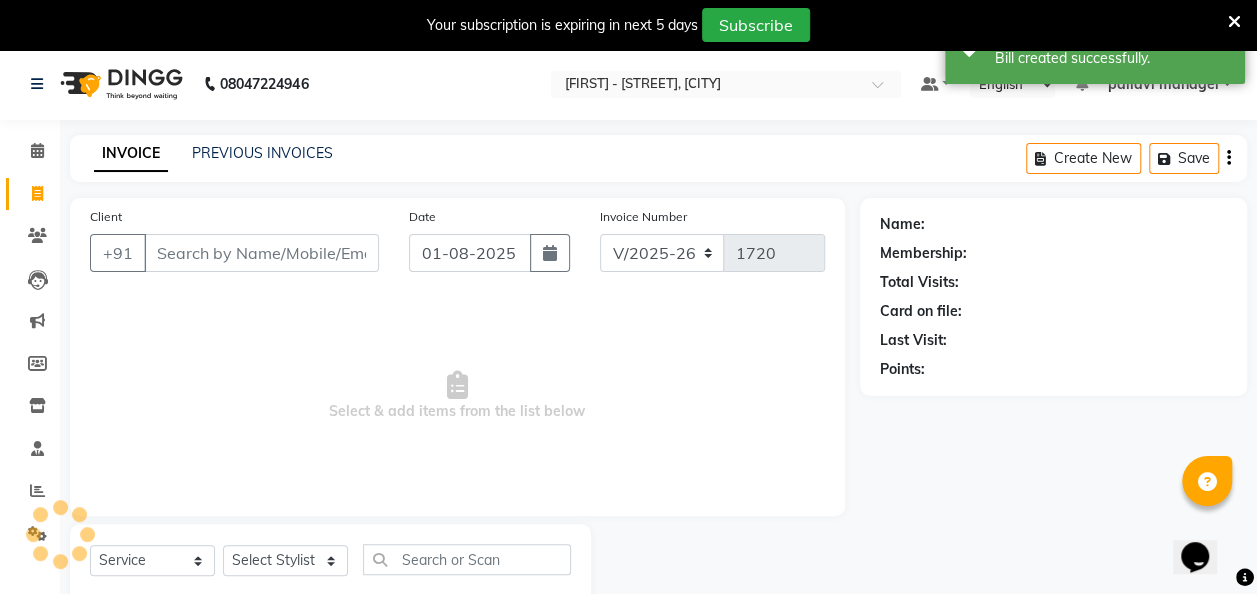 scroll, scrollTop: 55, scrollLeft: 0, axis: vertical 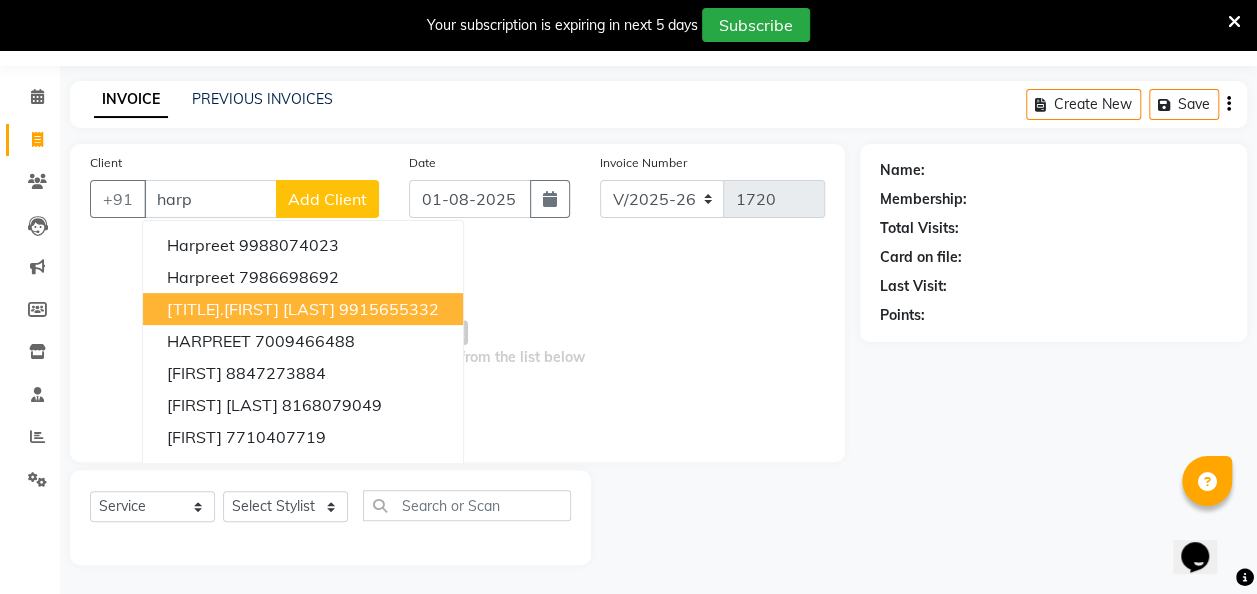 click on "Dr.Harpreet walia" at bounding box center [251, 309] 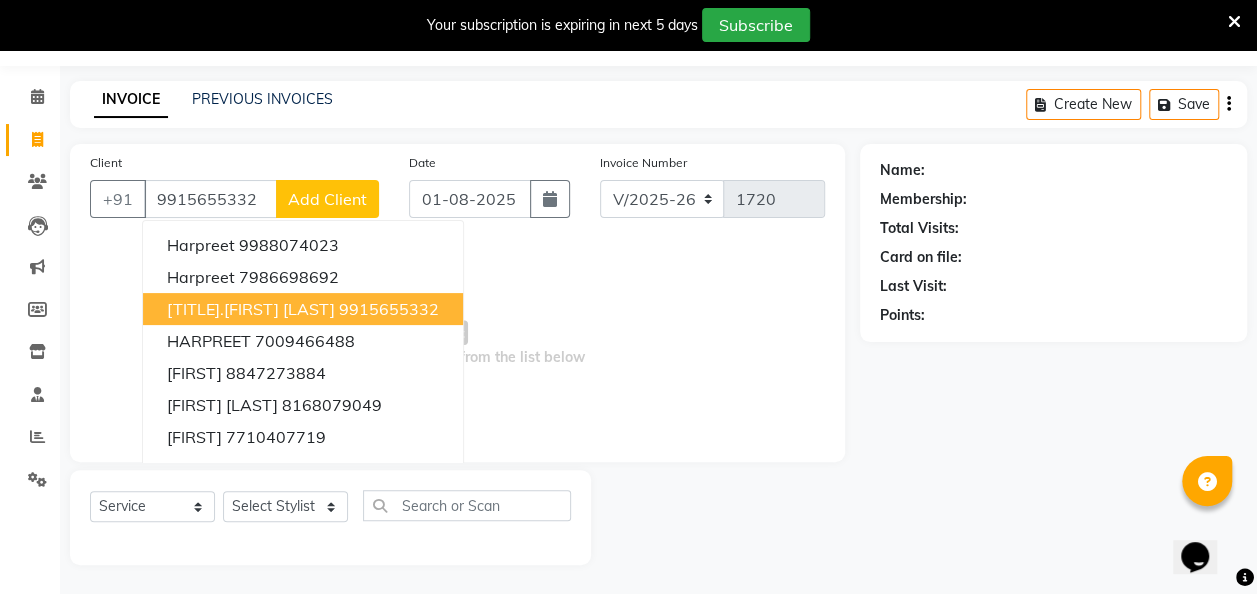 type on "9915655332" 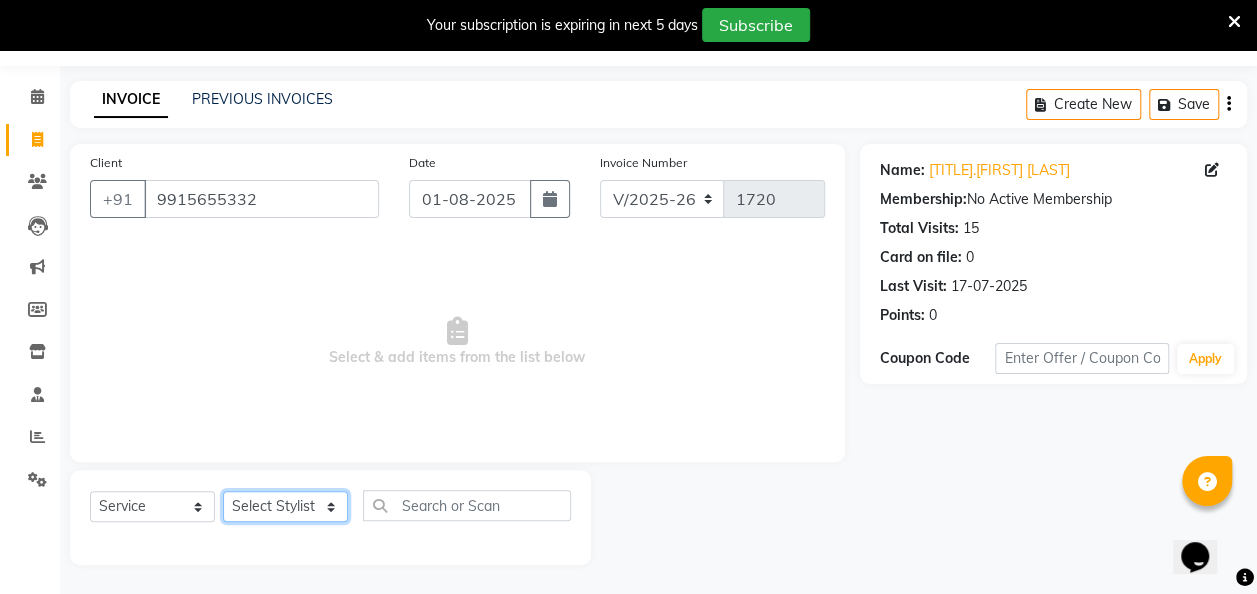 click on "Select Stylist [FIRST] [FIRST] [FIRST] [FIRST] [FIRST] [FIRST] [FIRST] [FIRST] [FIRST] [FIRST]" 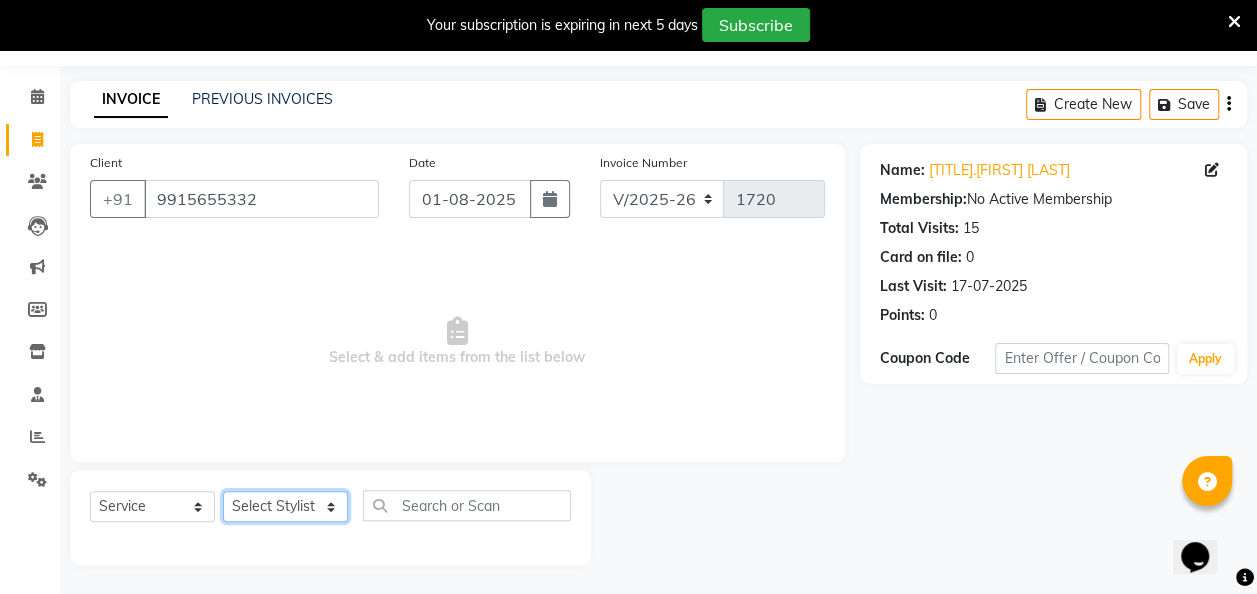 select on "63155" 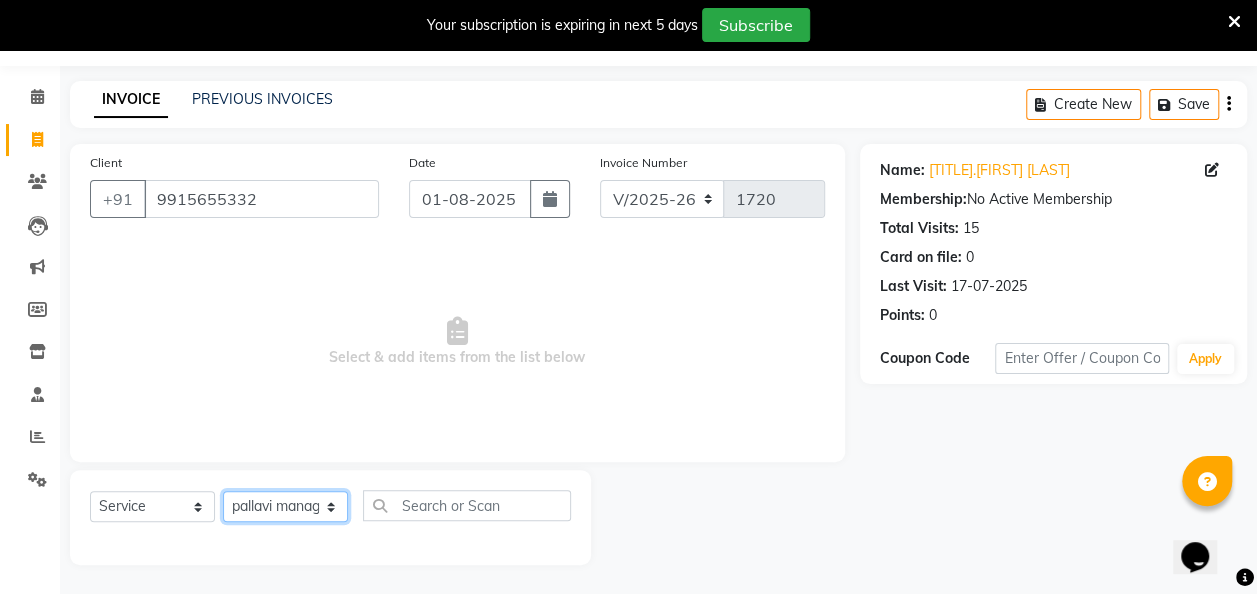 click on "Select Stylist [FIRST] [FIRST] [FIRST] [FIRST] [FIRST] [FIRST] [FIRST] [FIRST] [FIRST] [FIRST]" 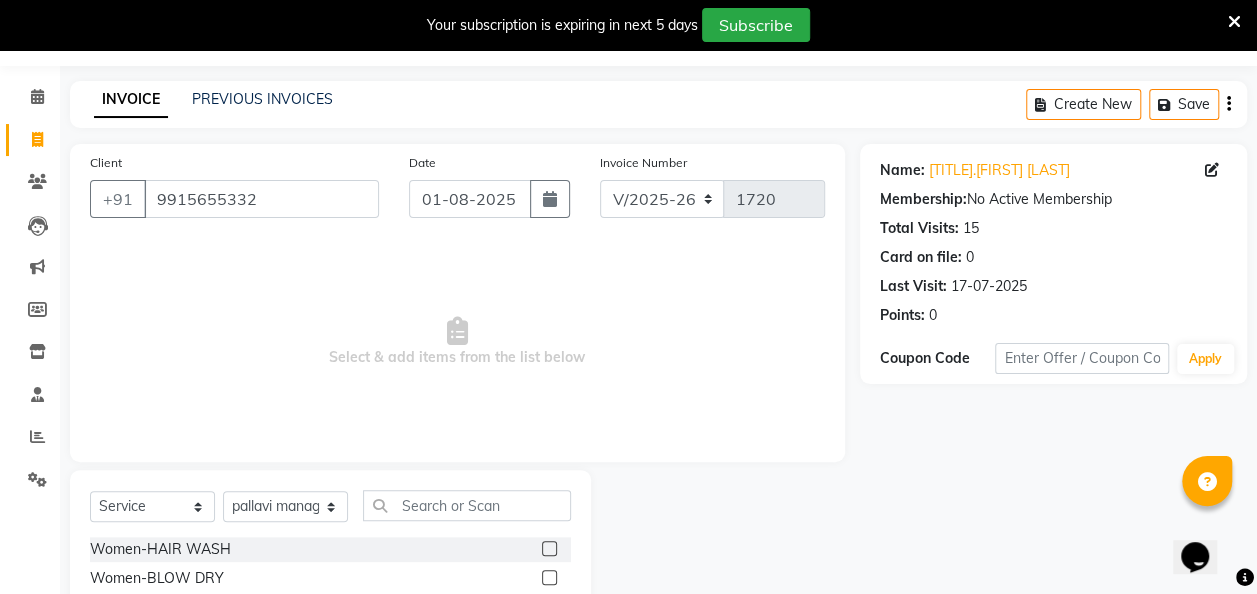 click 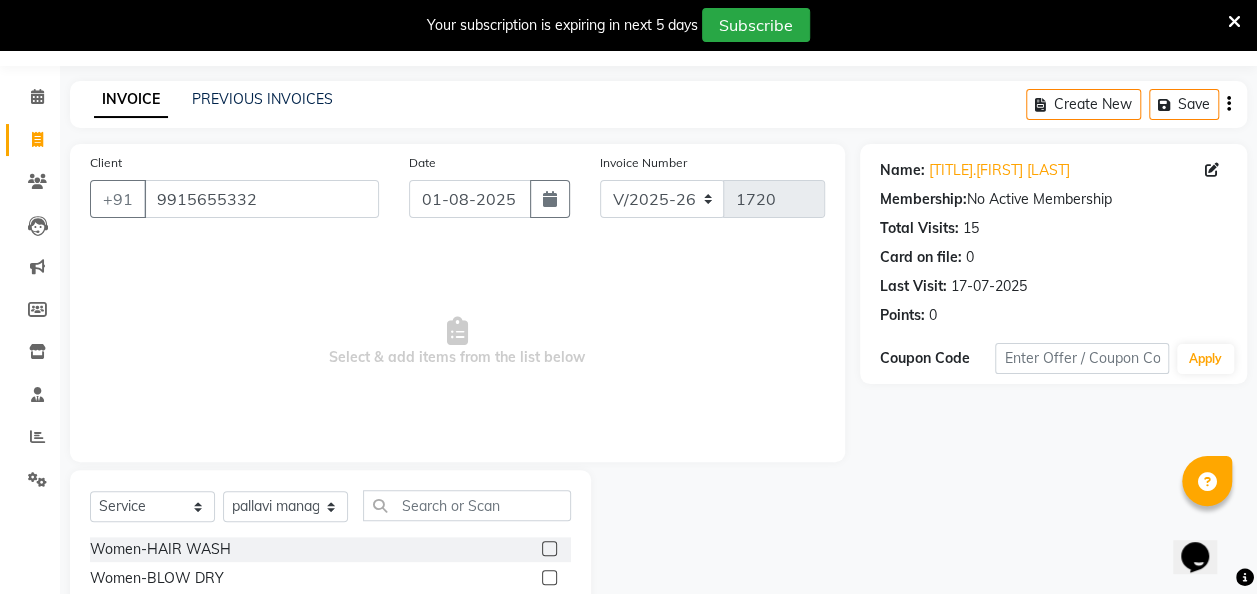 click at bounding box center (548, 578) 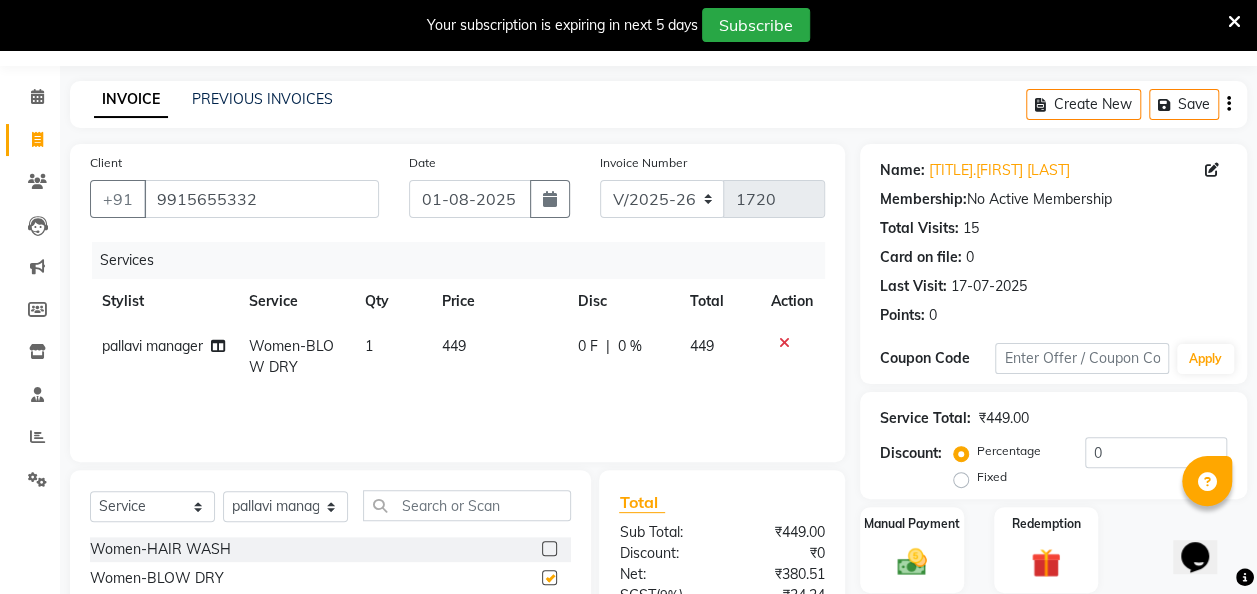 checkbox on "false" 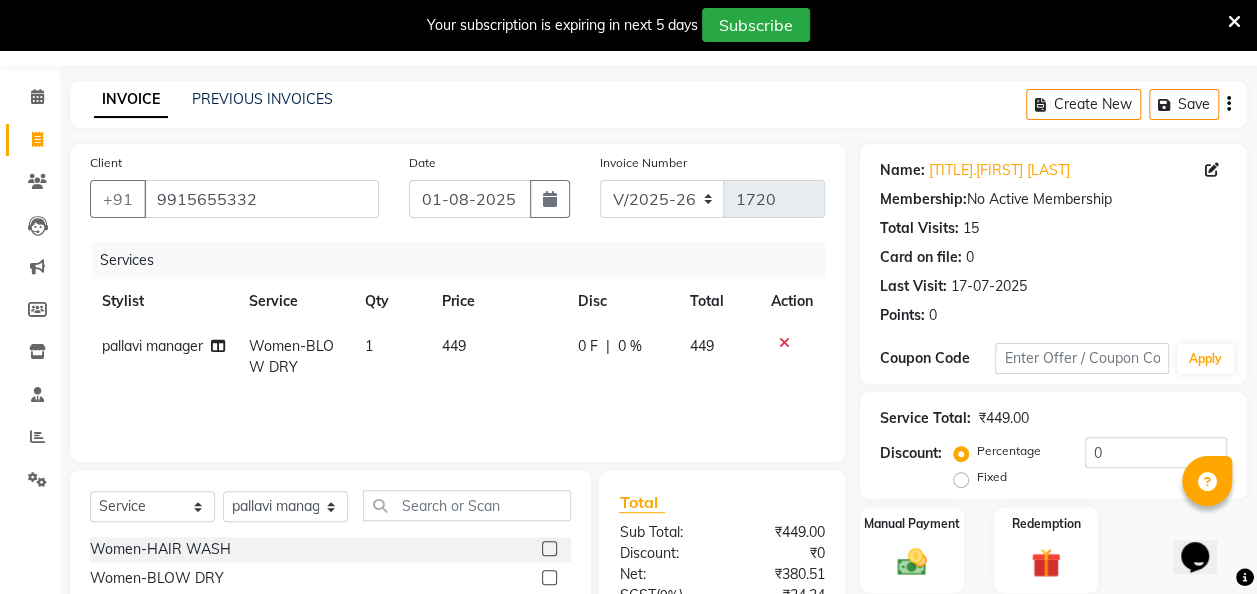 click on "449" 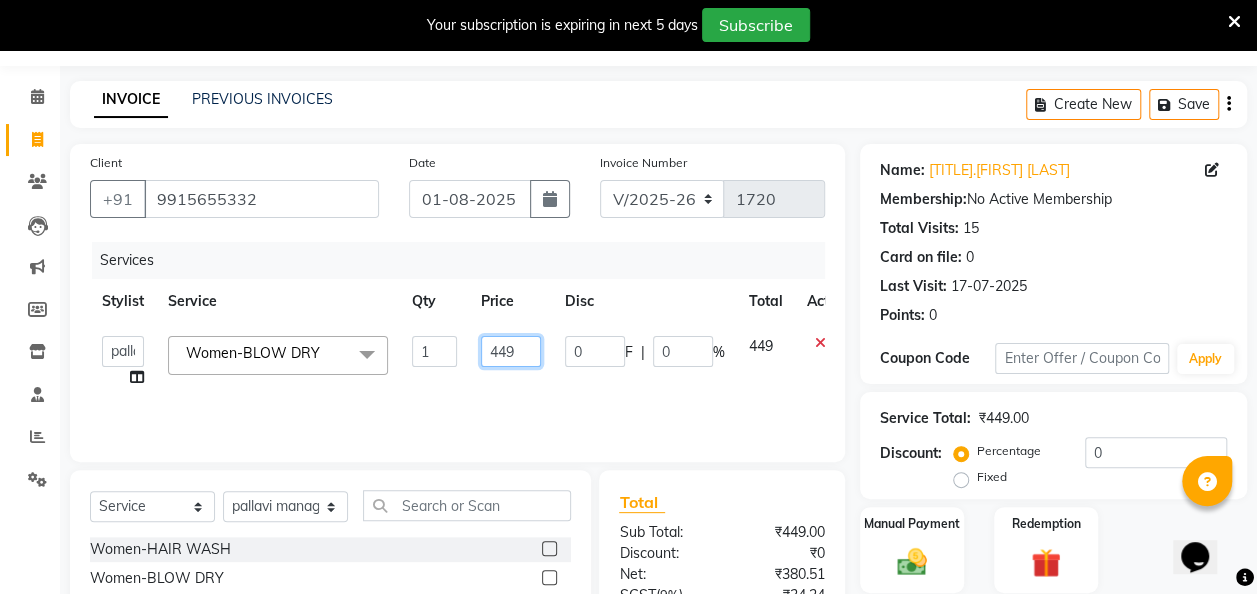 click on "449" 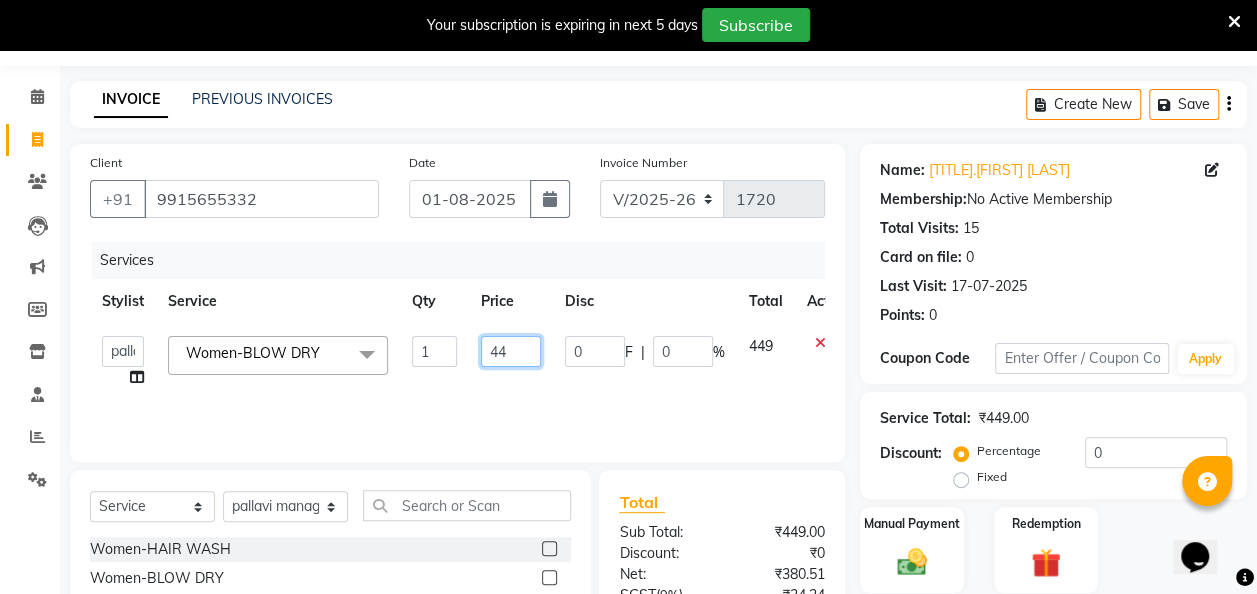 type on "4" 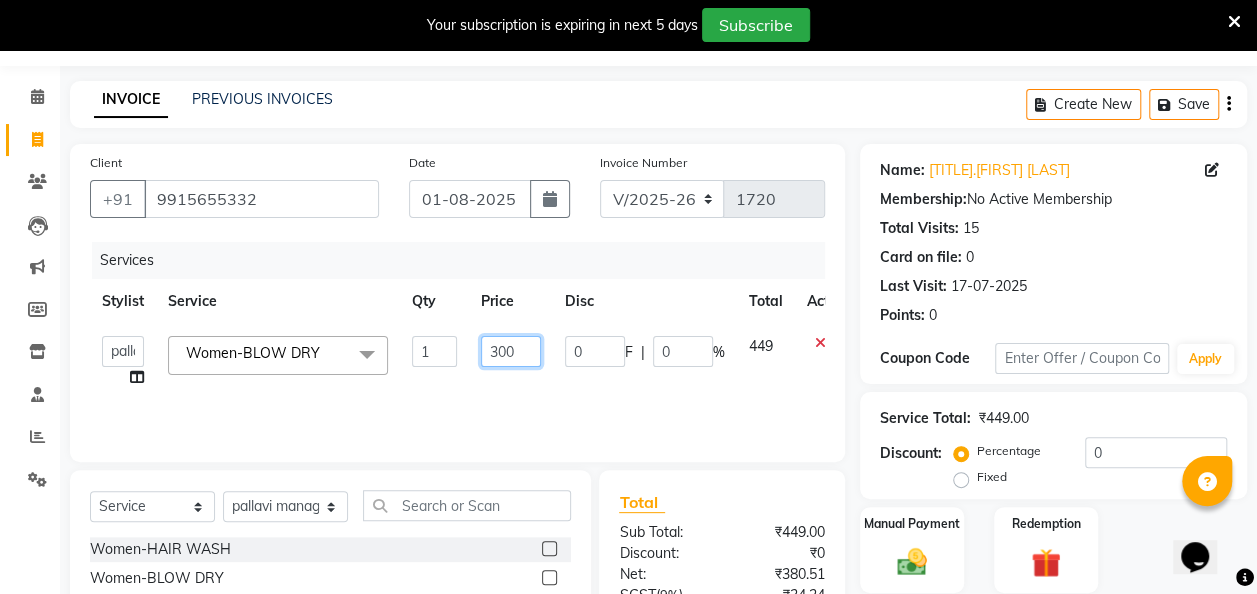 type on "3000" 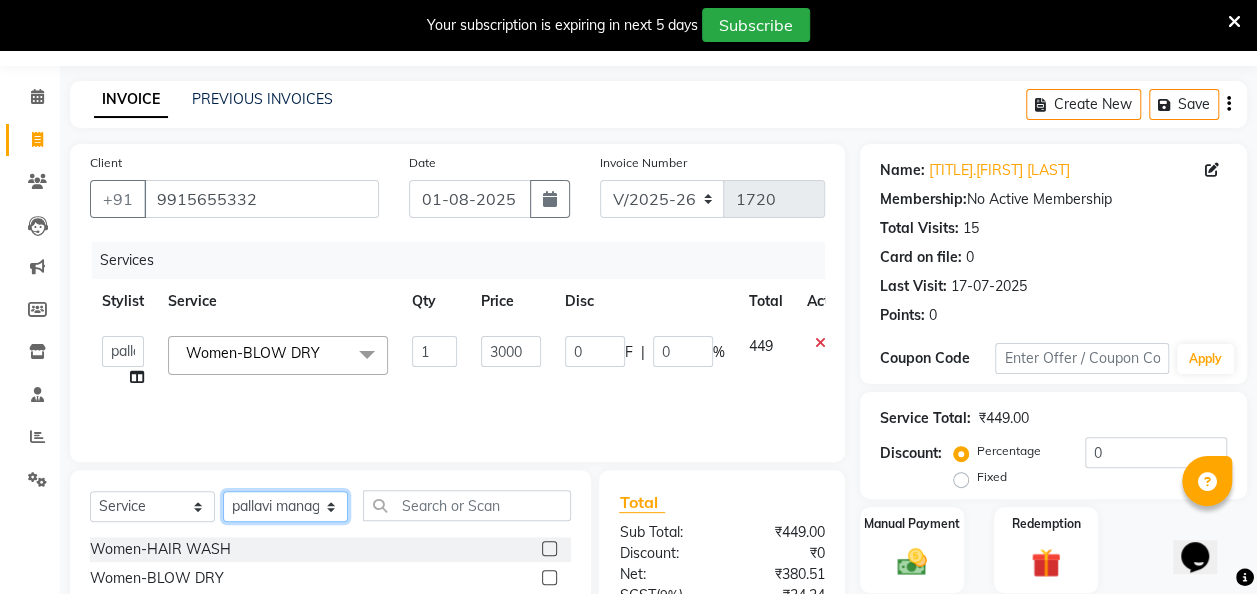 click on "Select Stylist [FIRST] [FIRST] [FIRST] [FIRST] [FIRST] [FIRST] [FIRST] [FIRST] [FIRST] [FIRST]" 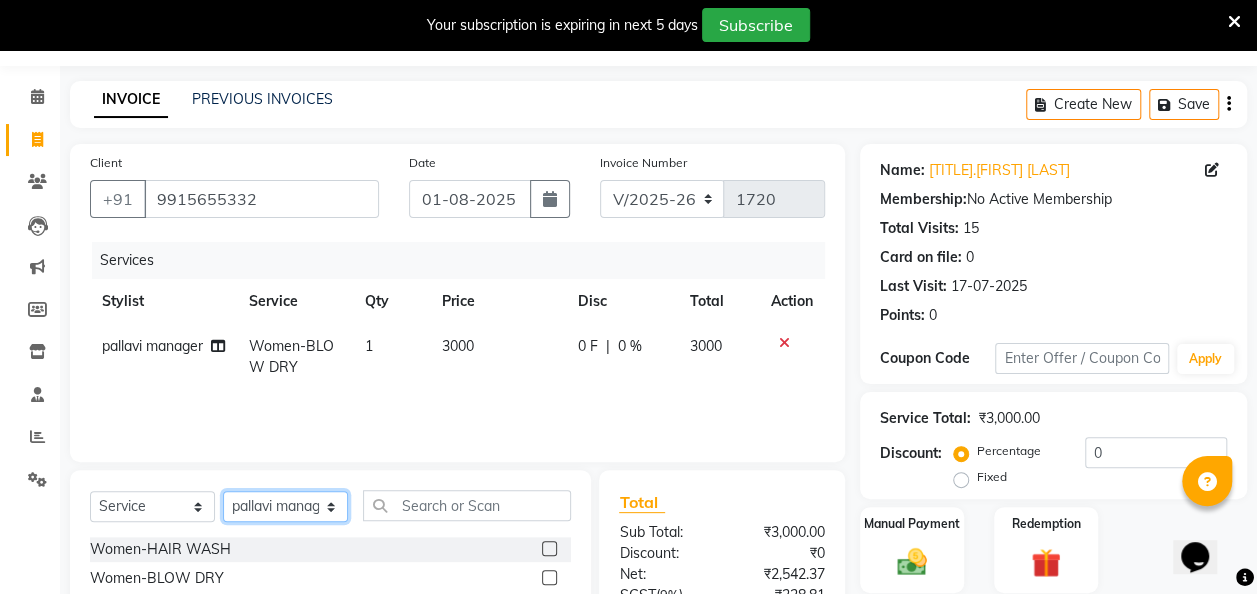 select on "52792" 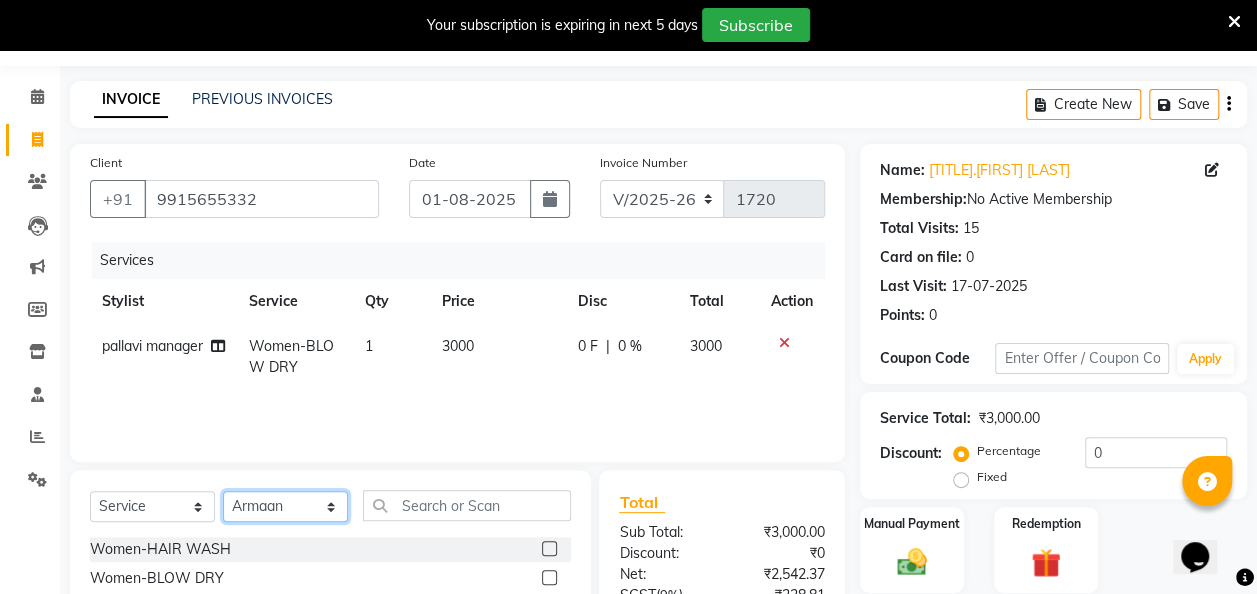 click on "Select Stylist [FIRST] [FIRST] [FIRST] [FIRST] [FIRST] [FIRST] [FIRST] [FIRST] [FIRST] [FIRST]" 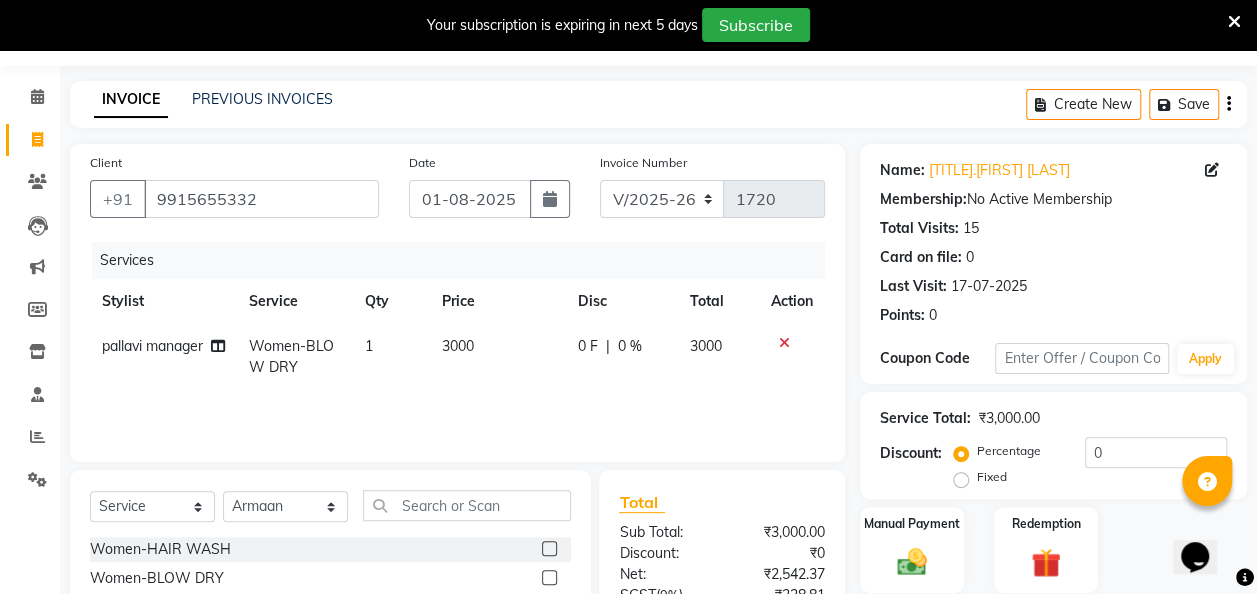 click 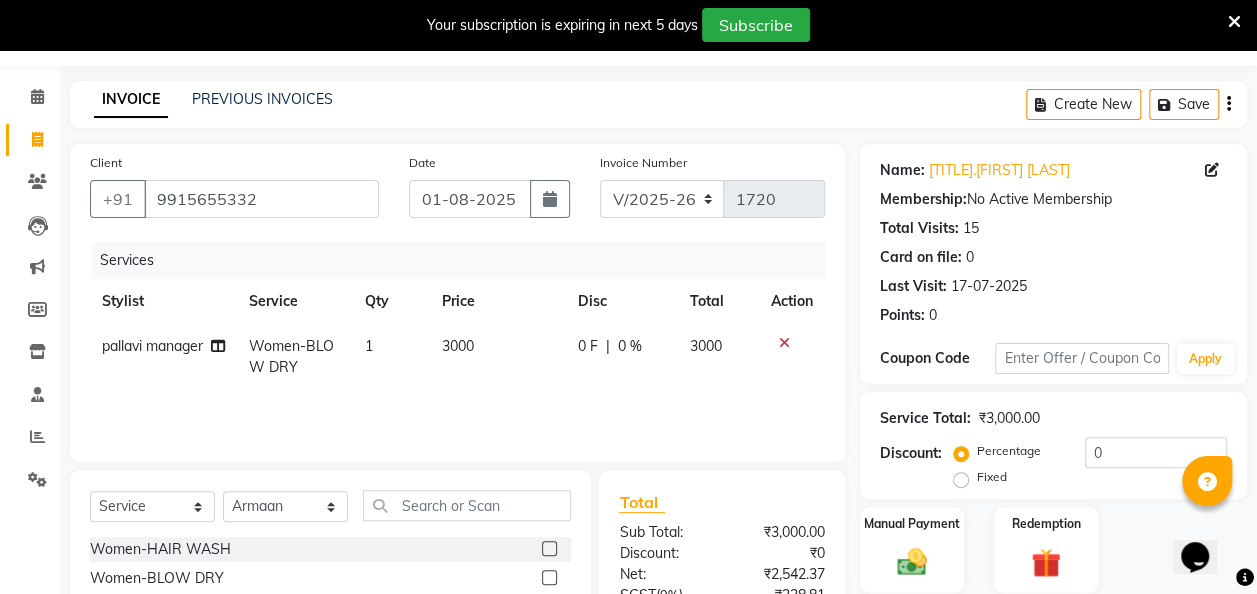 click at bounding box center [548, 578] 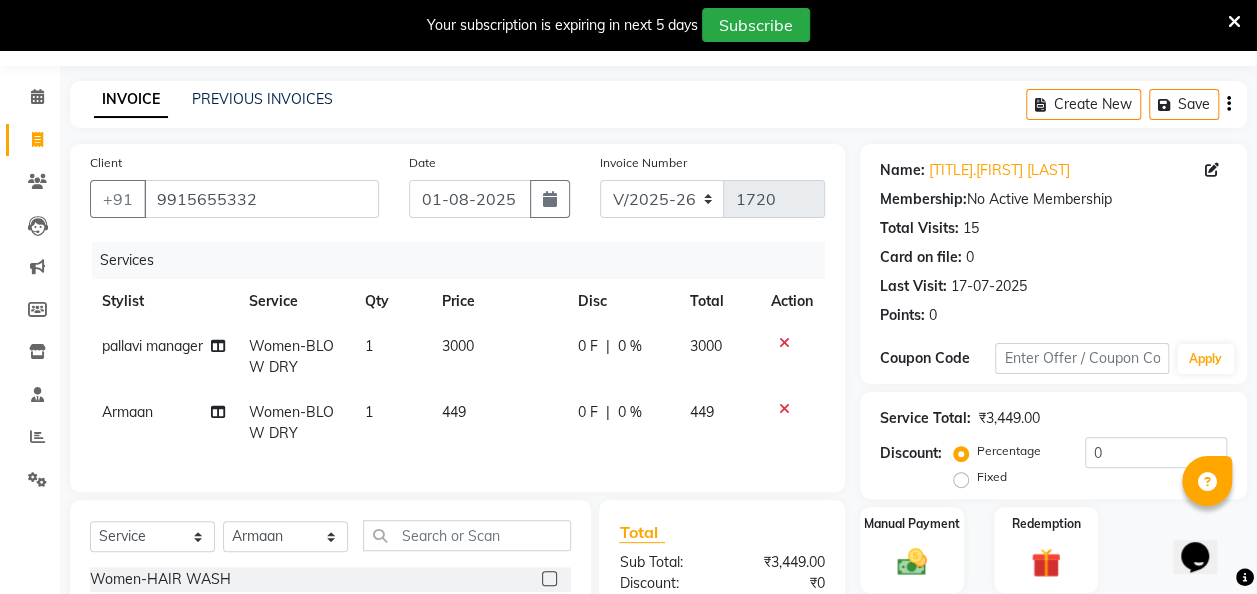 checkbox on "false" 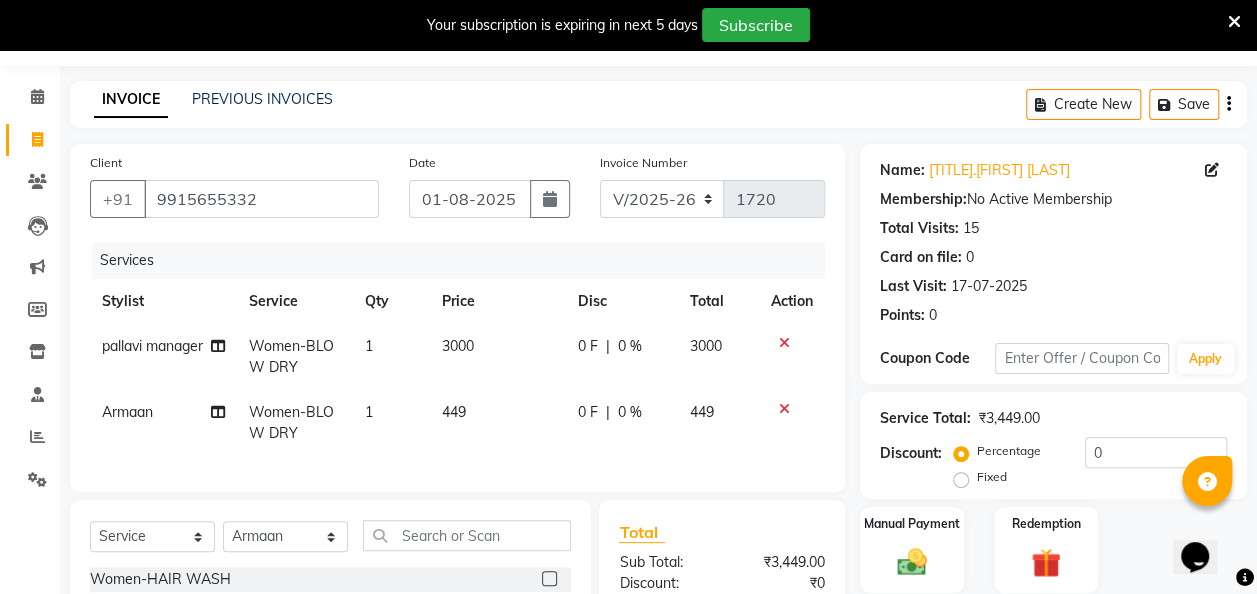 click on "449" 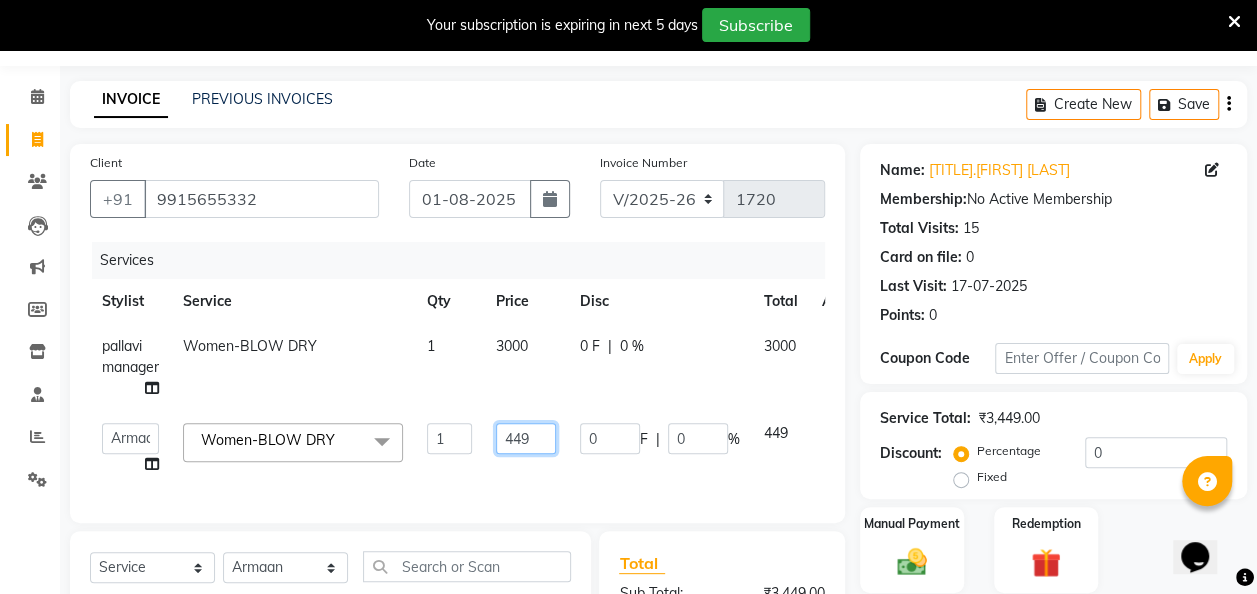 click on "449" 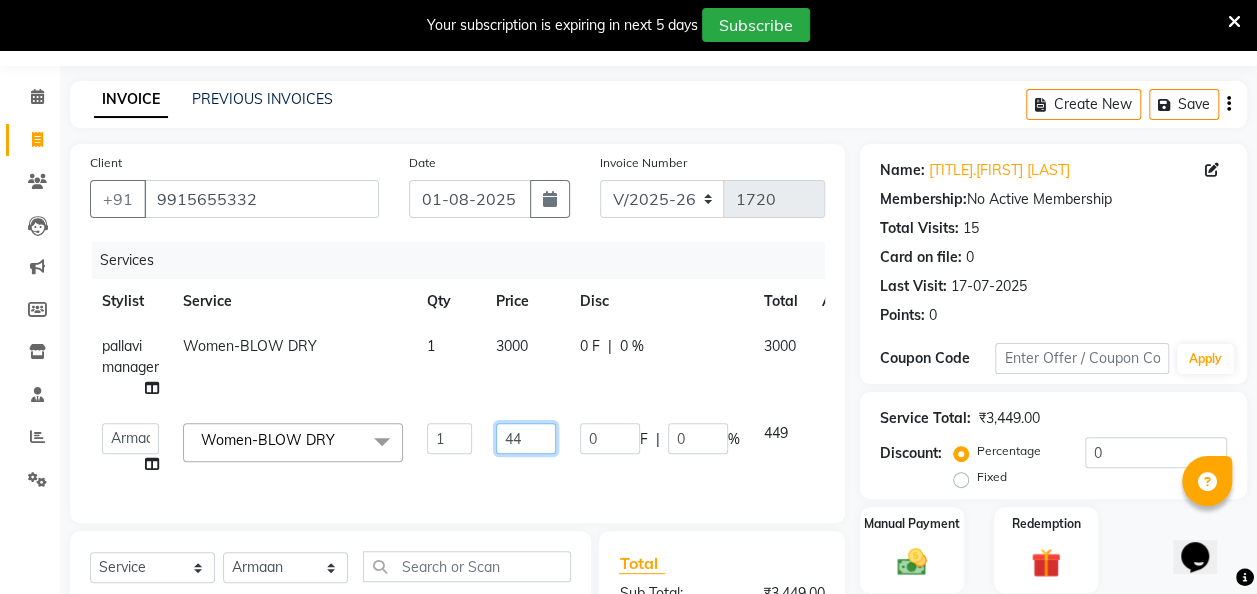 type on "4" 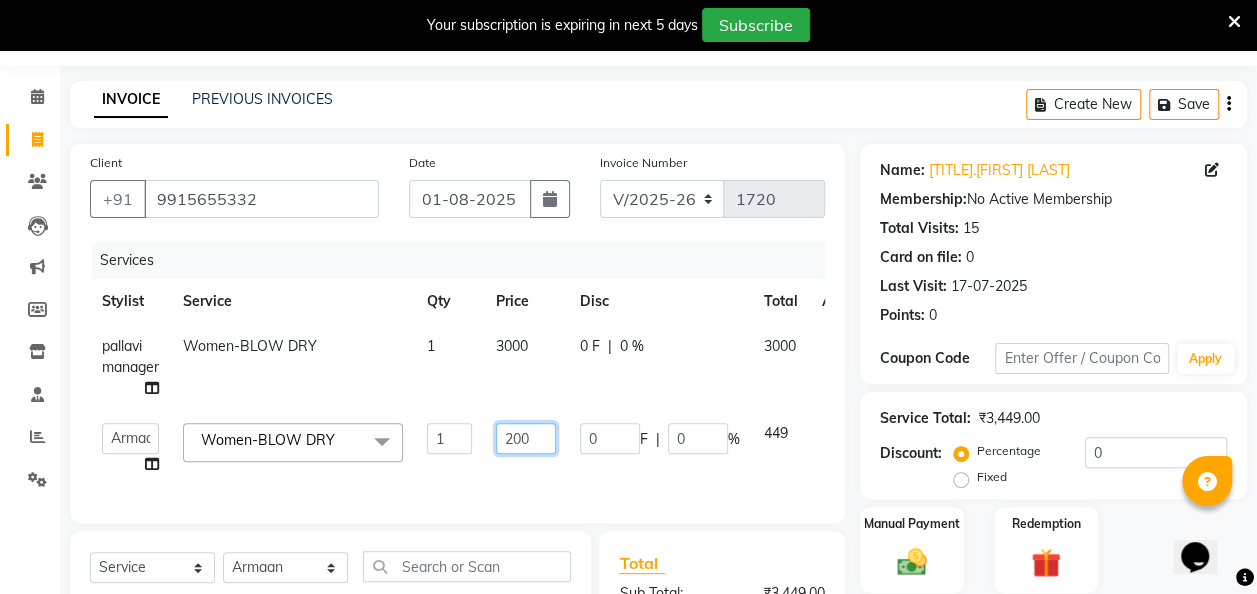 type on "2000" 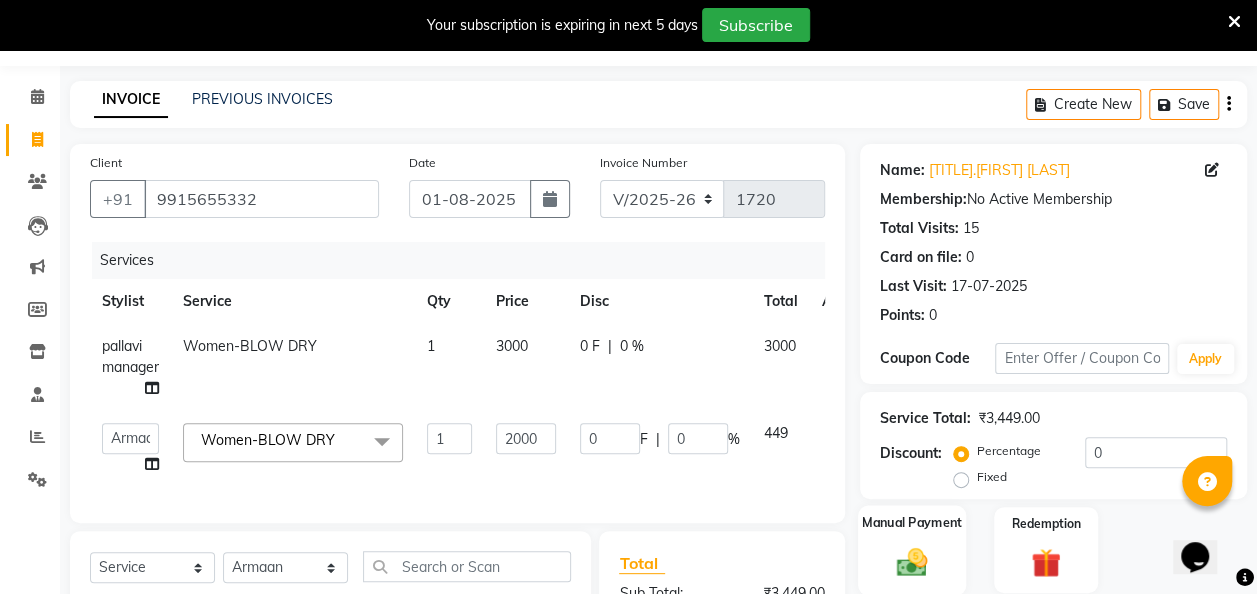 click on "Manual Payment" 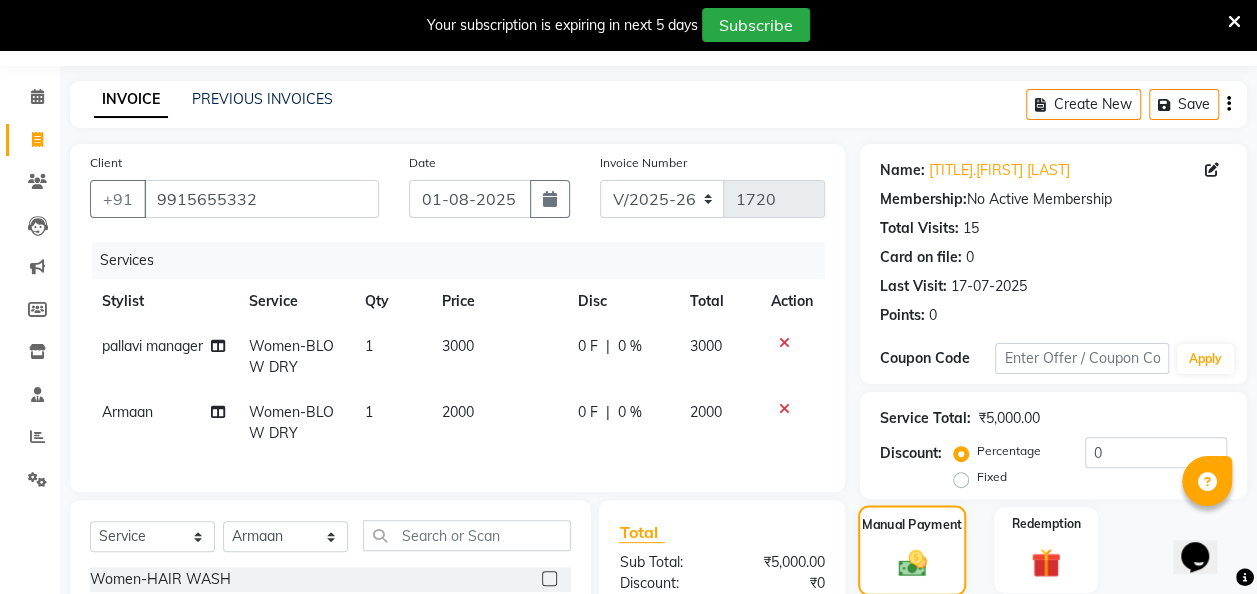 scroll, scrollTop: 300, scrollLeft: 0, axis: vertical 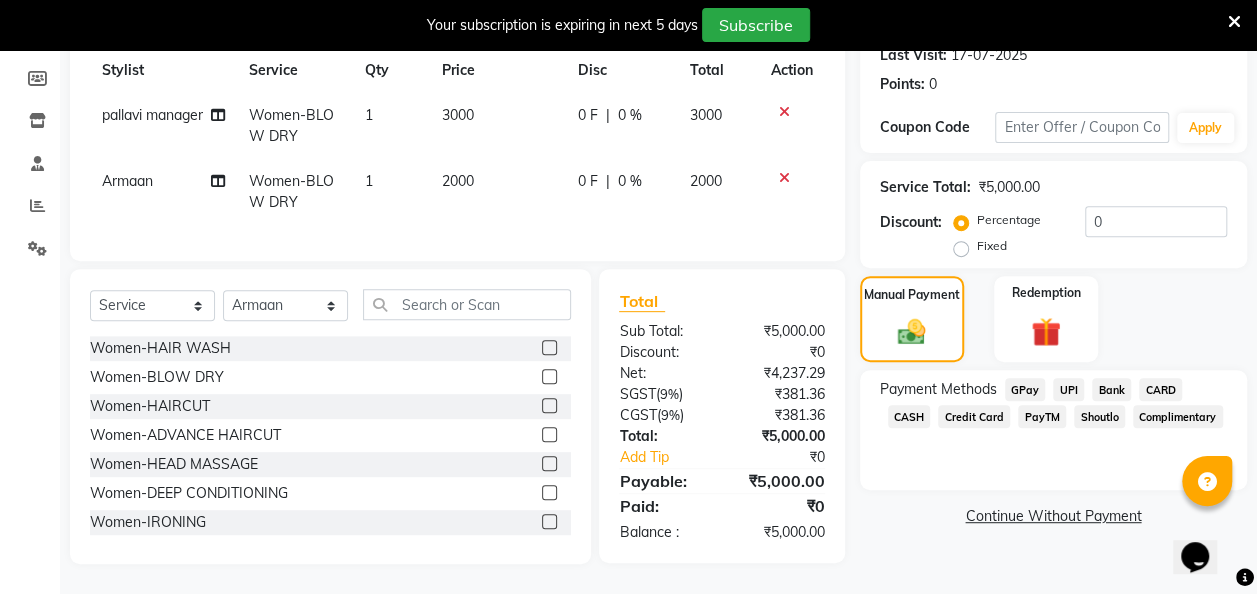 click on "CASH" 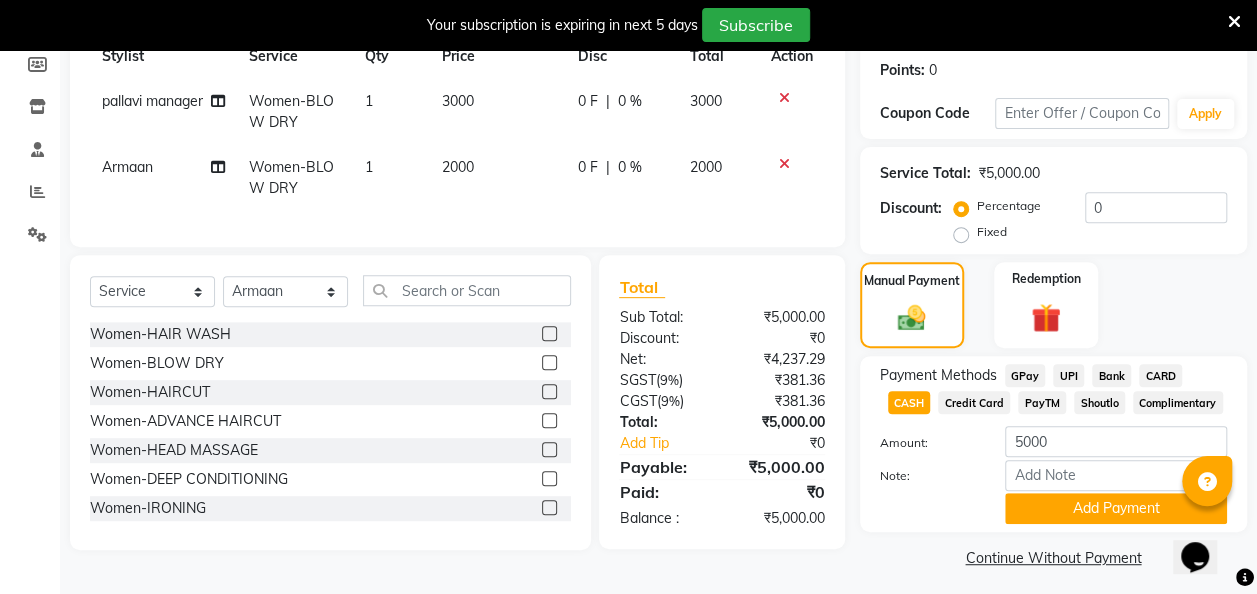 click on "CASH" 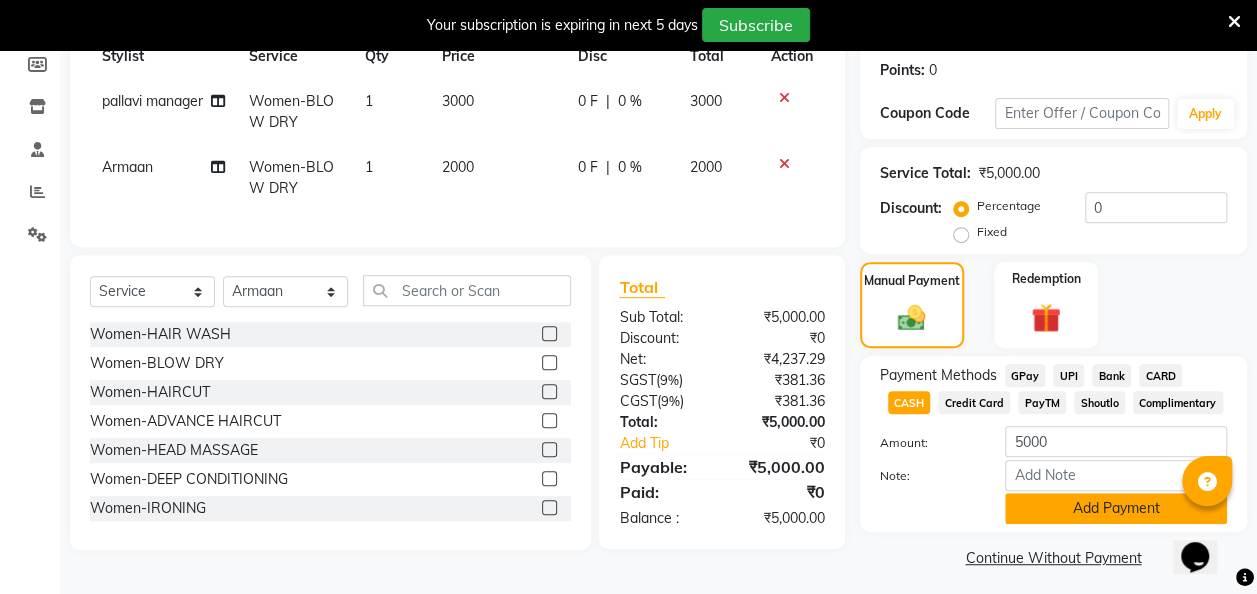 click on "Add Payment" 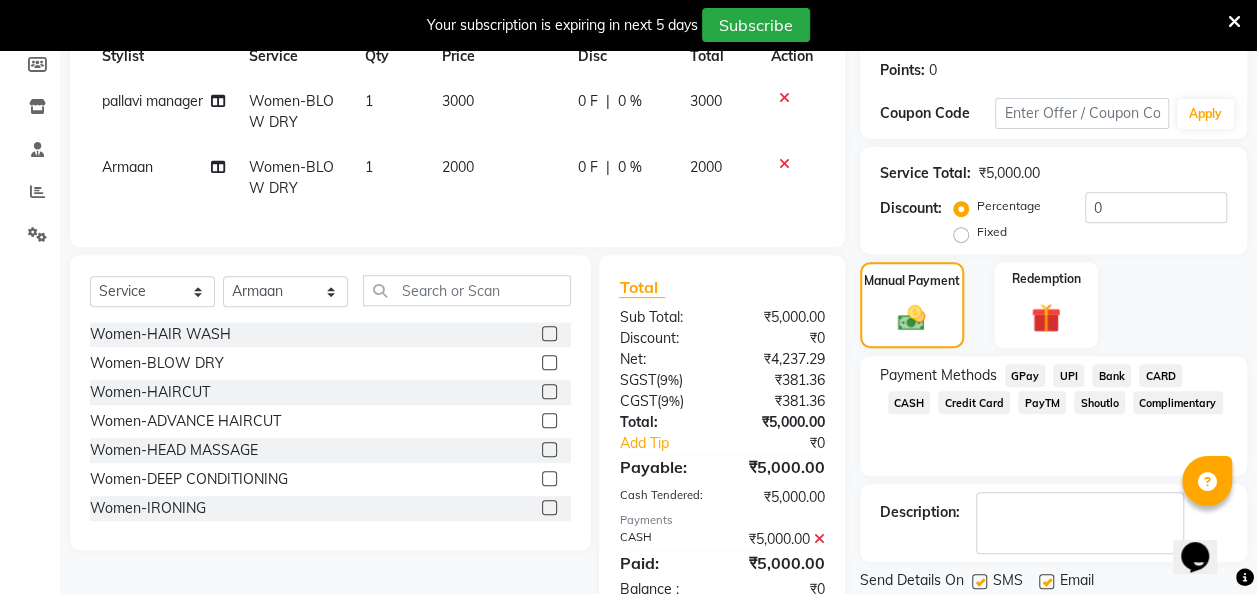 scroll, scrollTop: 370, scrollLeft: 0, axis: vertical 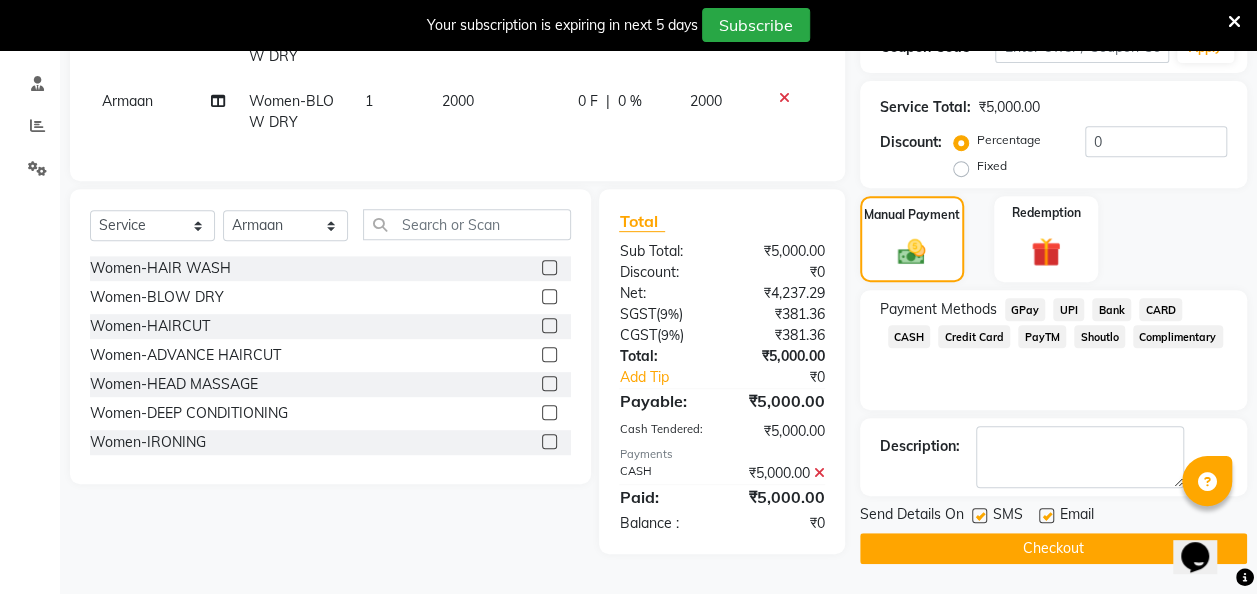 click 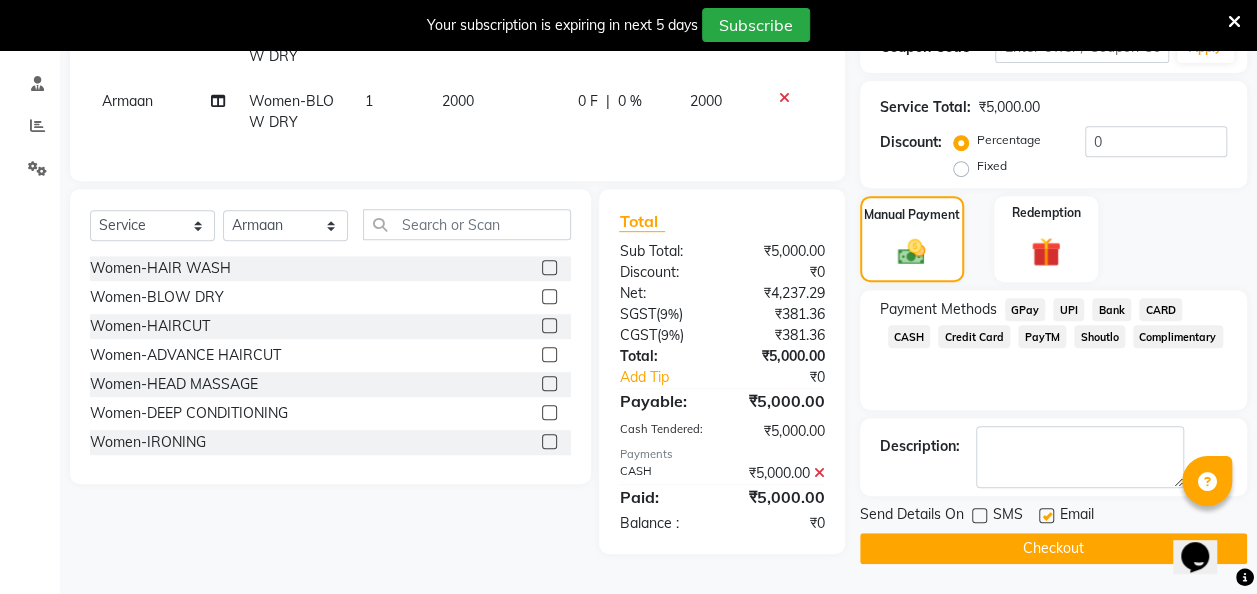 click on "Checkout" 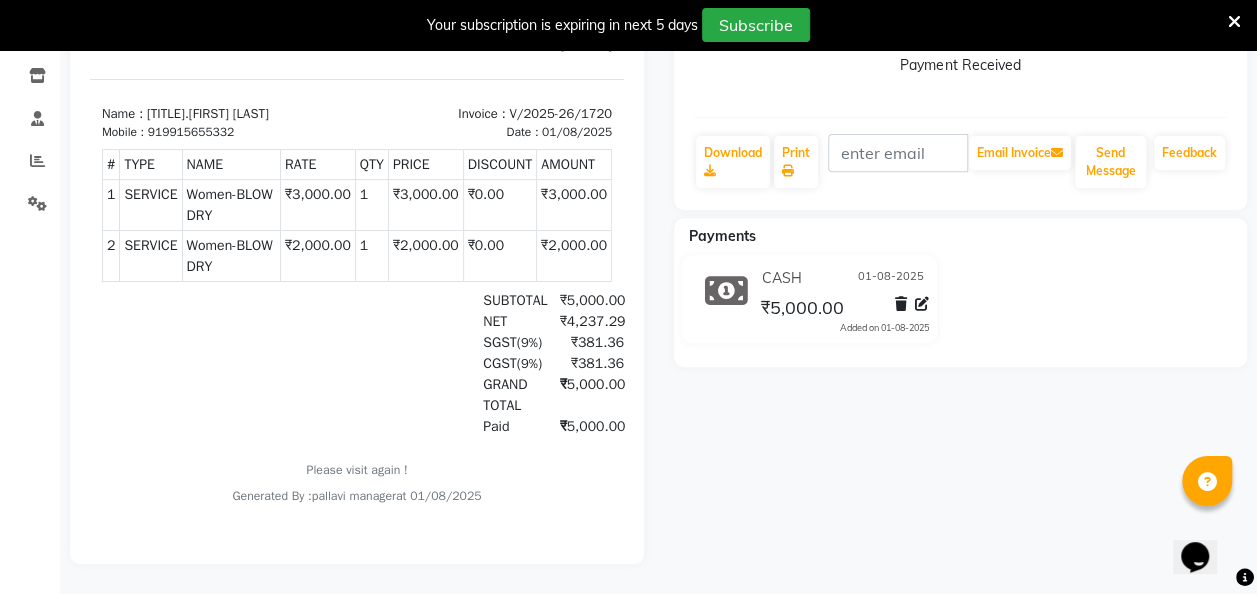 scroll, scrollTop: 0, scrollLeft: 0, axis: both 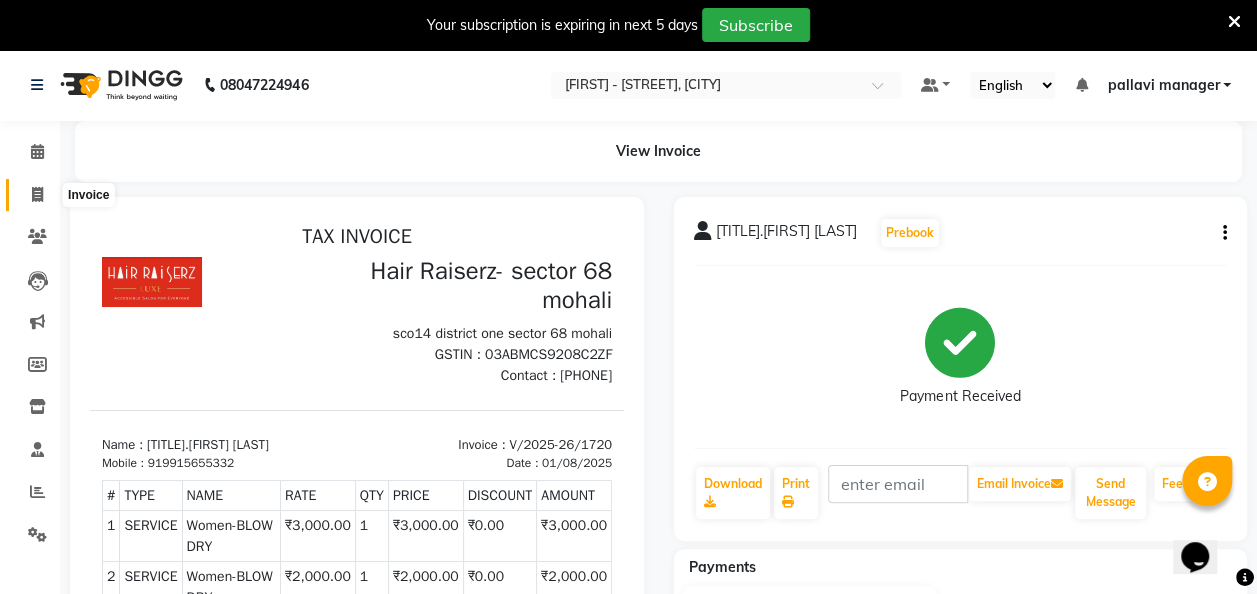 click 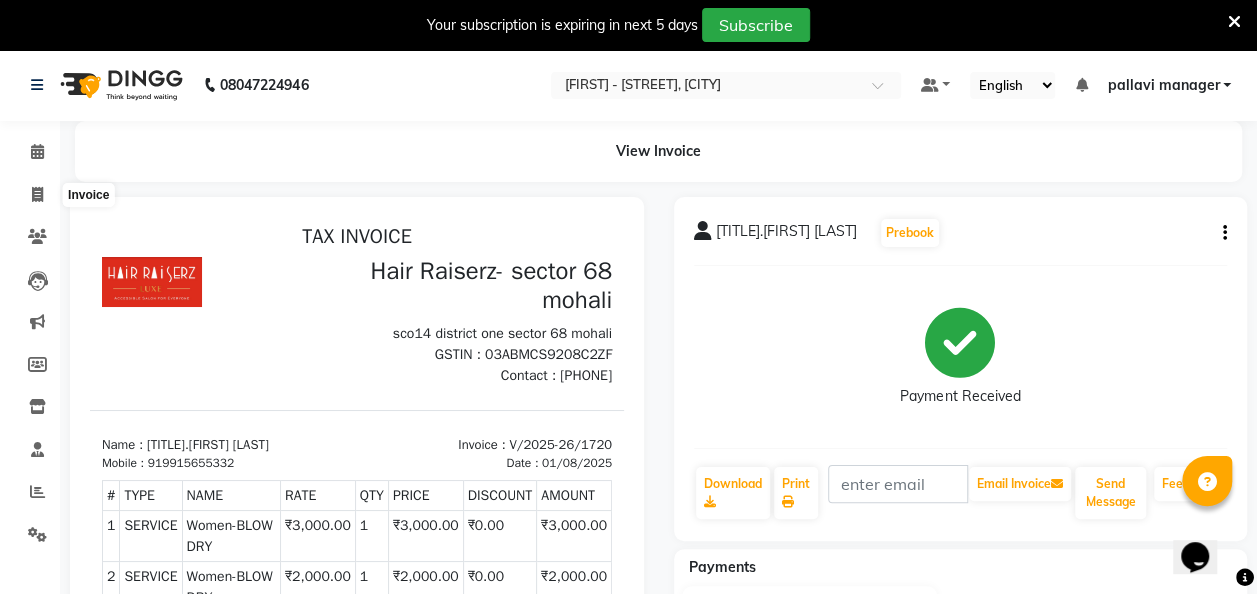 select on "service" 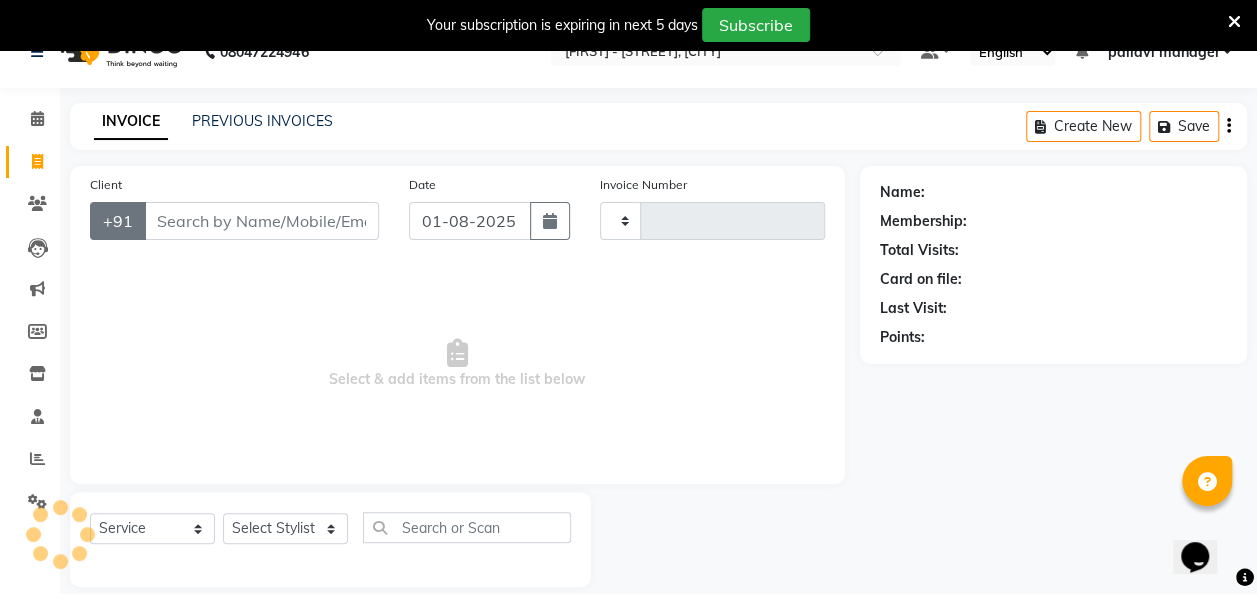 type on "1721" 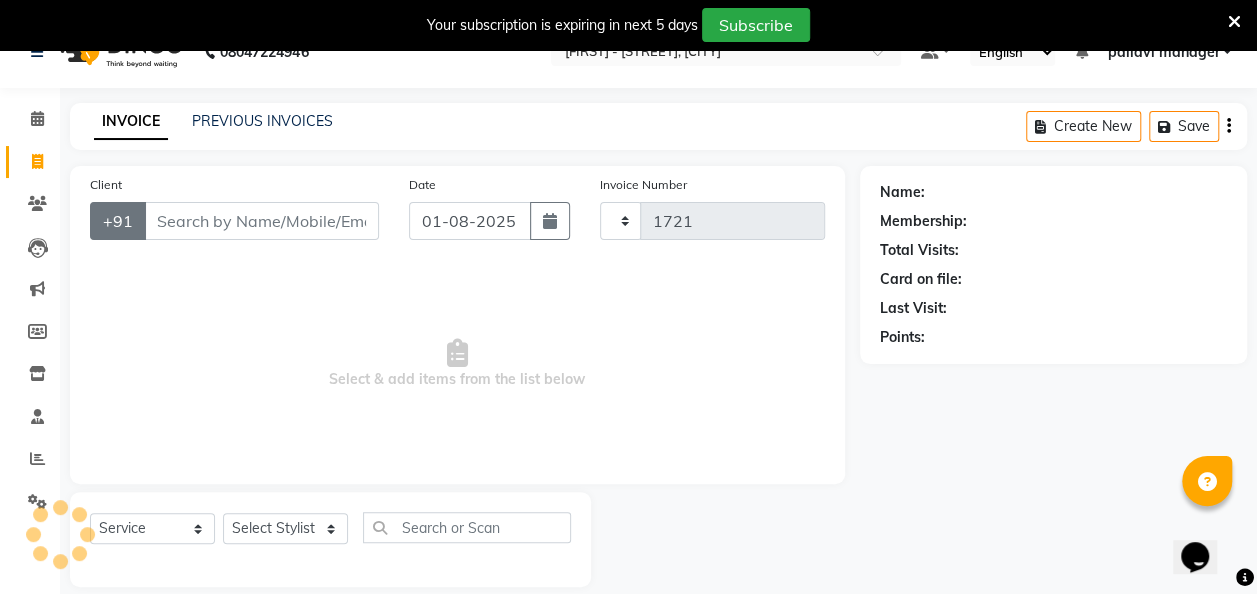 select on "6691" 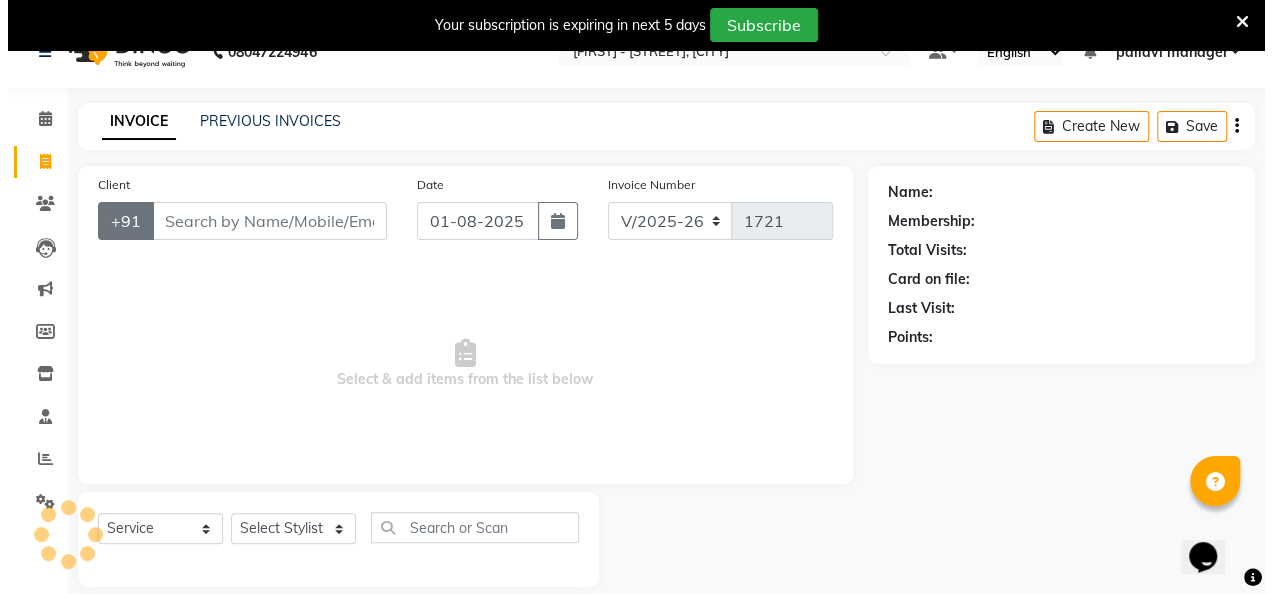 scroll, scrollTop: 55, scrollLeft: 0, axis: vertical 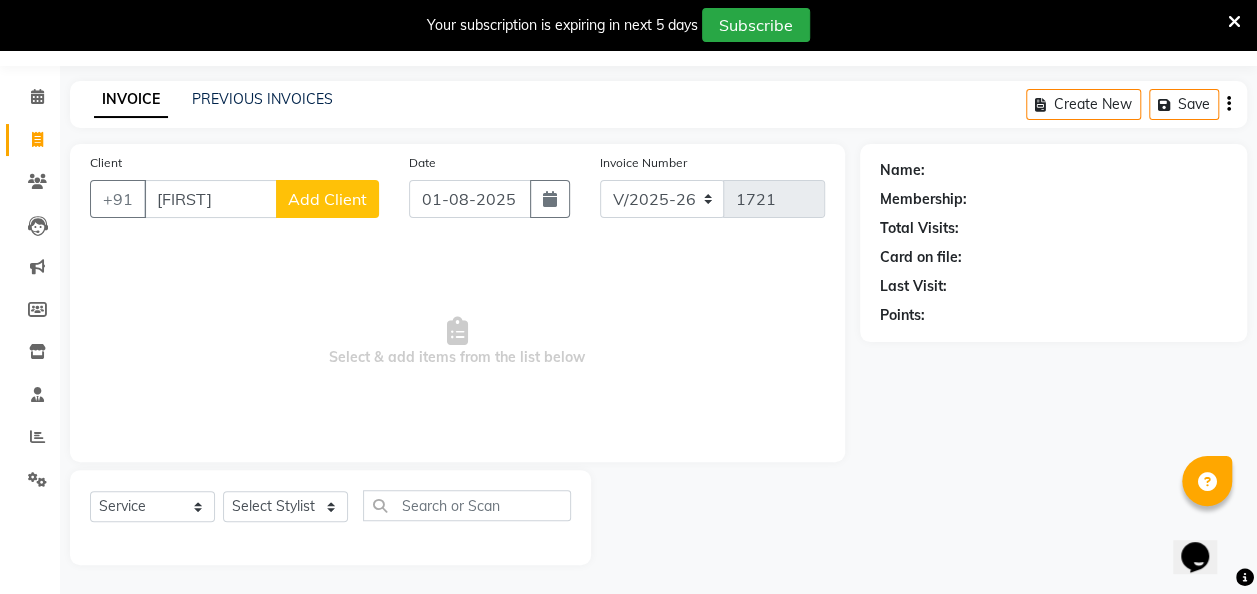 type on "paramjeet" 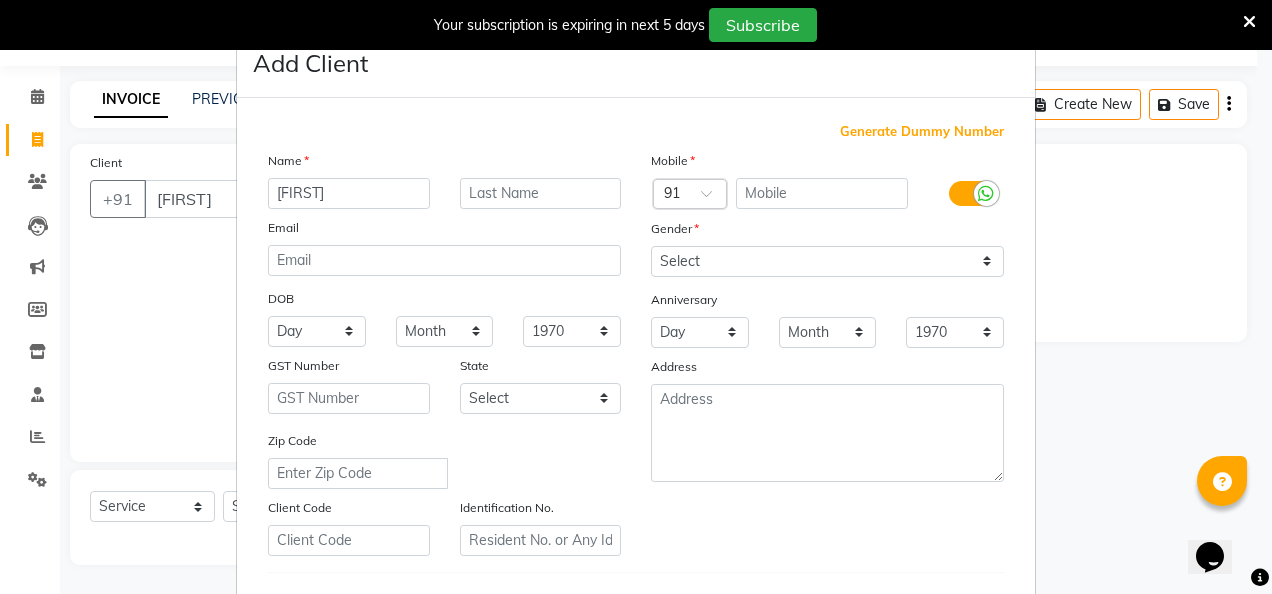 click on "Mobile Country Code × 91 Gender Select Male Female Other Prefer Not To Say Anniversary Day 01 02 03 04 05 06 07 08 09 10 11 12 13 14 15 16 17 18 19 20 21 22 23 24 25 26 27 28 29 30 31 Month January February March April May June July August September October November December 1970 1971 1972 1973 1974 1975 1976 1977 1978 1979 1980 1981 1982 1983 1984 1985 1986 1987 1988 1989 1990 1991 1992 1993 1994 1995 1996 1997 1998 1999 2000 2001 2002 2003 2004 2005 2006 2007 2008 2009 2010 2011 2012 2013 2014 2015 2016 2017 2018 2019 2020 2021 2022 2023 2024 2025 Address" at bounding box center [827, 353] 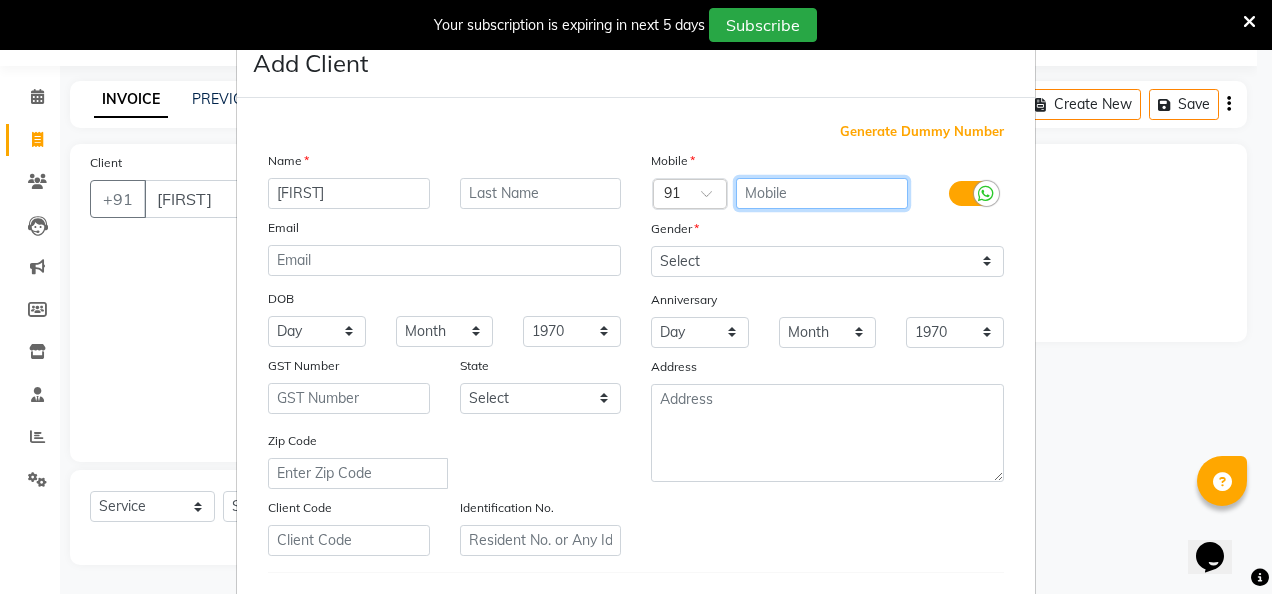click at bounding box center (822, 193) 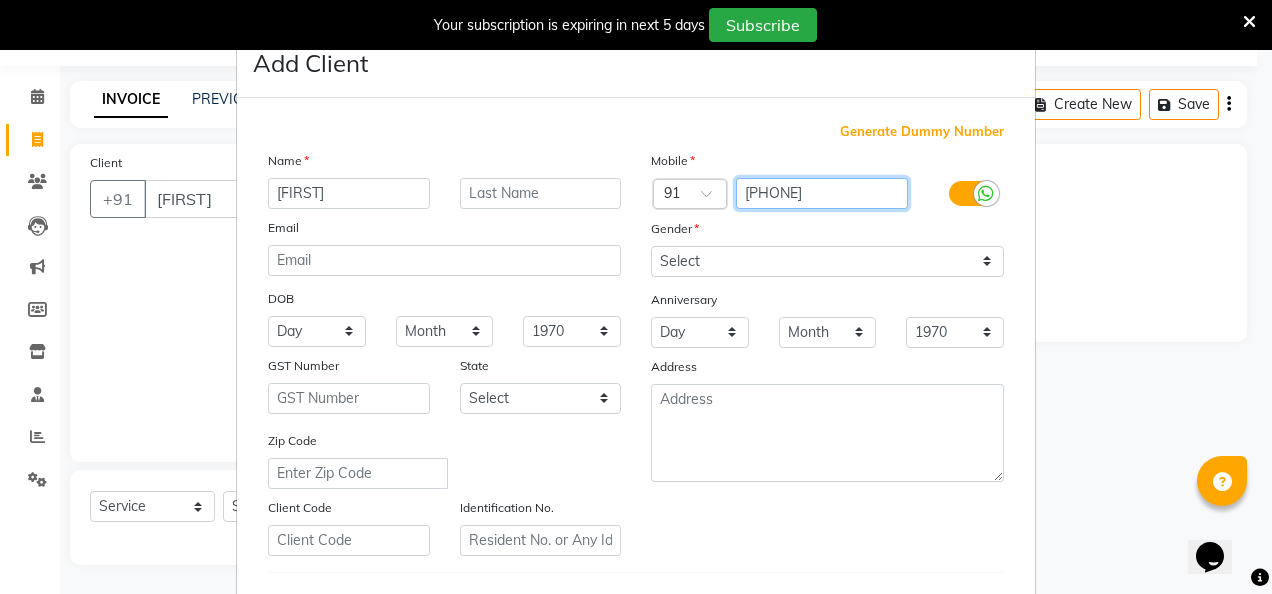 type on "8872408015" 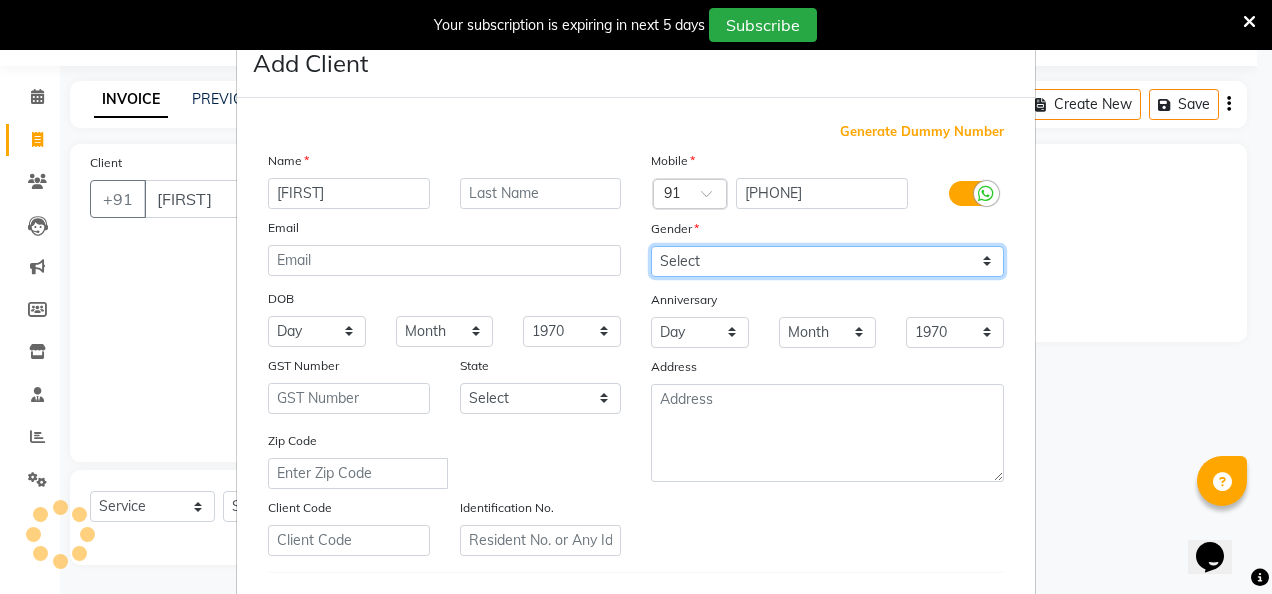 click on "Select Male Female Other Prefer Not To Say" at bounding box center (827, 261) 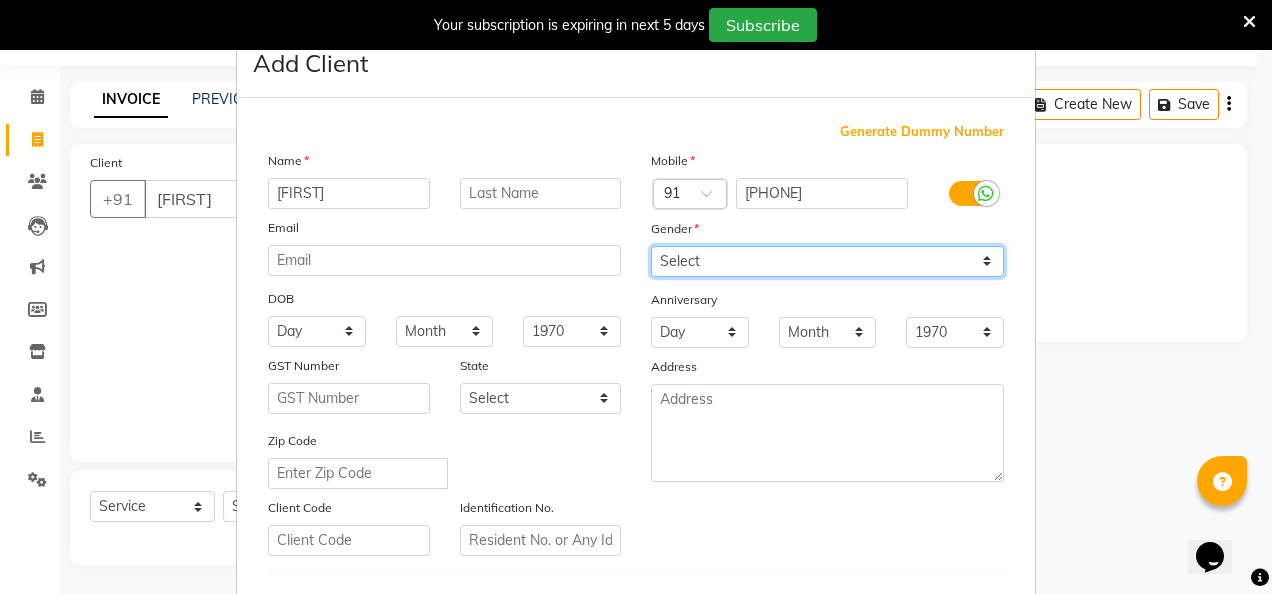 select on "female" 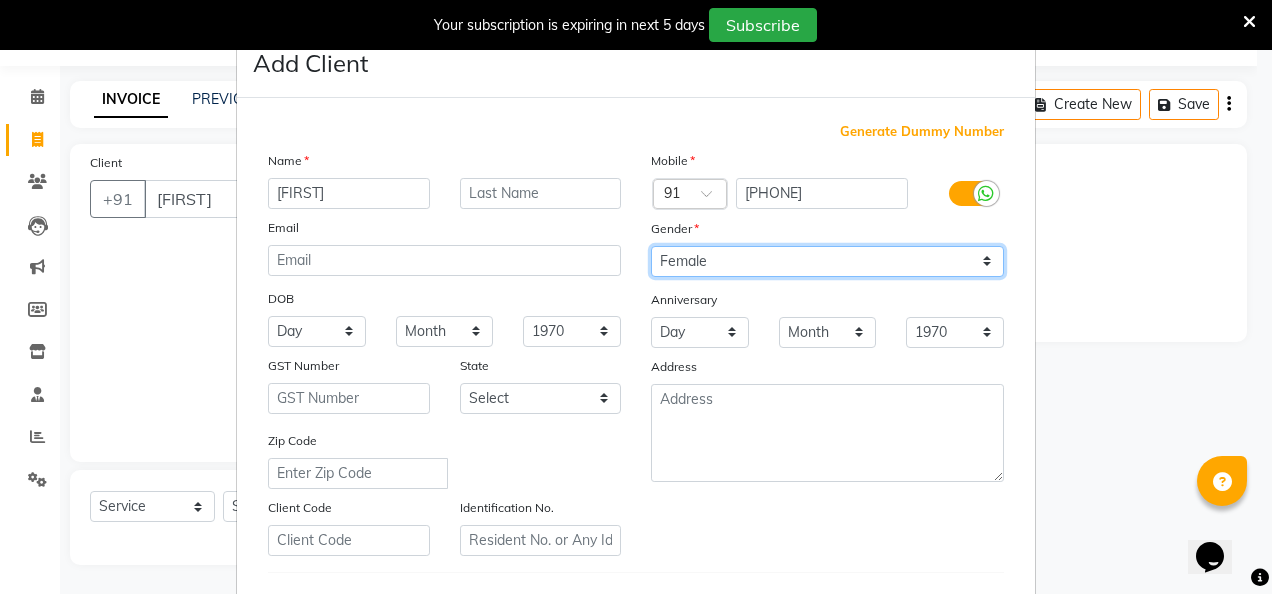 click on "Select Male Female Other Prefer Not To Say" at bounding box center (827, 261) 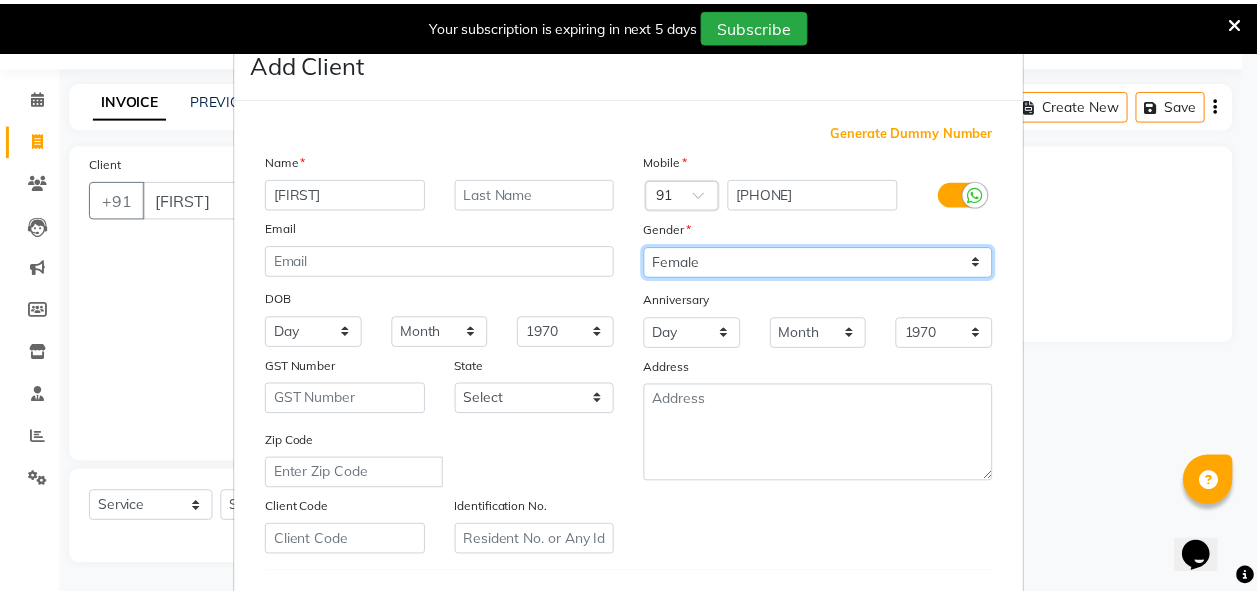 scroll, scrollTop: 326, scrollLeft: 0, axis: vertical 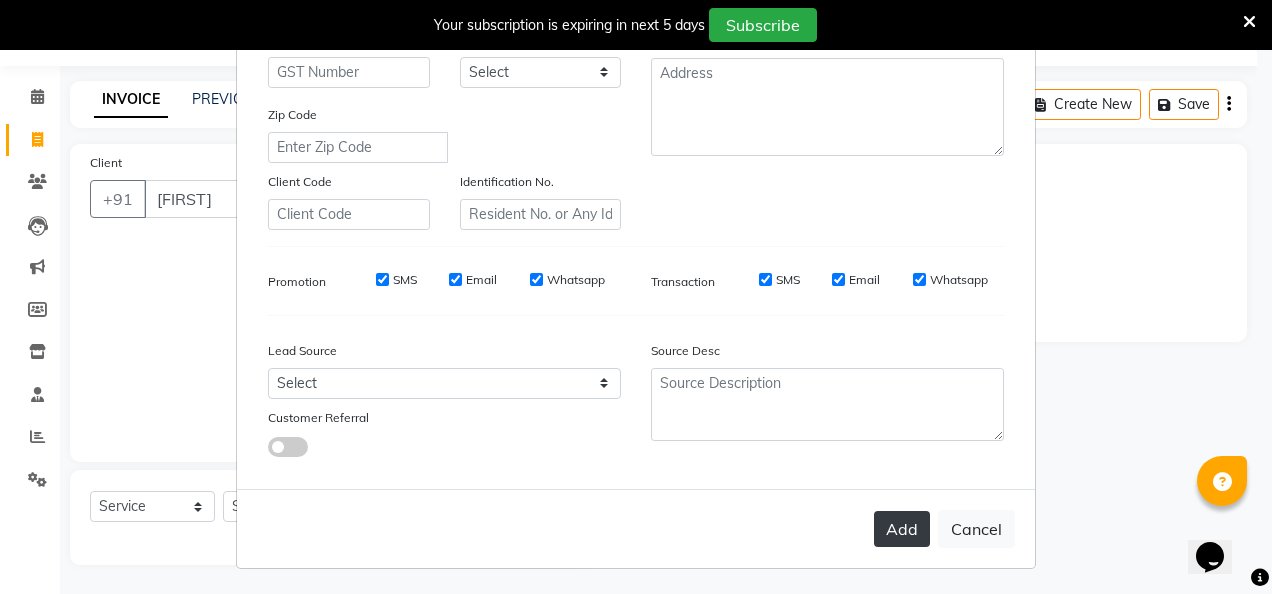 click on "Add" at bounding box center [902, 529] 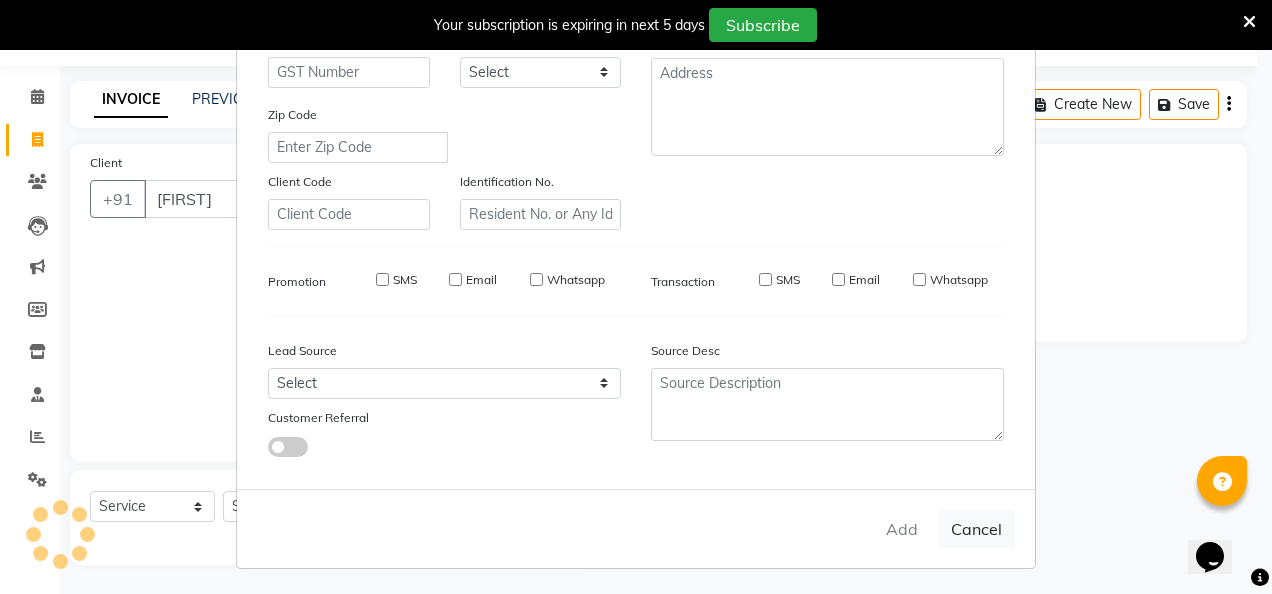 type on "8872408015" 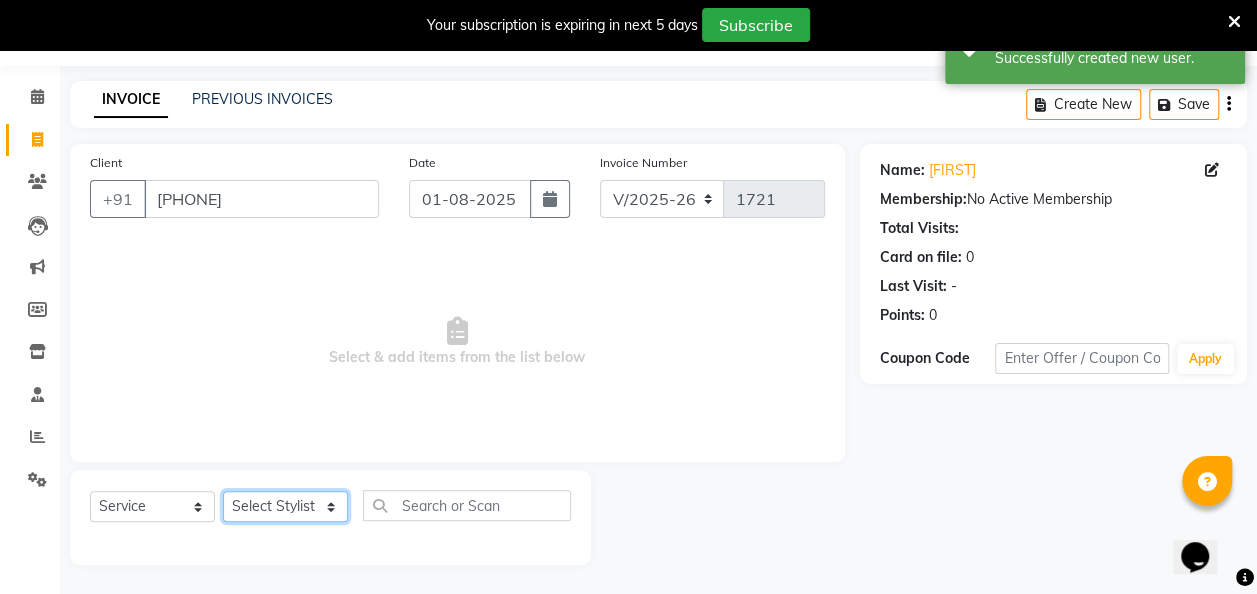 click on "Select Stylist [FIRST] [FIRST] [FIRST] [FIRST] [FIRST] [FIRST] [FIRST] [FIRST] [FIRST] [FIRST]" 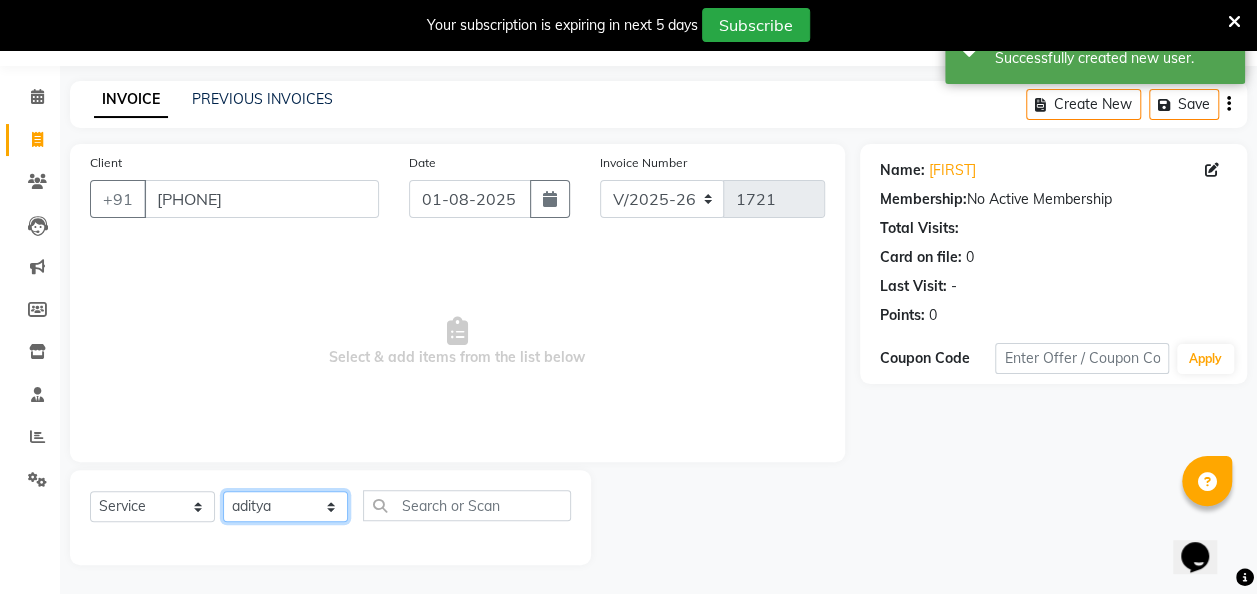 click on "Select Stylist [FIRST] [FIRST] [FIRST] [FIRST] [FIRST] [FIRST] [FIRST] [FIRST] [FIRST] [FIRST]" 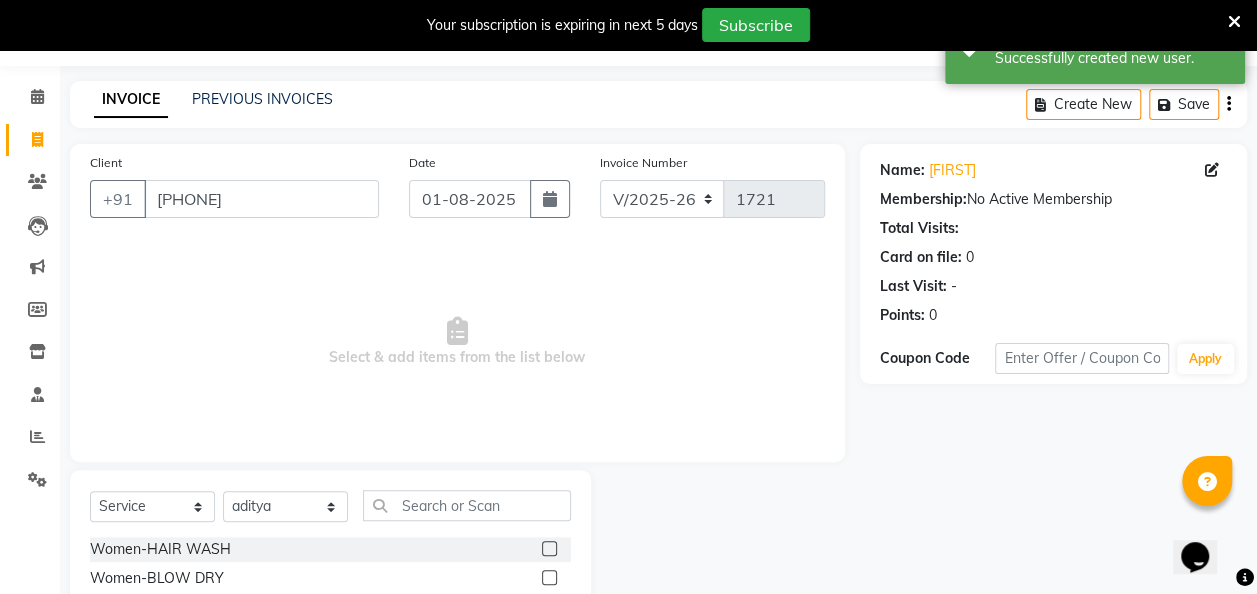 click 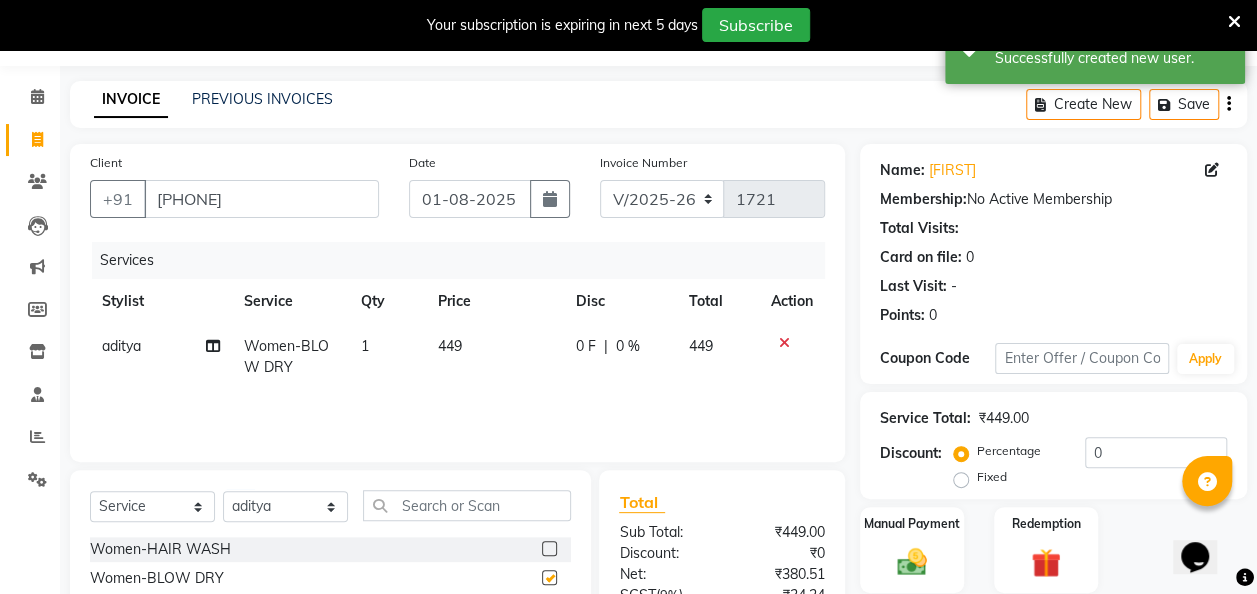checkbox on "false" 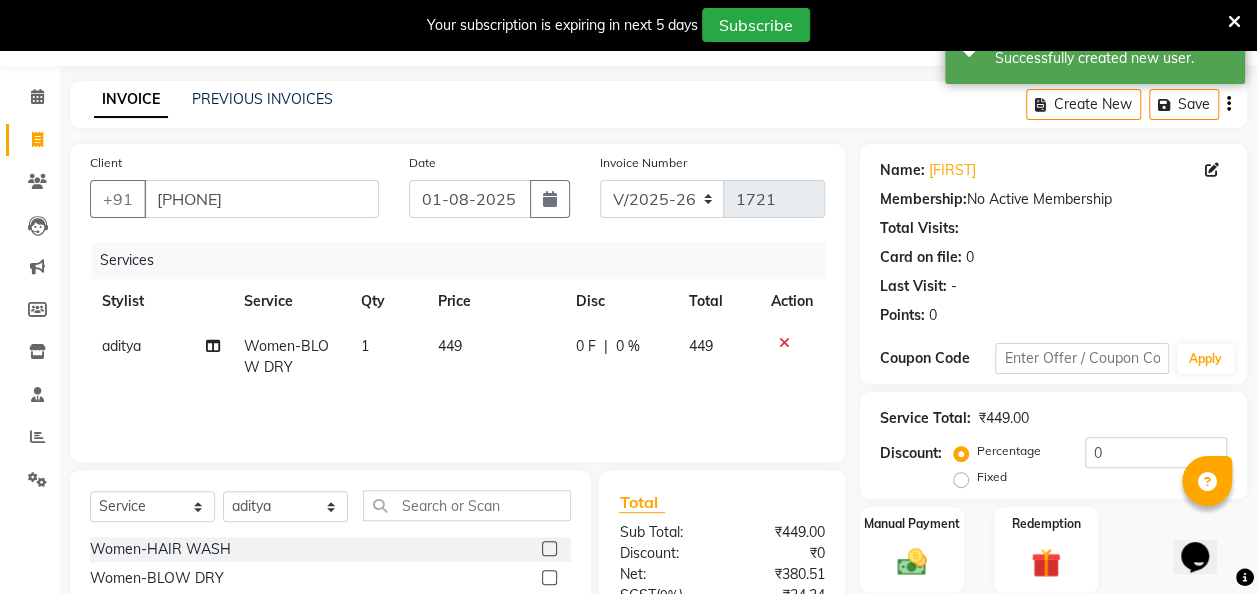 click on "449" 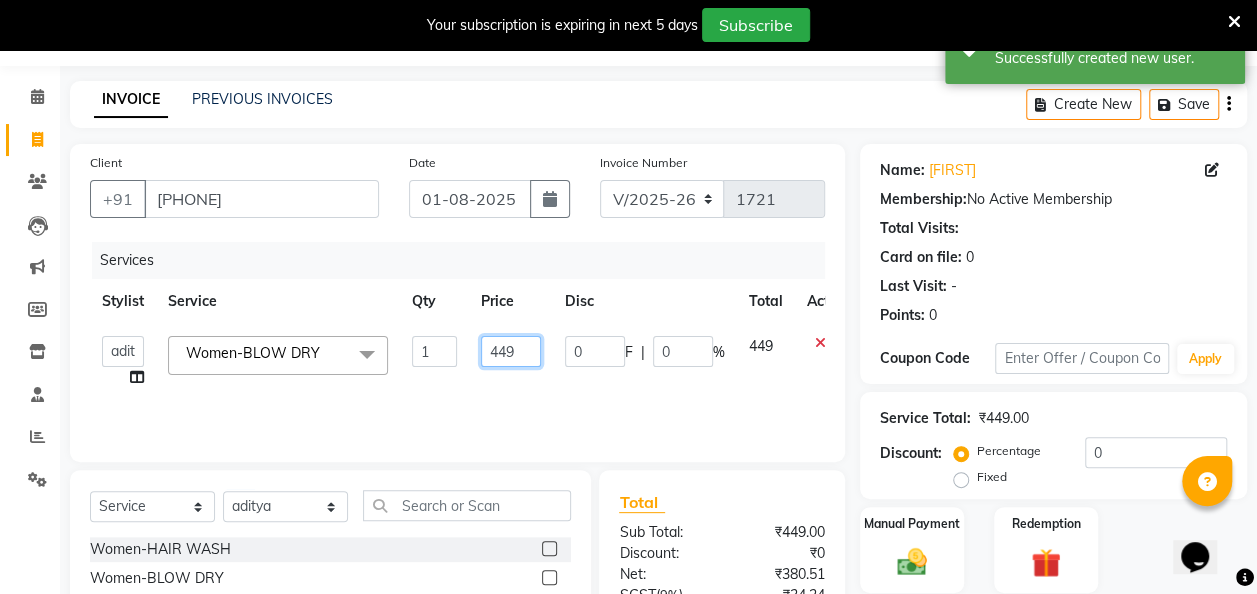 click on "449" 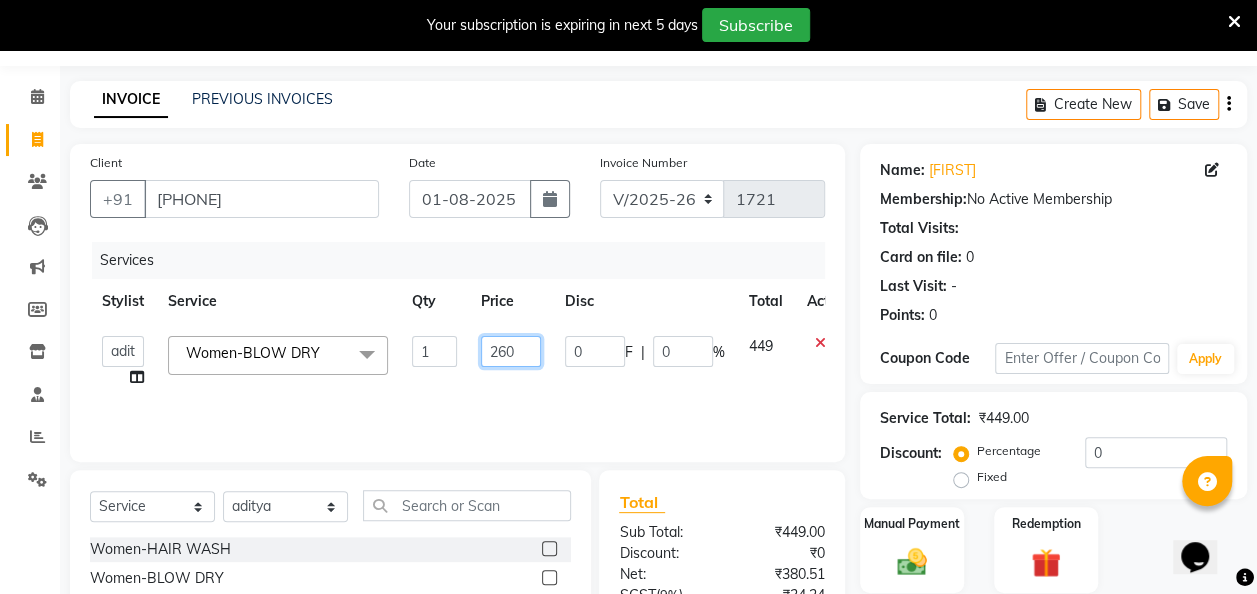 type on "2600" 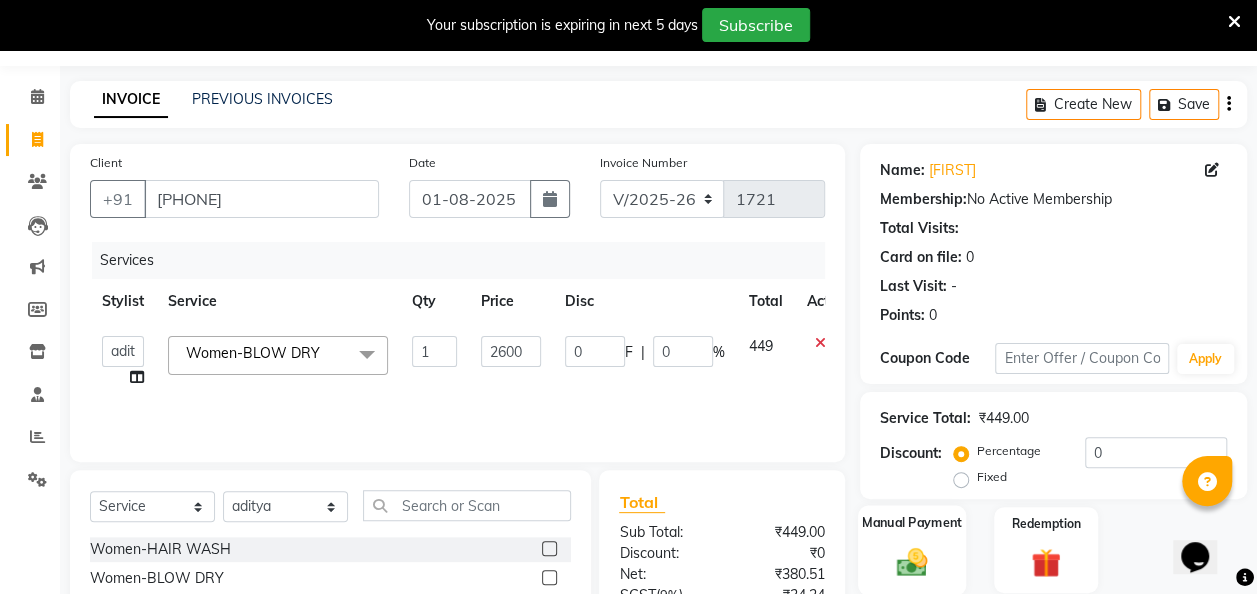 click 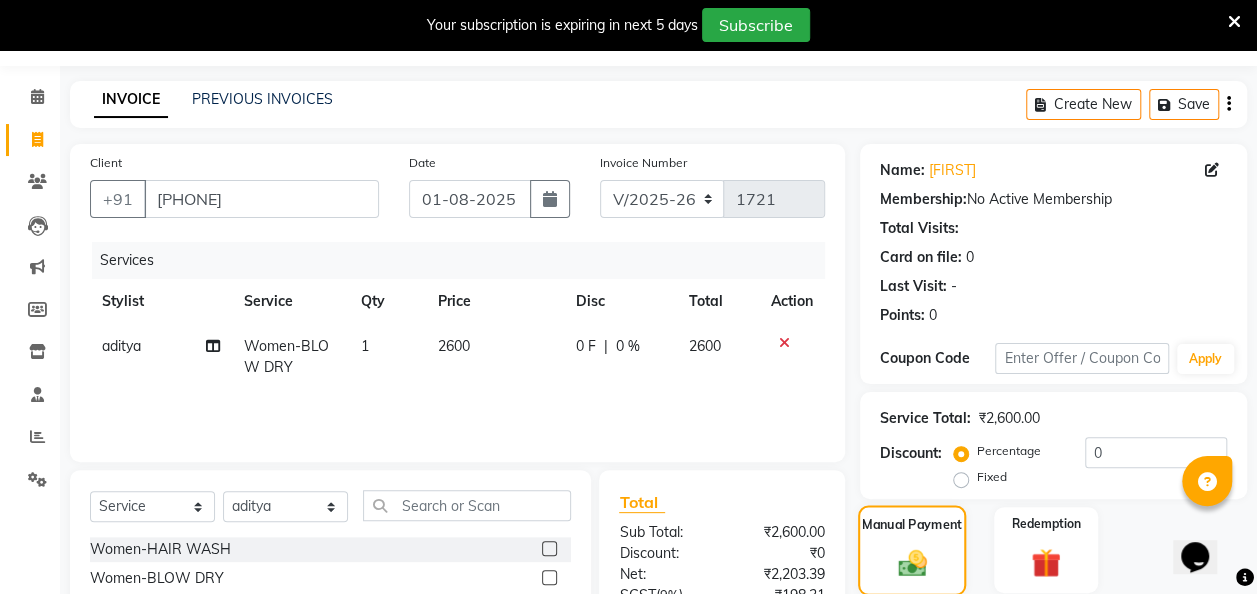 scroll, scrollTop: 255, scrollLeft: 0, axis: vertical 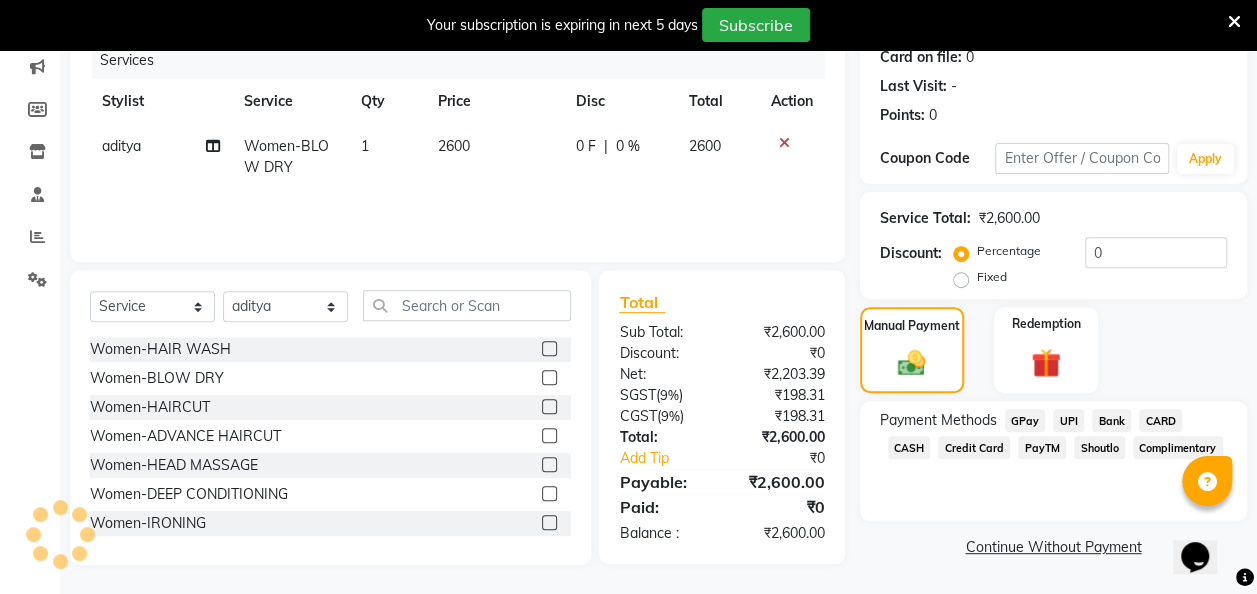 click on "GPay" 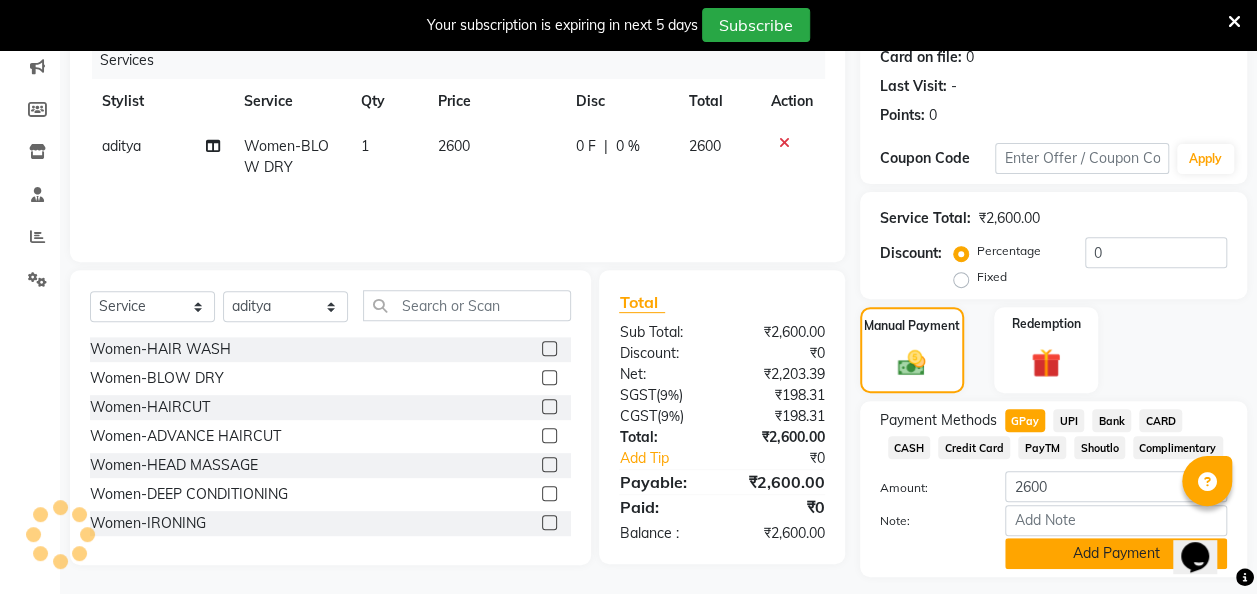 click on "Add Payment" 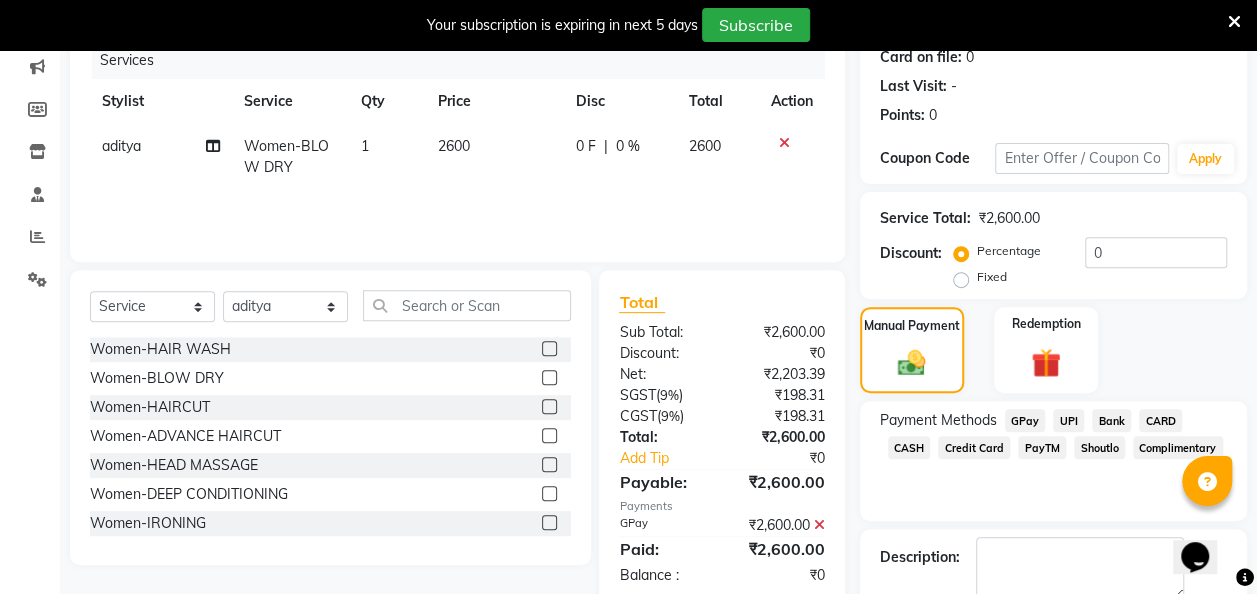 scroll, scrollTop: 364, scrollLeft: 0, axis: vertical 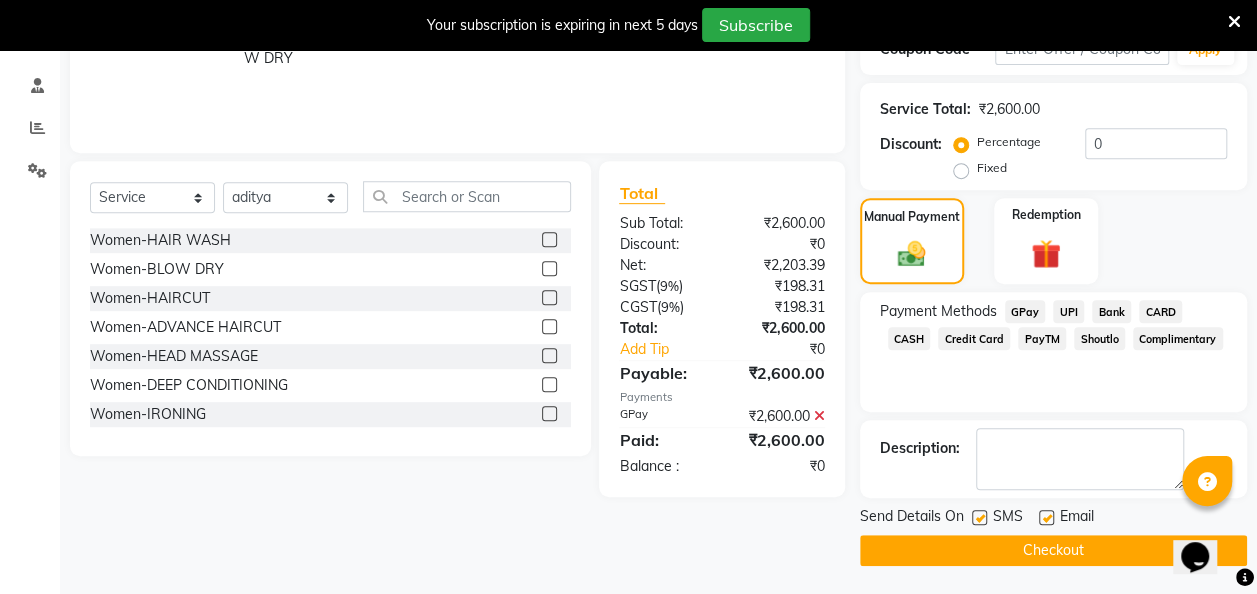 click 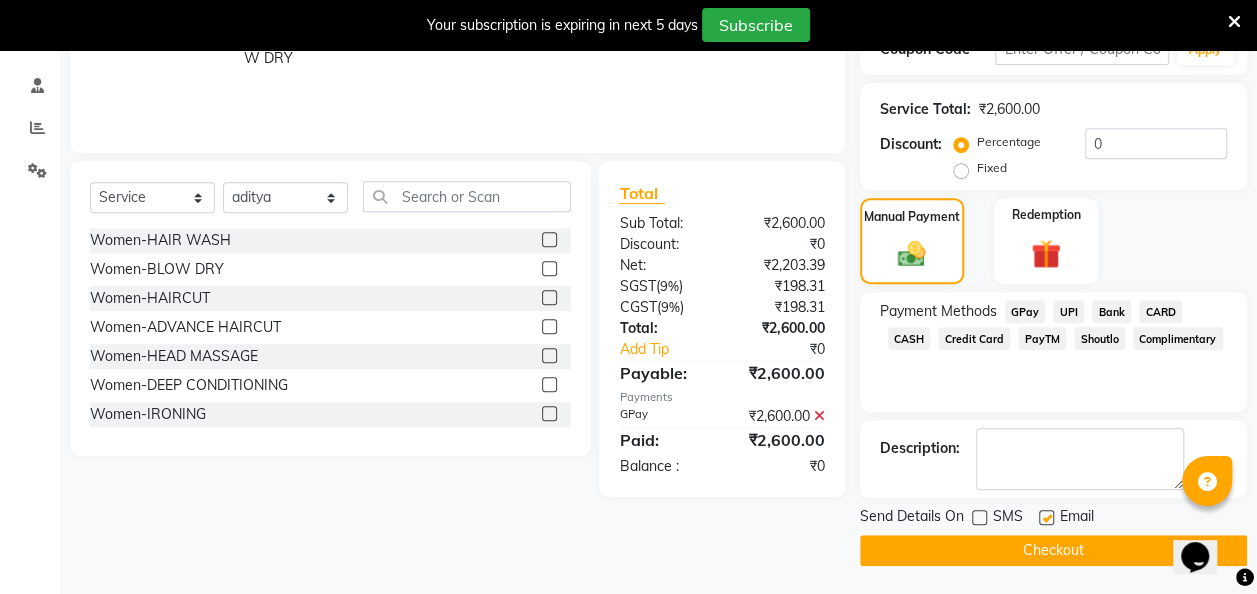 click on "Checkout" 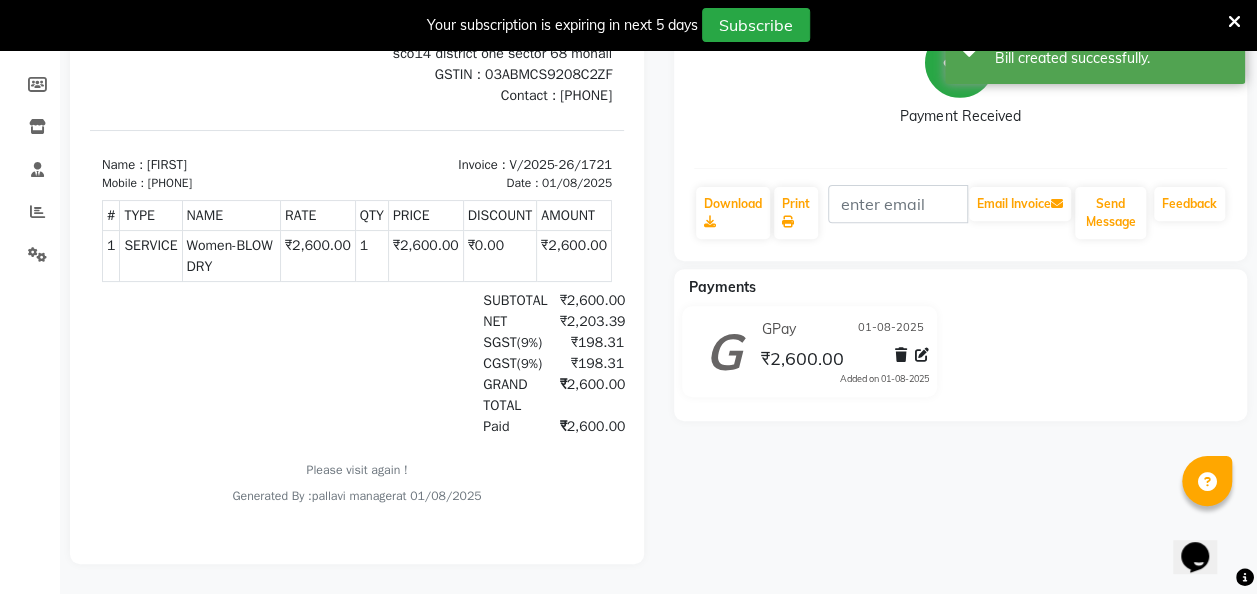 scroll, scrollTop: 0, scrollLeft: 0, axis: both 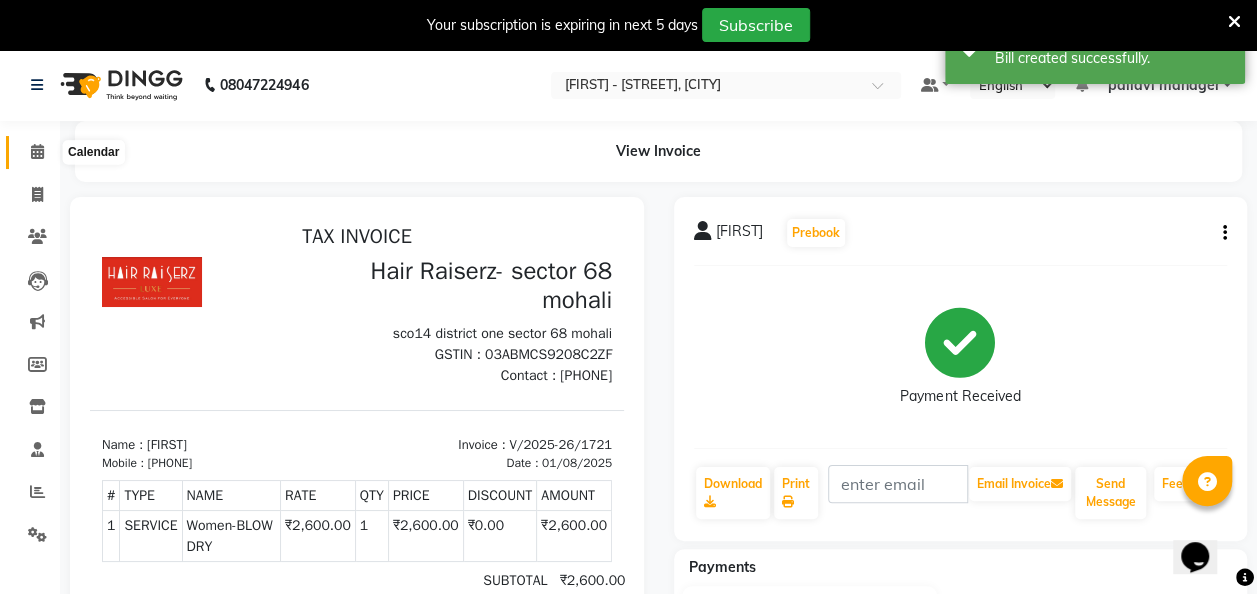 click 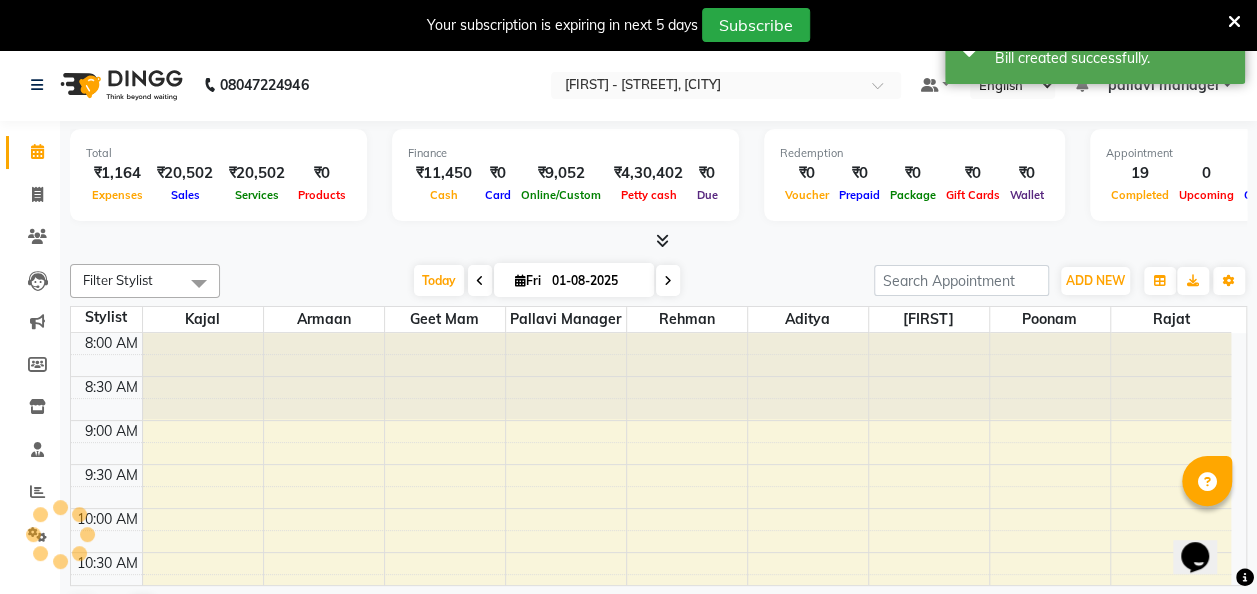 scroll, scrollTop: 0, scrollLeft: 0, axis: both 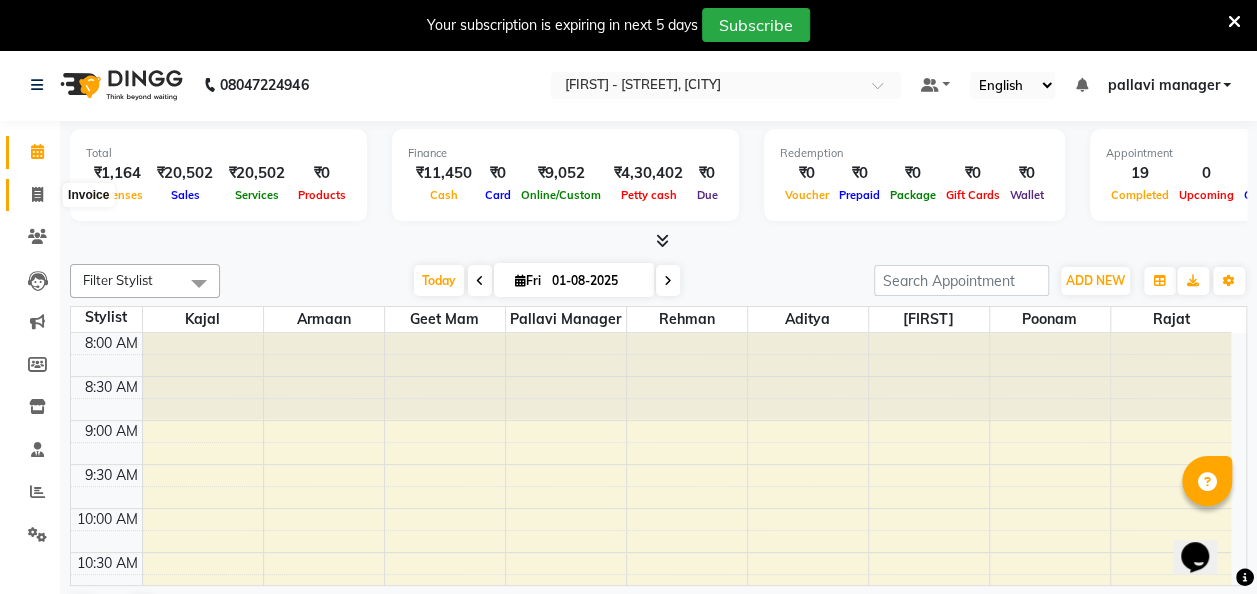 click 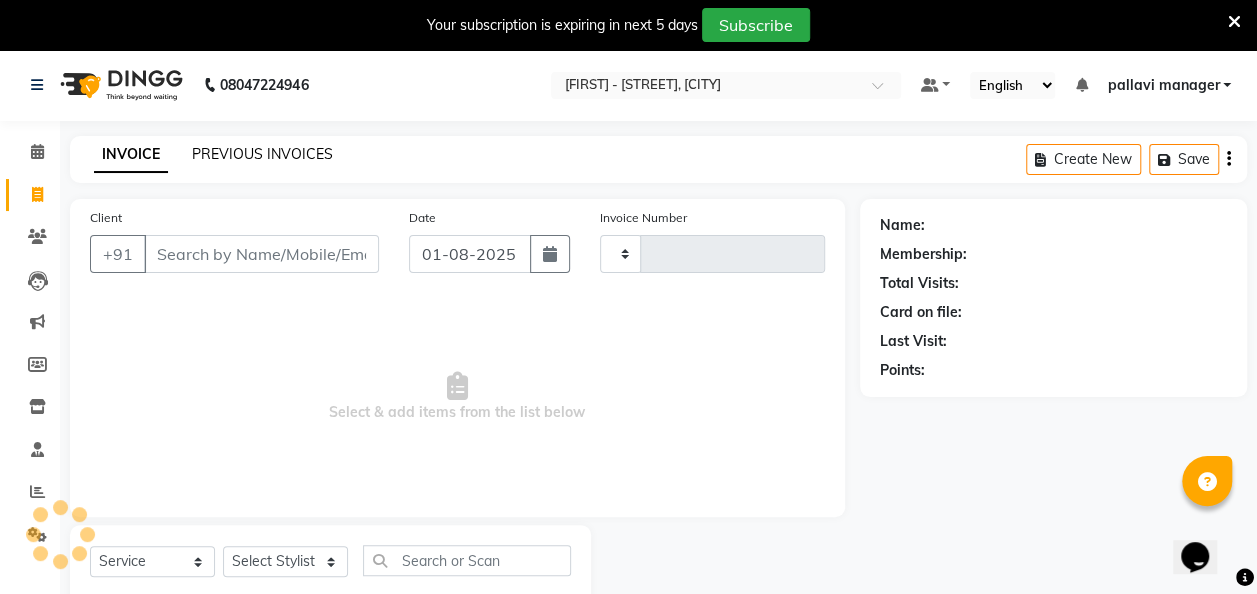 type on "1722" 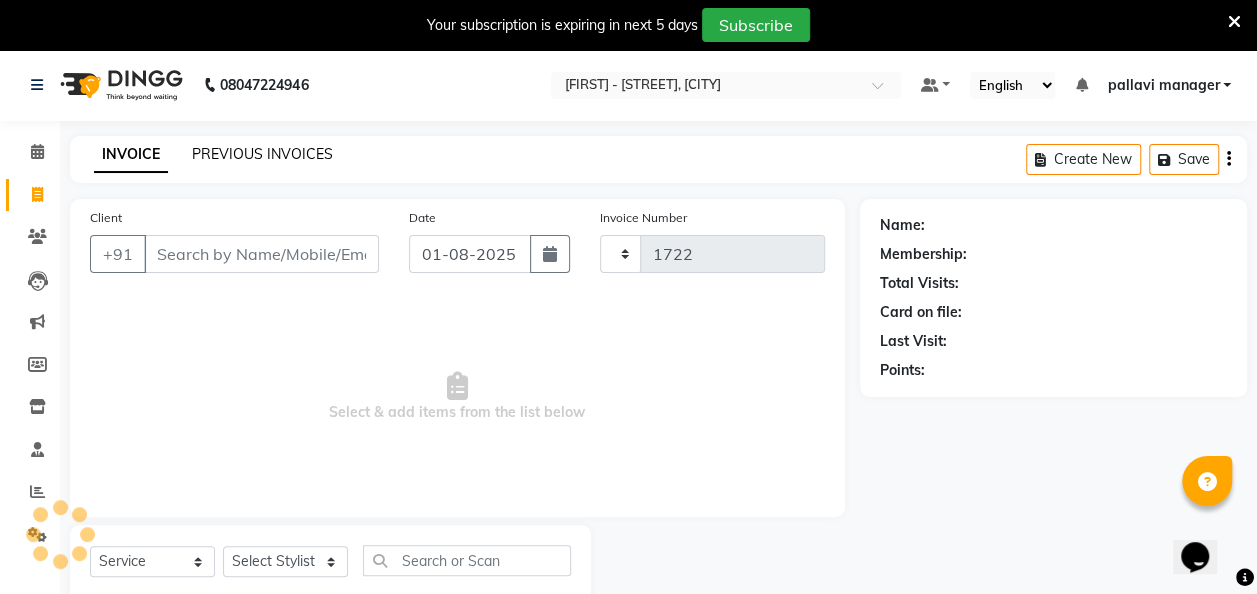 select on "6691" 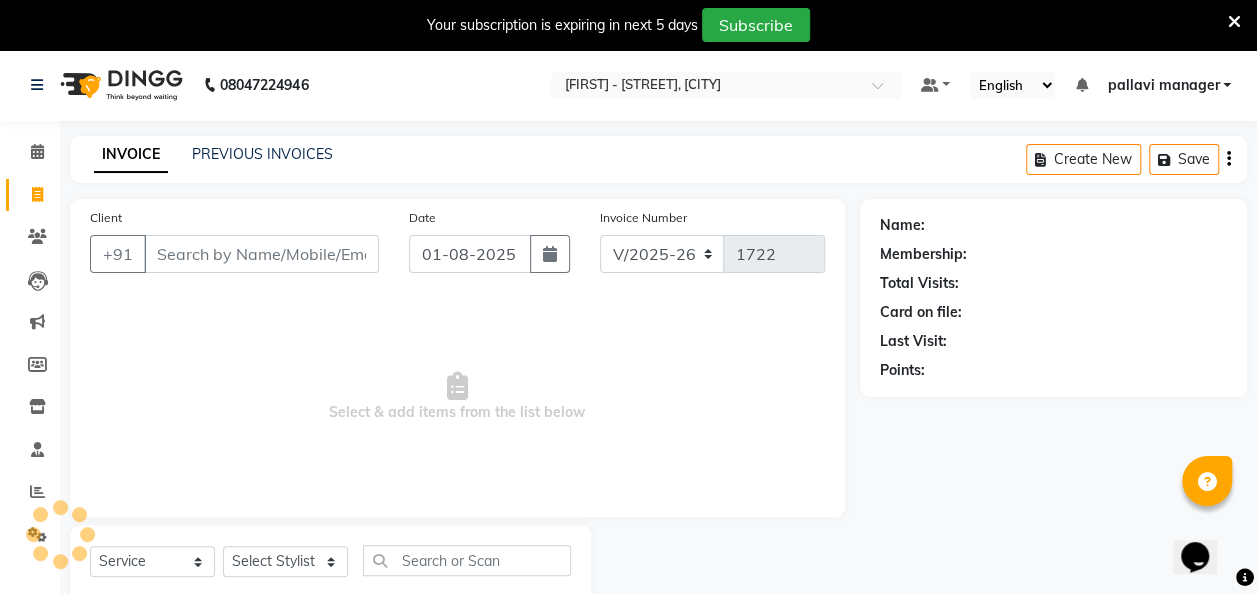 click on "Client" at bounding box center [261, 254] 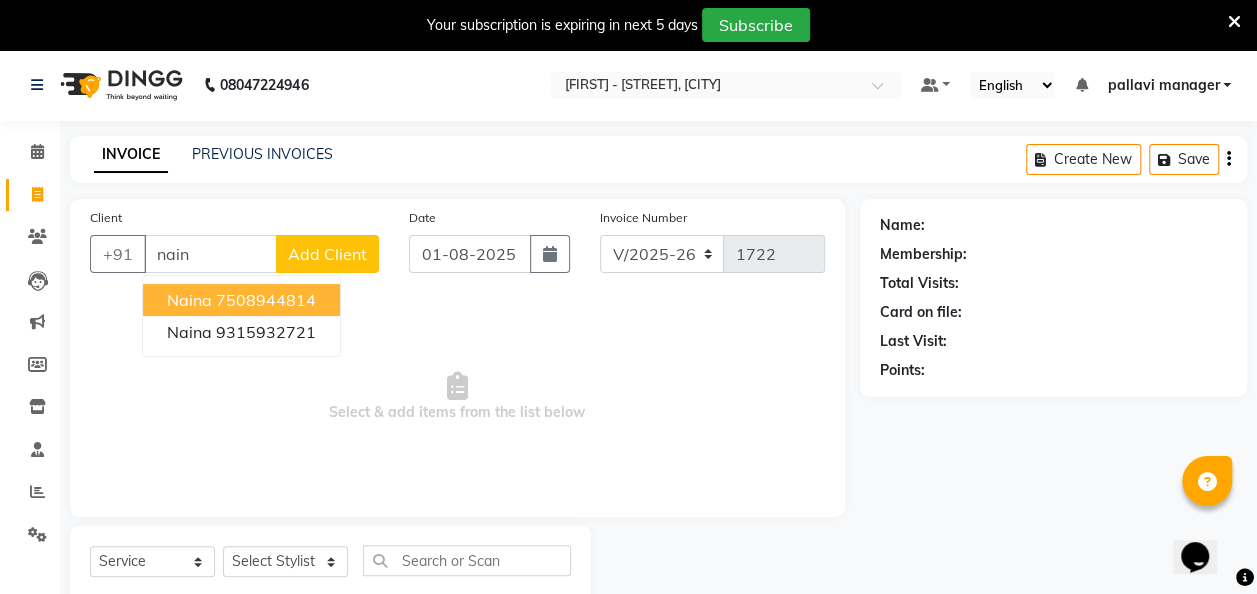 click on "naina  7508944814" at bounding box center (241, 300) 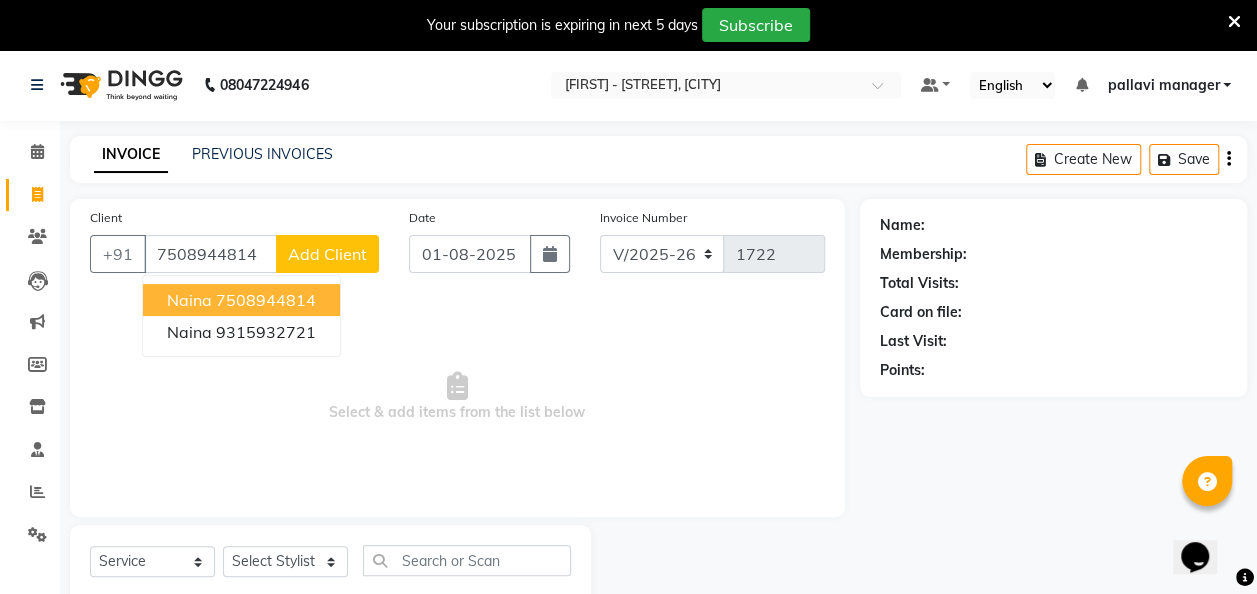 type on "7508944814" 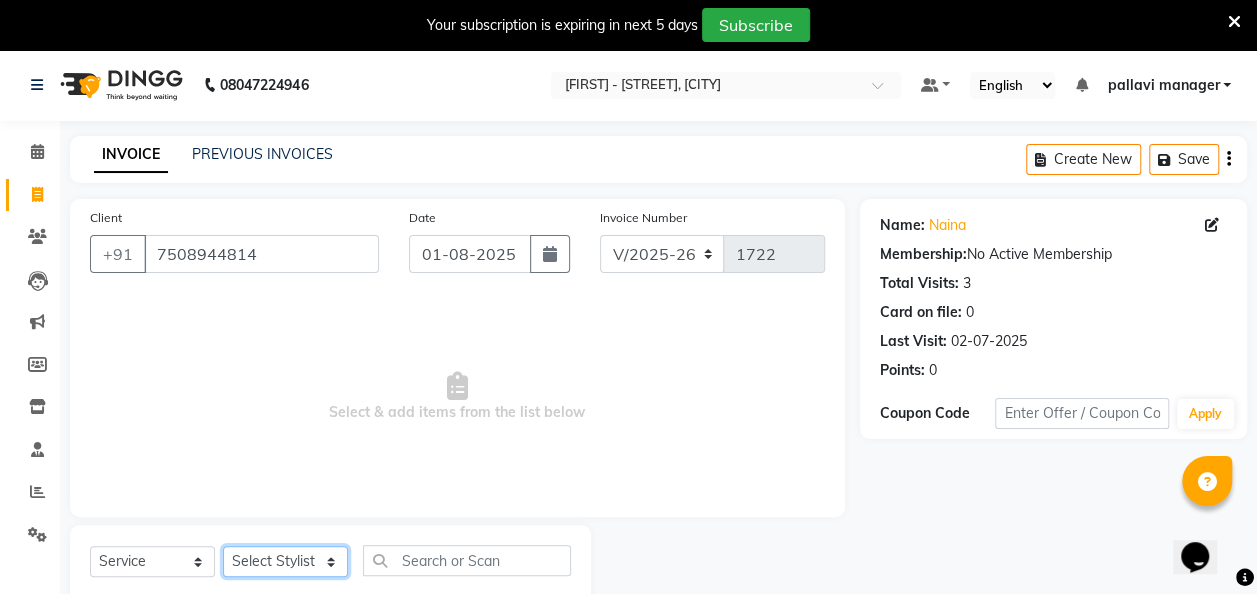 click on "Select Stylist [FIRST] [FIRST] [FIRST] [FIRST] [FIRST] [FIRST] [FIRST] [FIRST] [FIRST] [FIRST]" 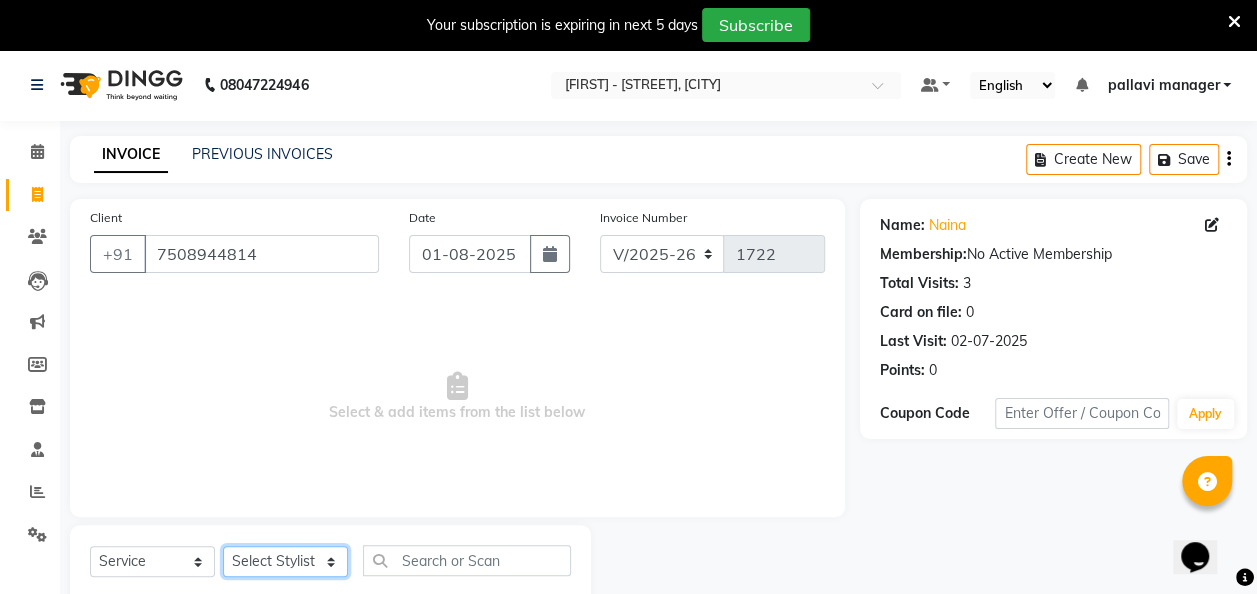select on "63155" 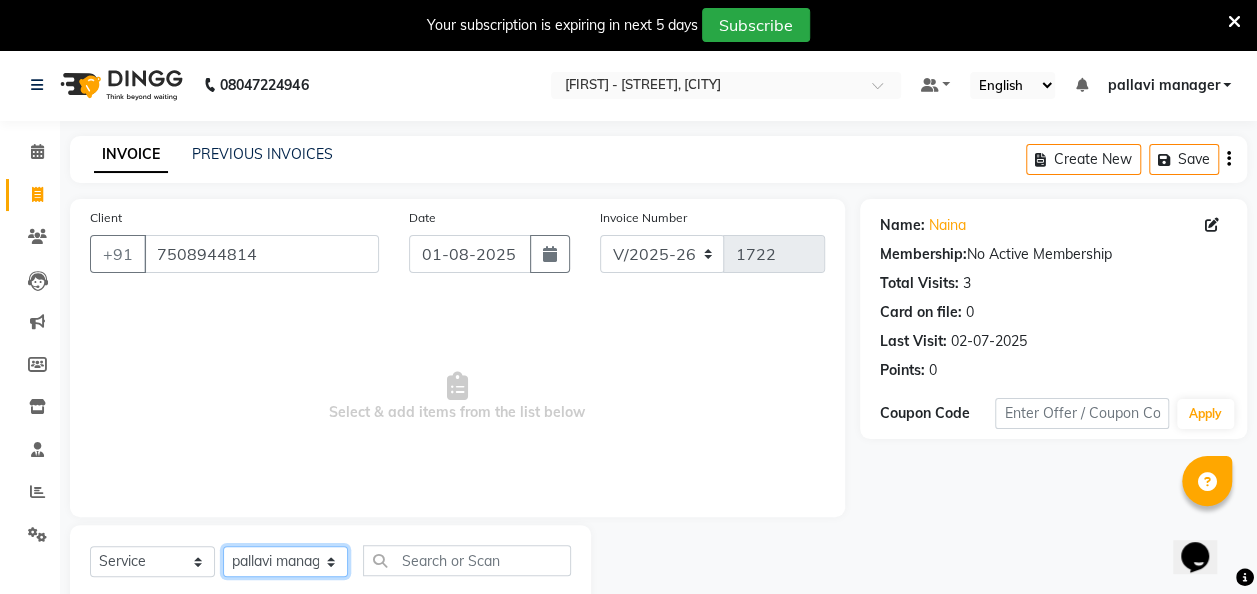 click on "Select Stylist [FIRST] [FIRST] [FIRST] [FIRST] [FIRST] [FIRST] [FIRST] [FIRST] [FIRST] [FIRST]" 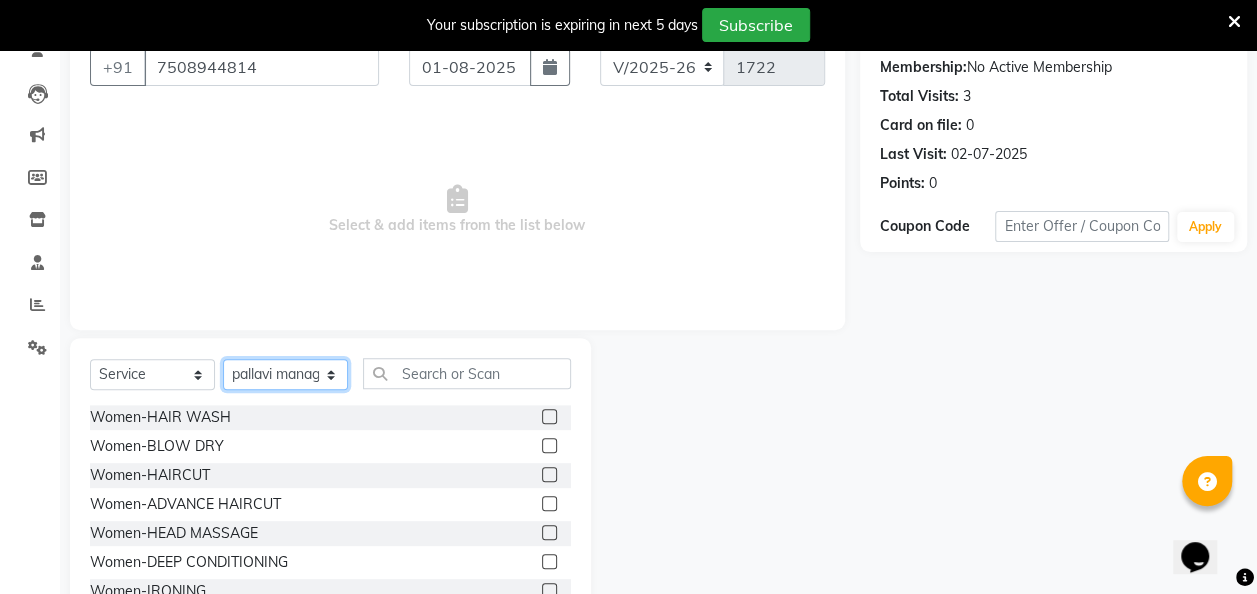 scroll, scrollTop: 190, scrollLeft: 0, axis: vertical 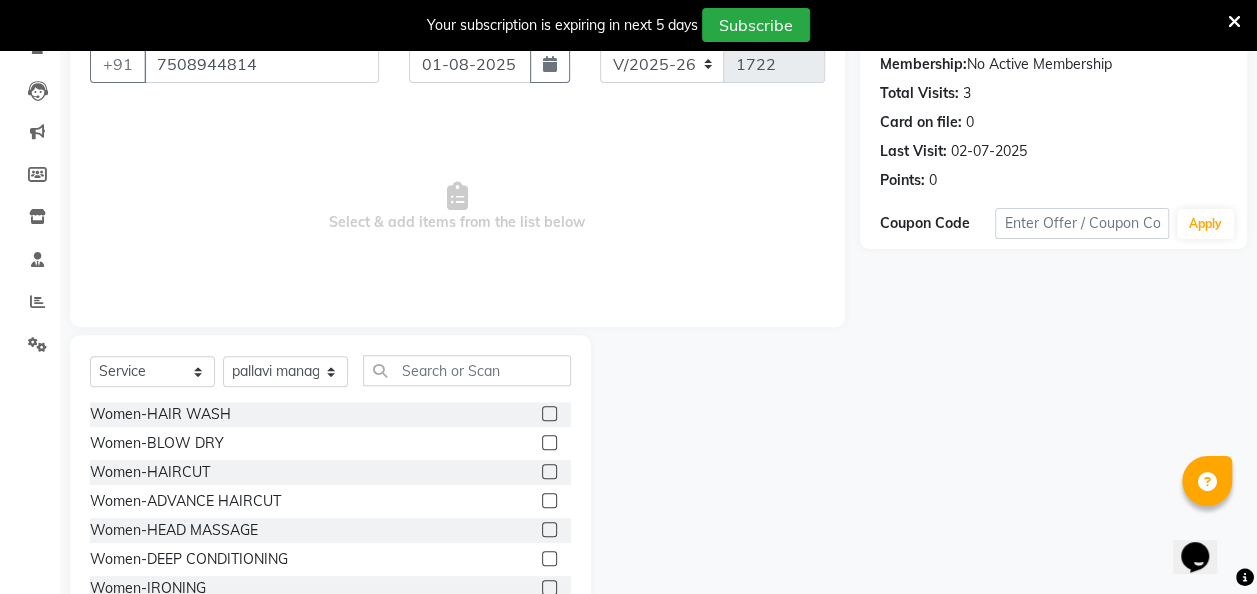 click 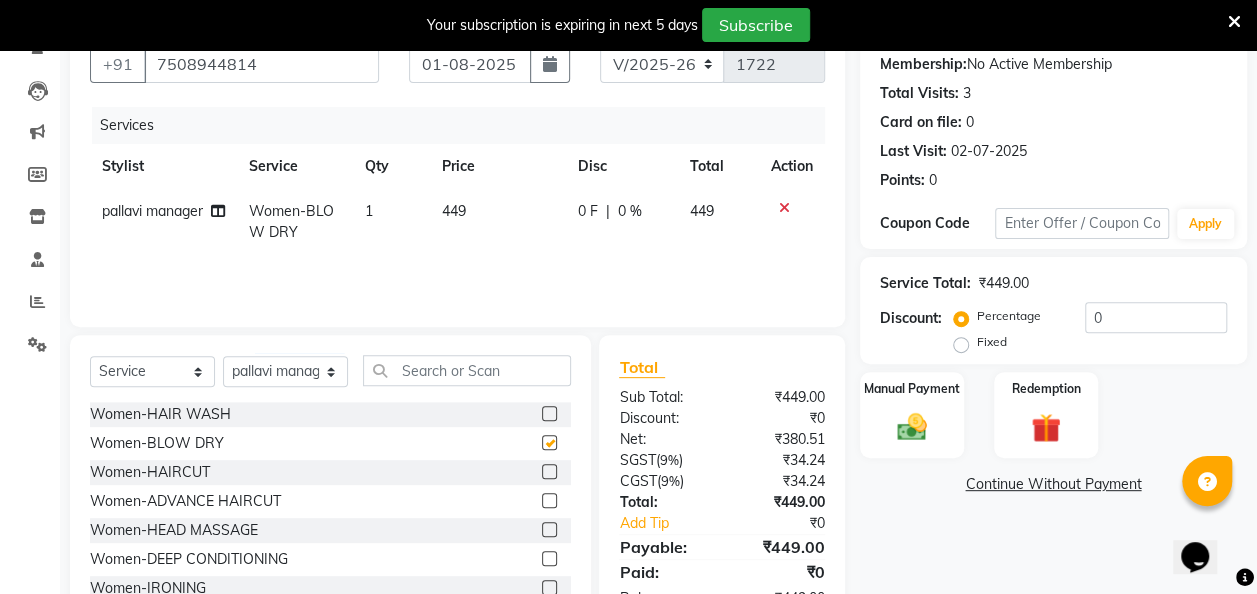 checkbox on "false" 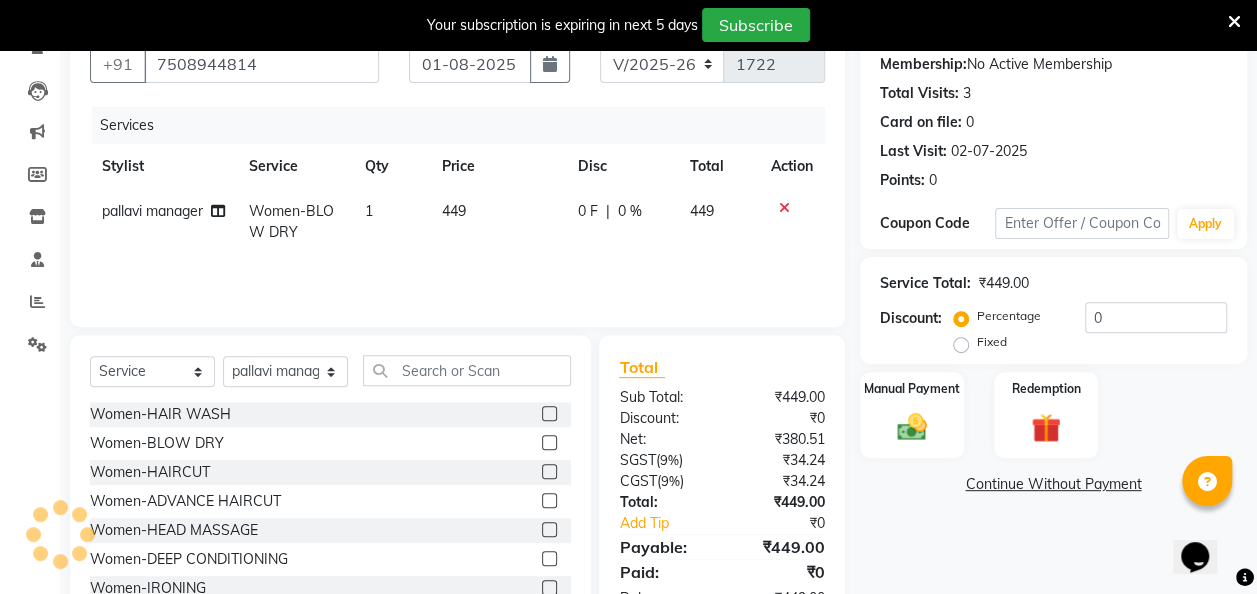 click on "449" 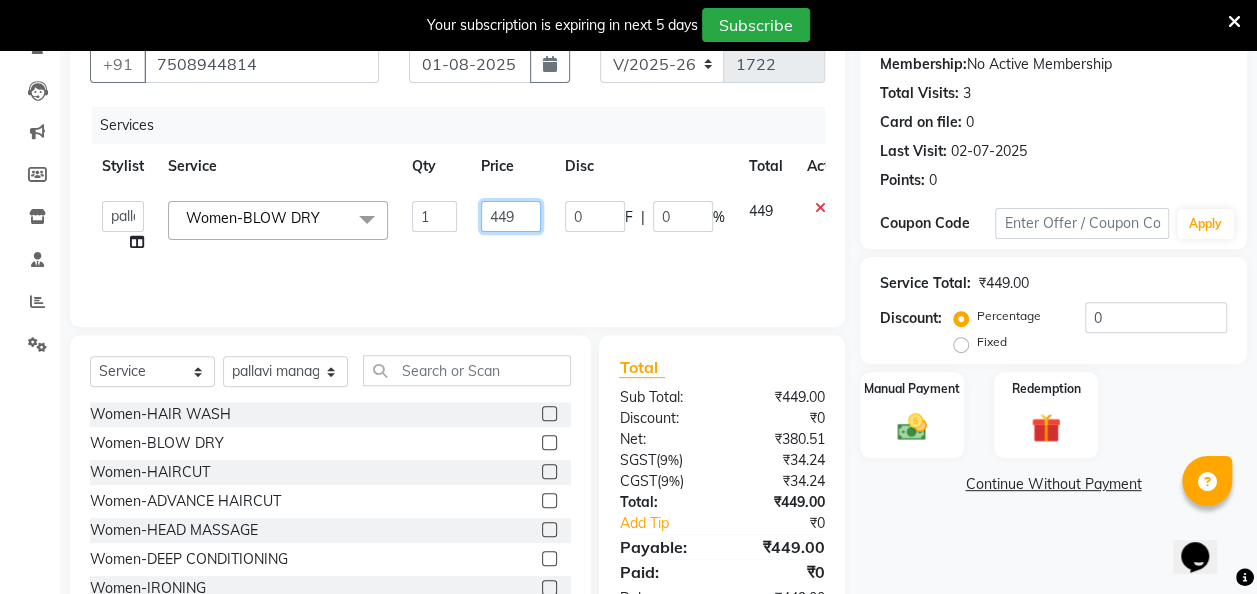 click on "449" 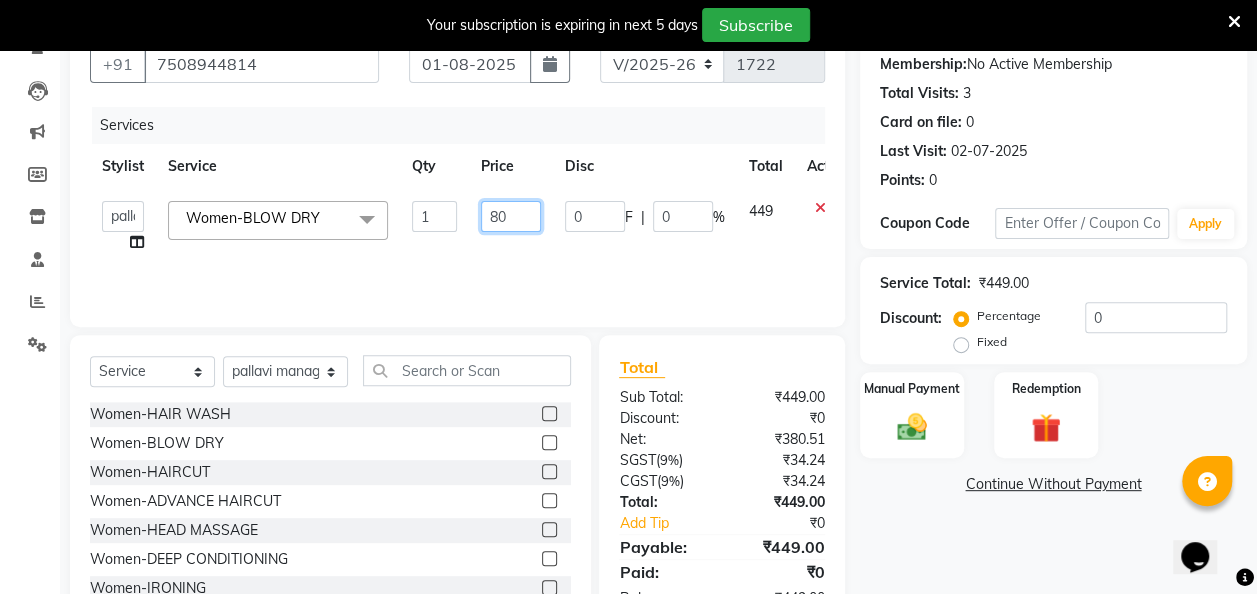type on "800" 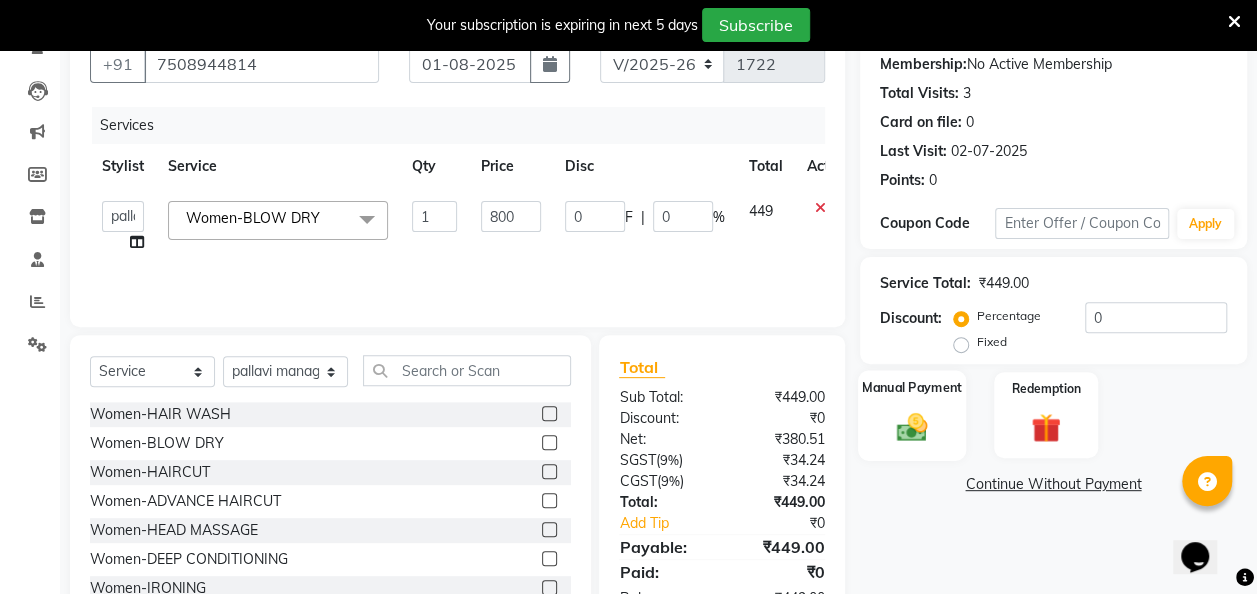 click 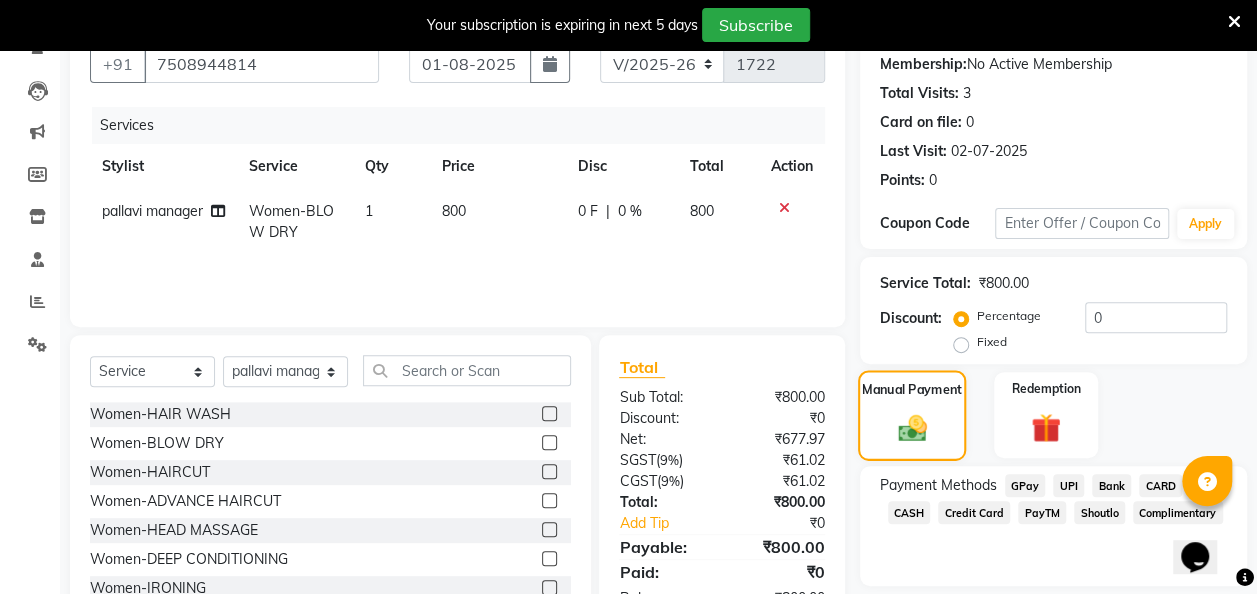 scroll, scrollTop: 255, scrollLeft: 0, axis: vertical 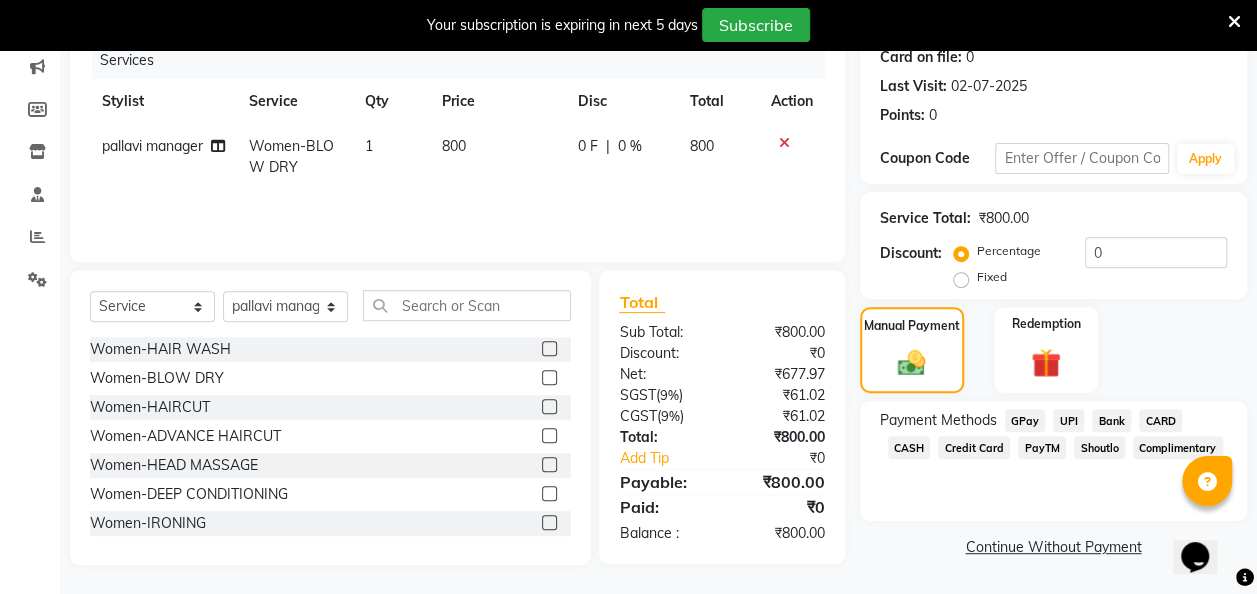 click on "GPay" 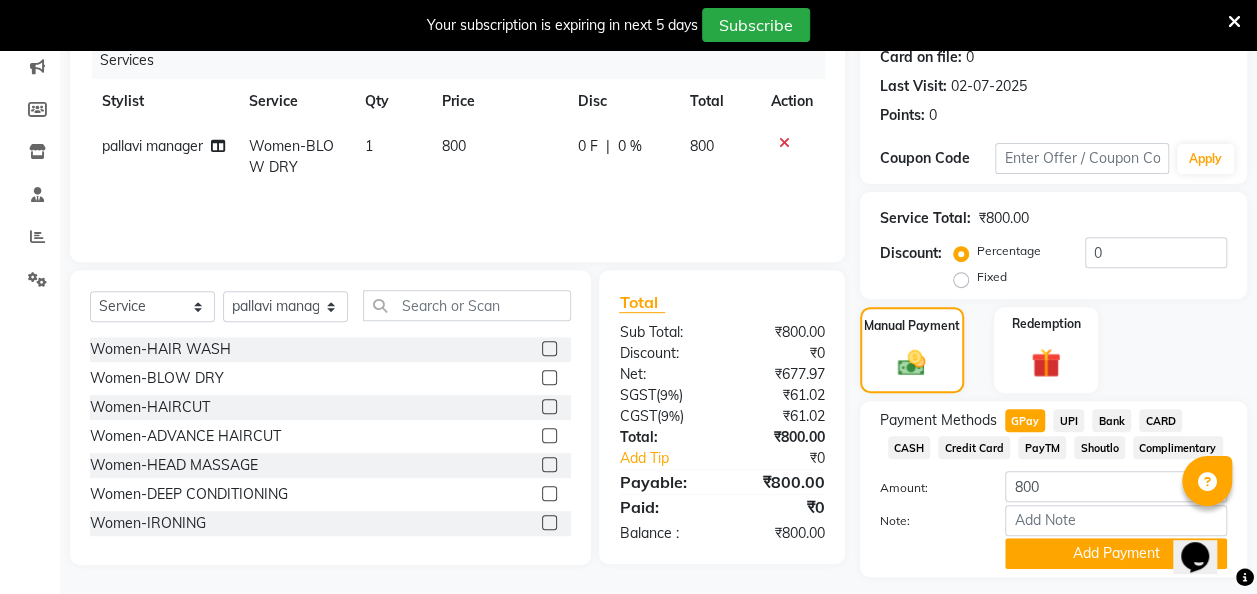 click on "GPay" 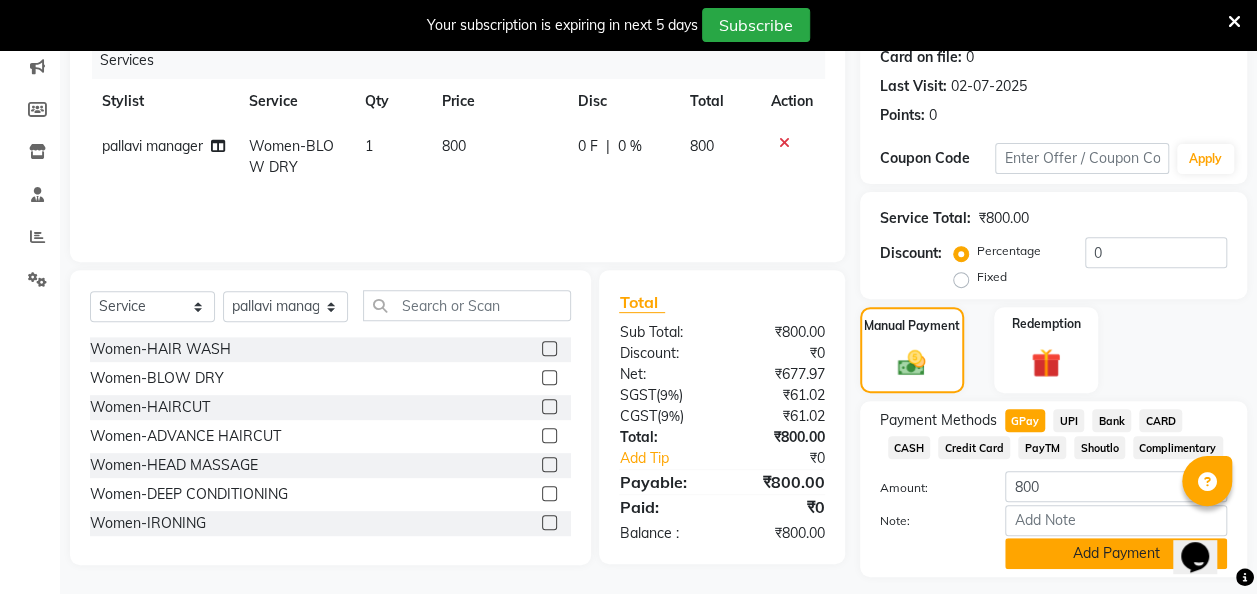 click on "Add Payment" 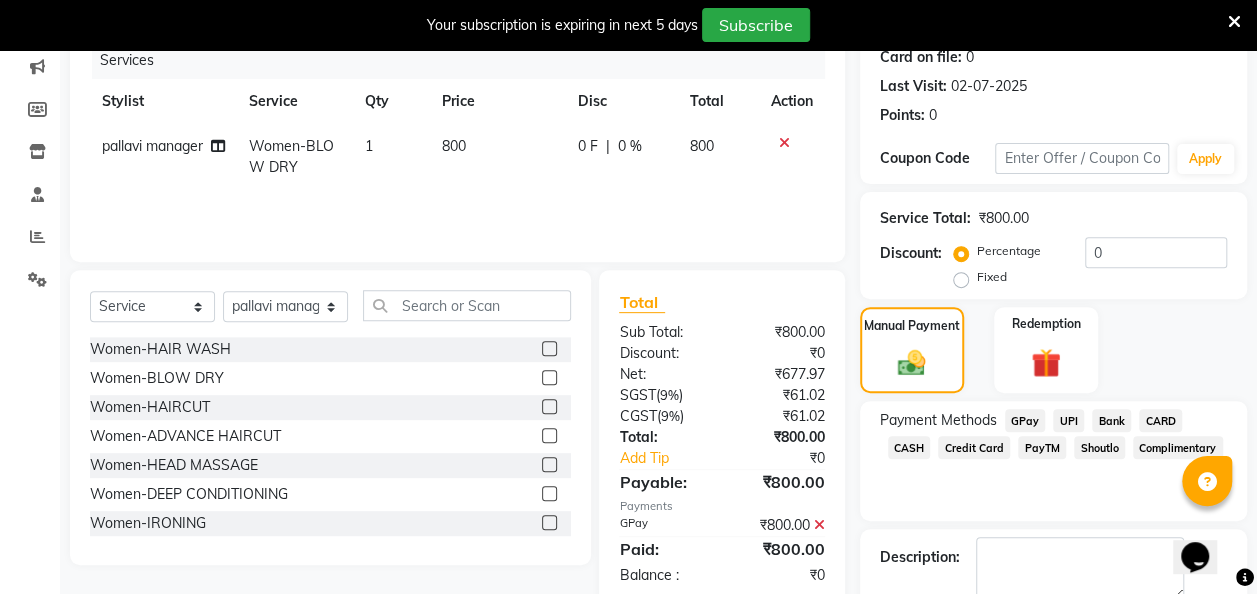 scroll, scrollTop: 364, scrollLeft: 0, axis: vertical 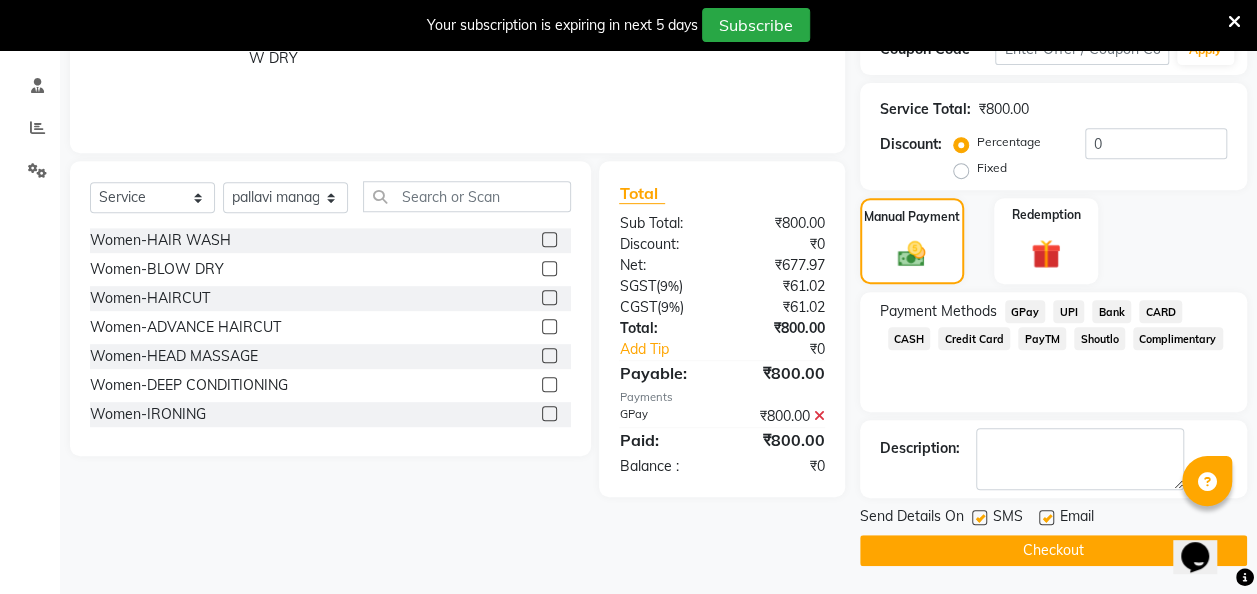 click 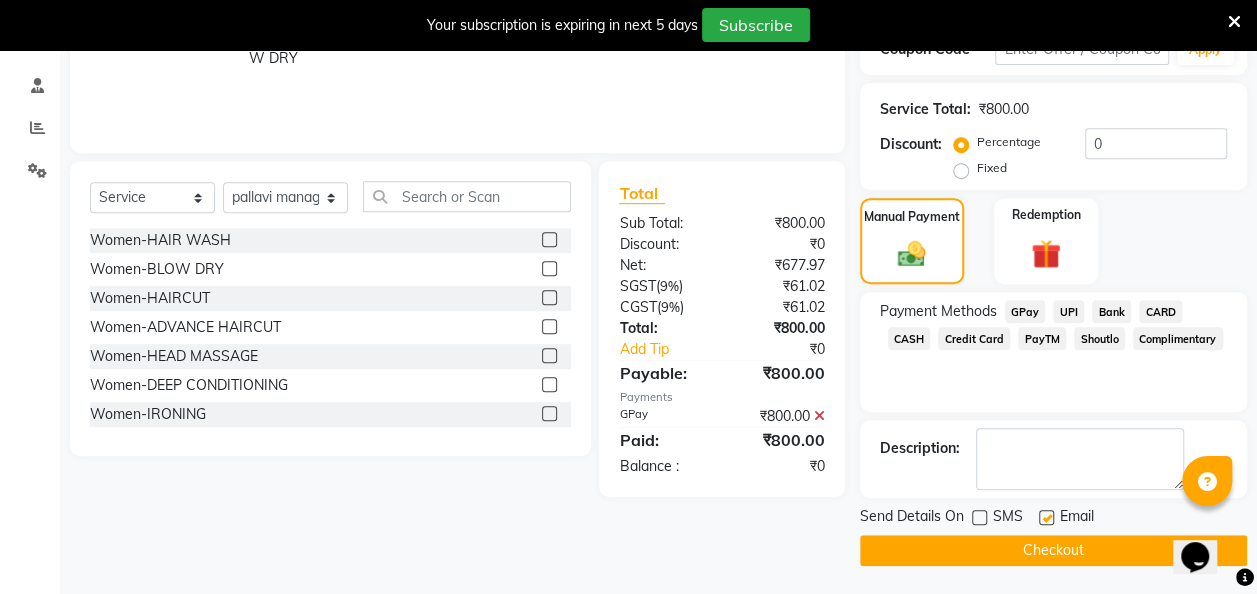 click on "Checkout" 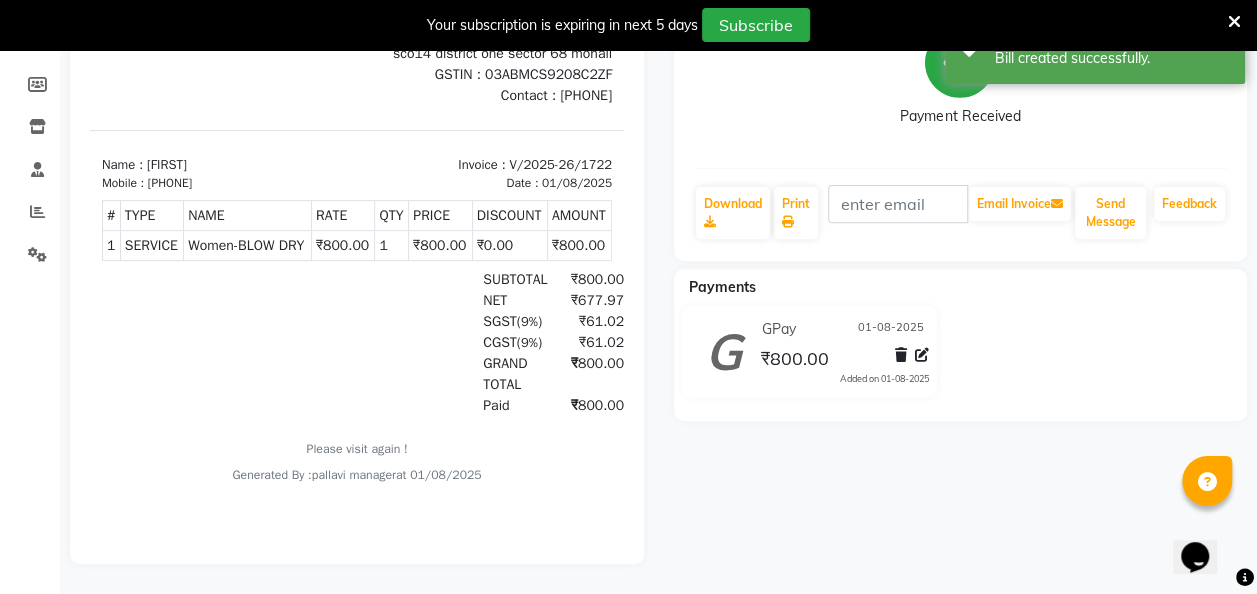 scroll, scrollTop: 0, scrollLeft: 0, axis: both 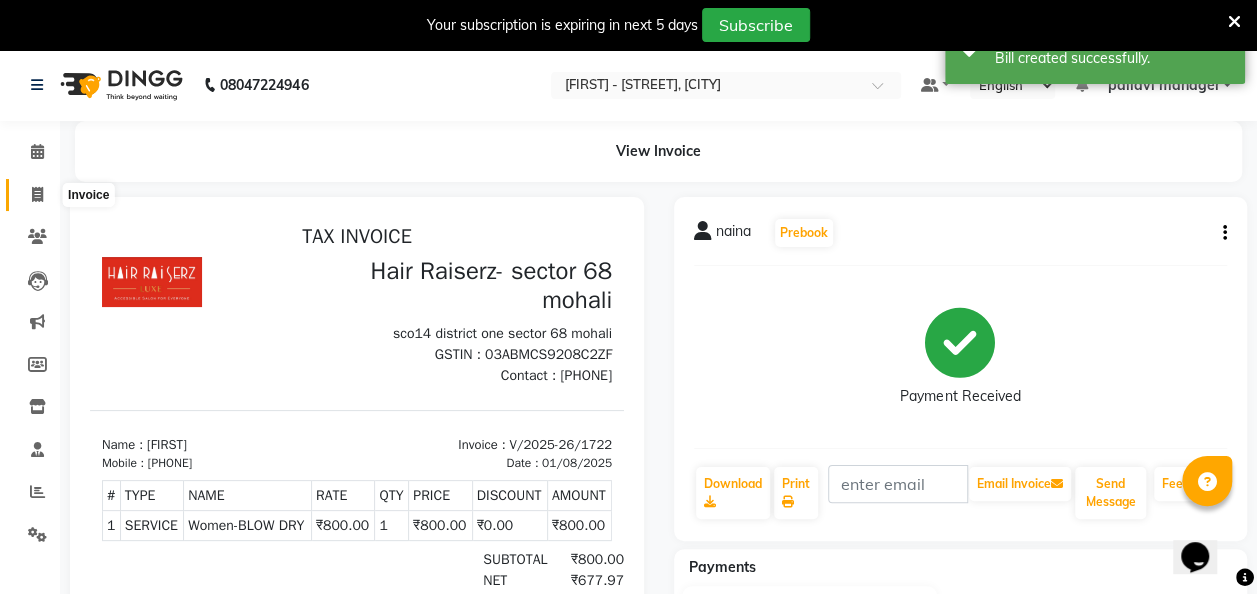click 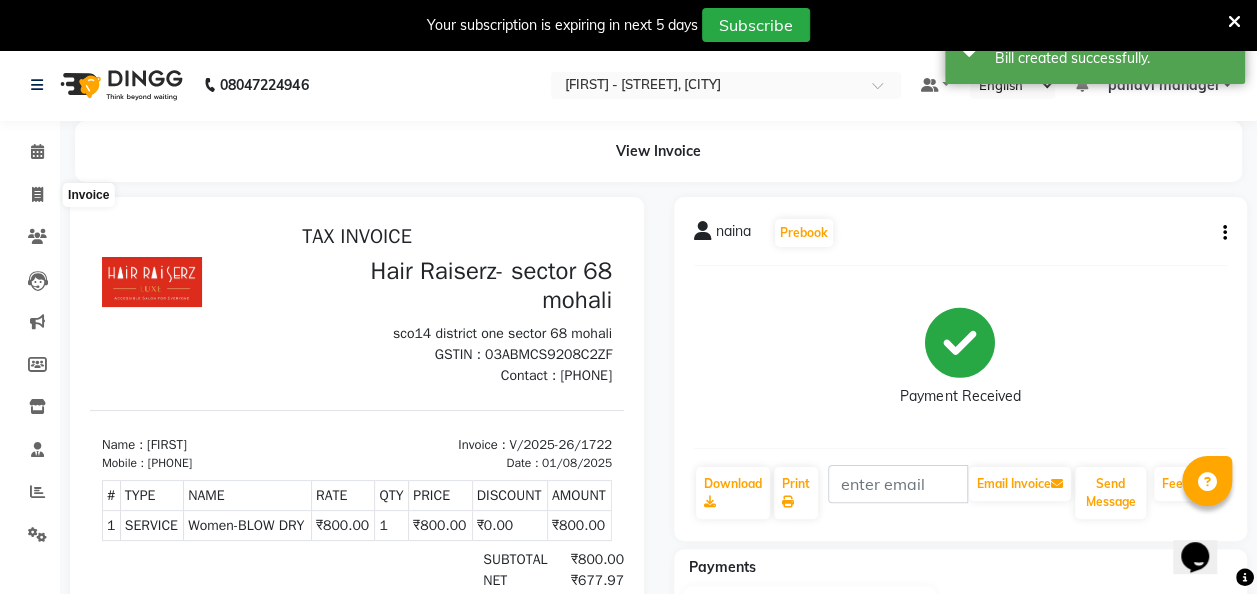 select on "6691" 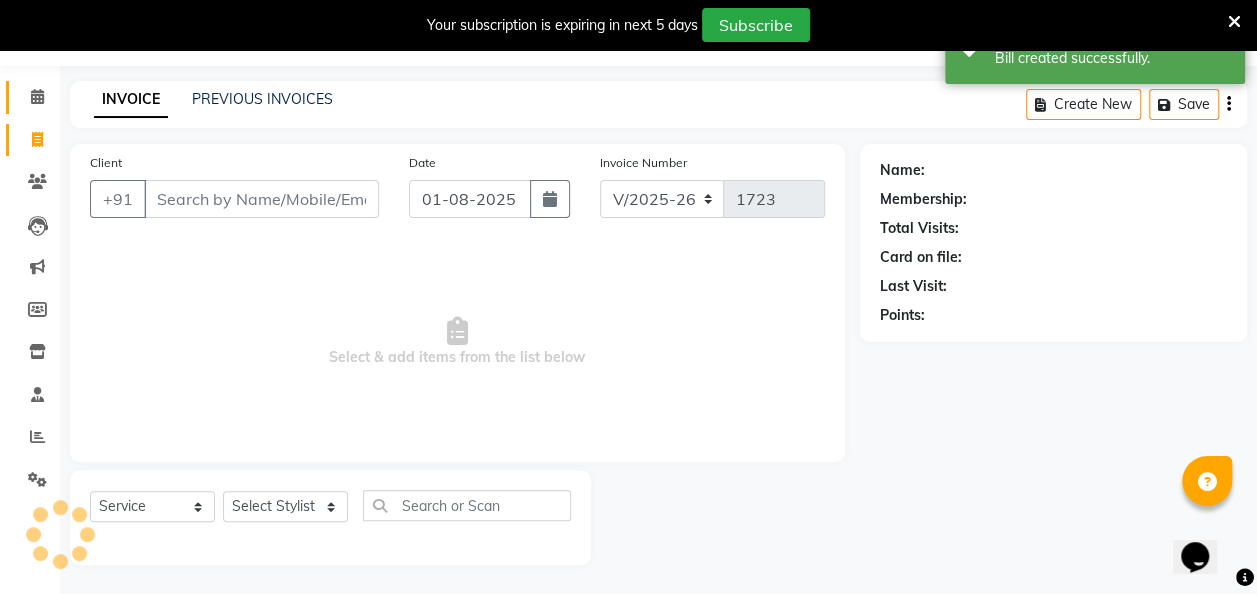 click on "Calendar" 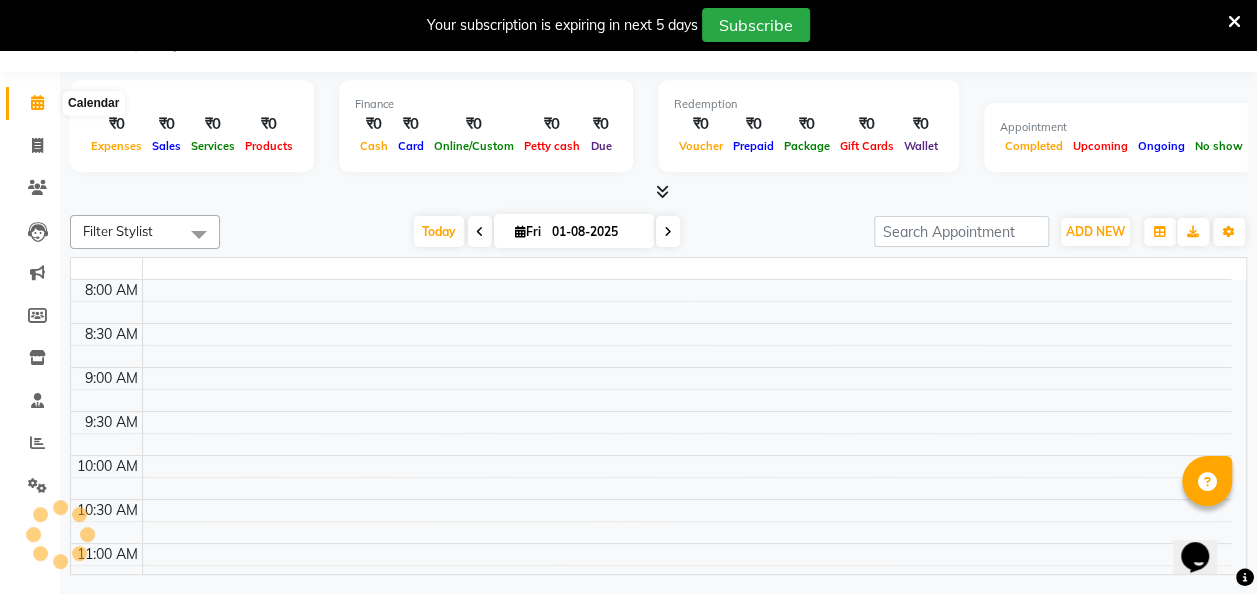 scroll, scrollTop: 49, scrollLeft: 0, axis: vertical 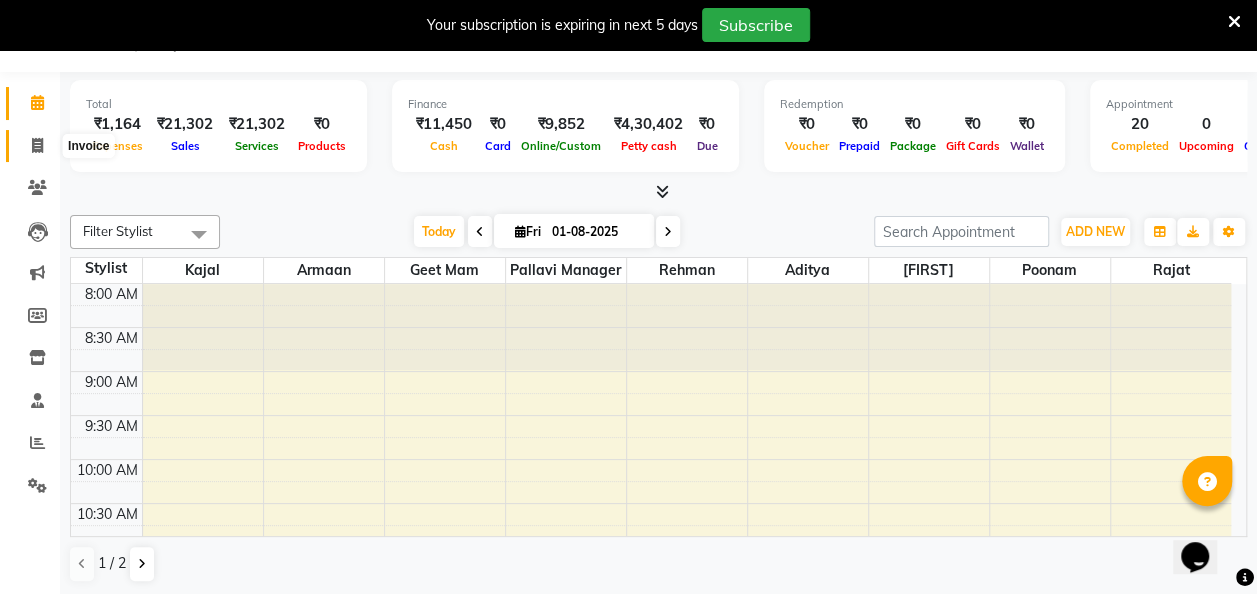 click 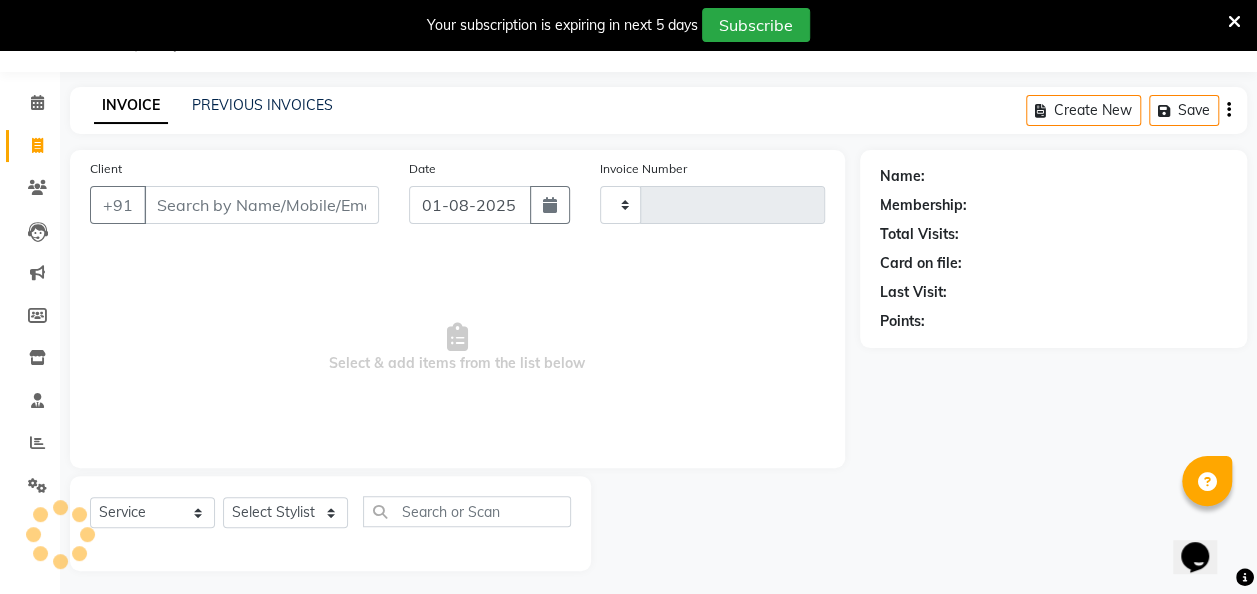type on "1723" 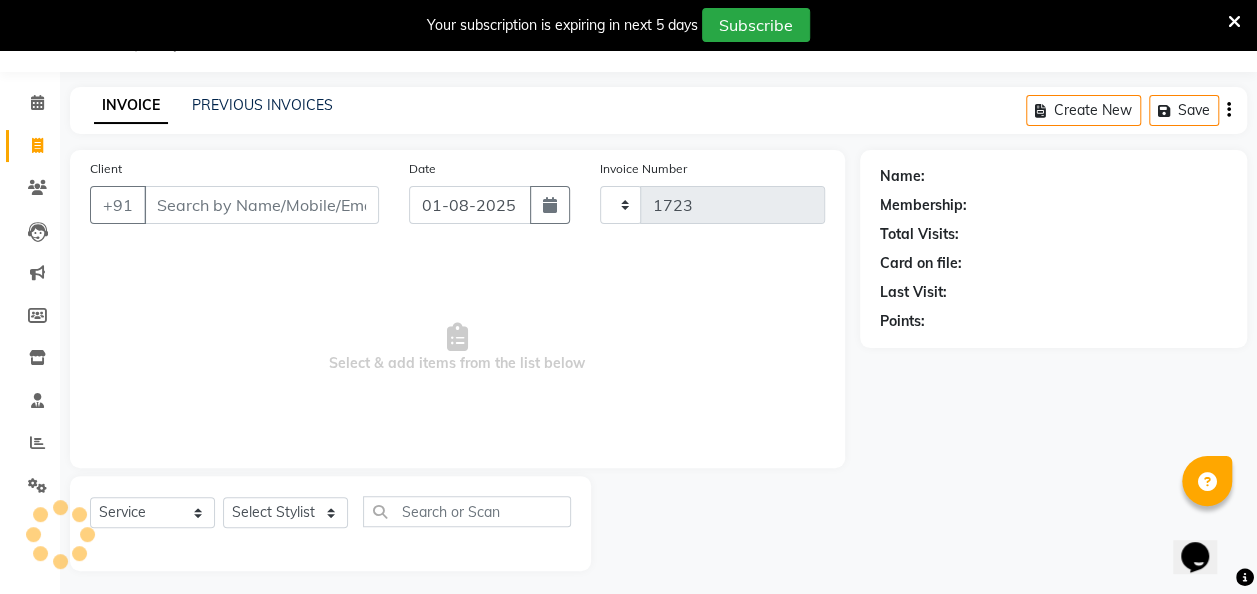 select on "6691" 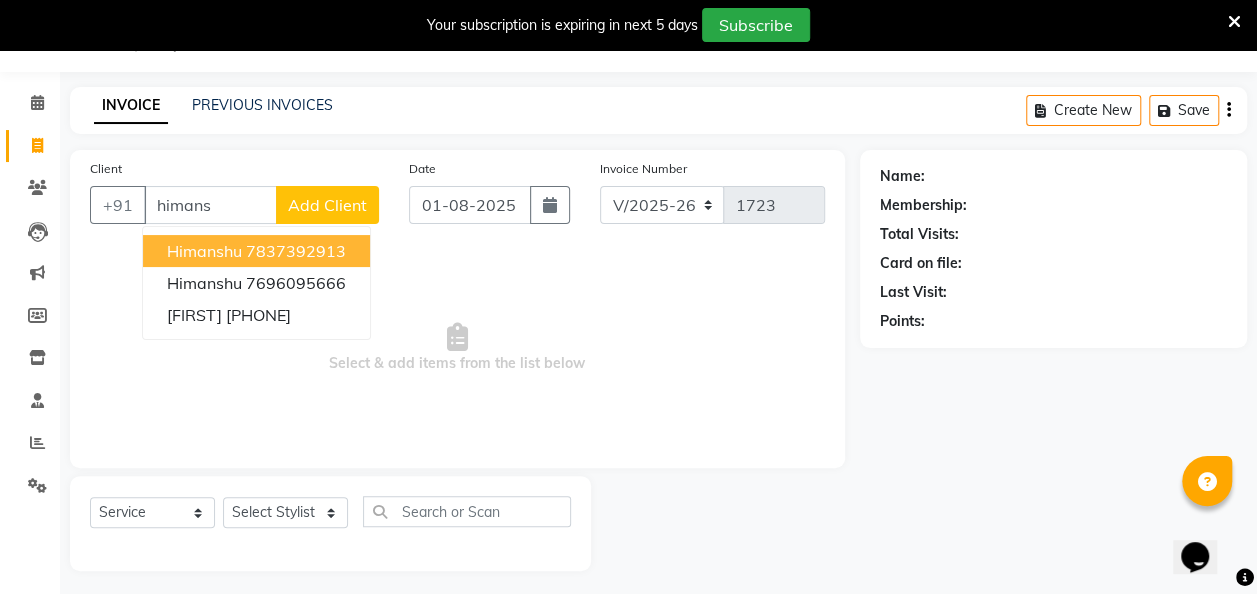 click on "himanshu  7837392913" at bounding box center [256, 251] 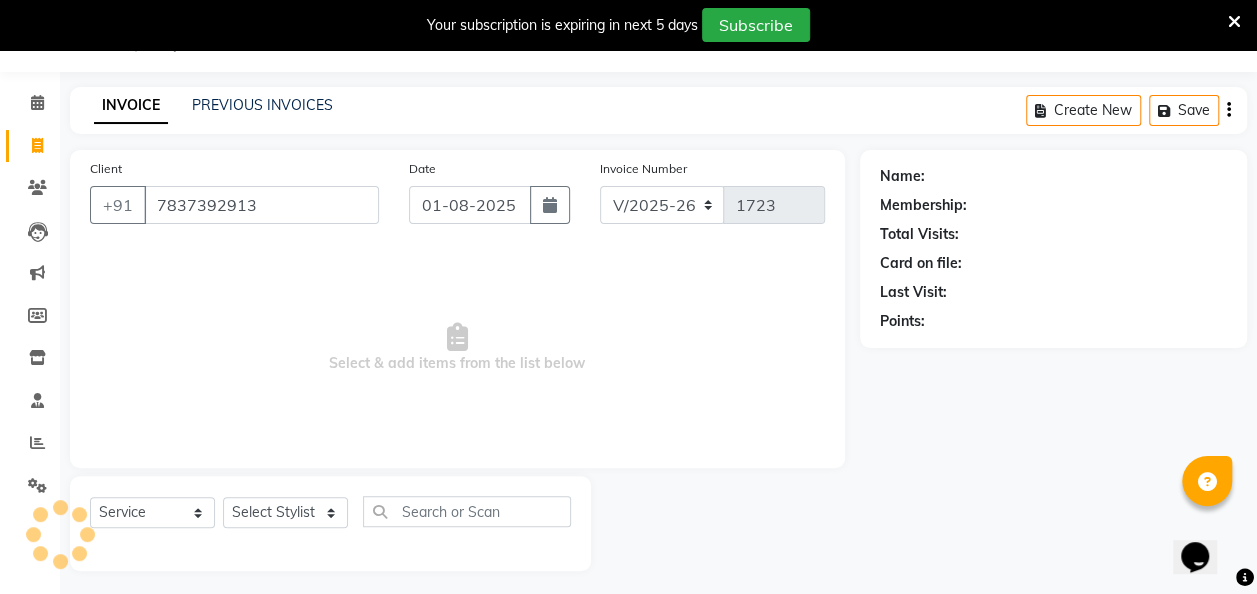 type on "7837392913" 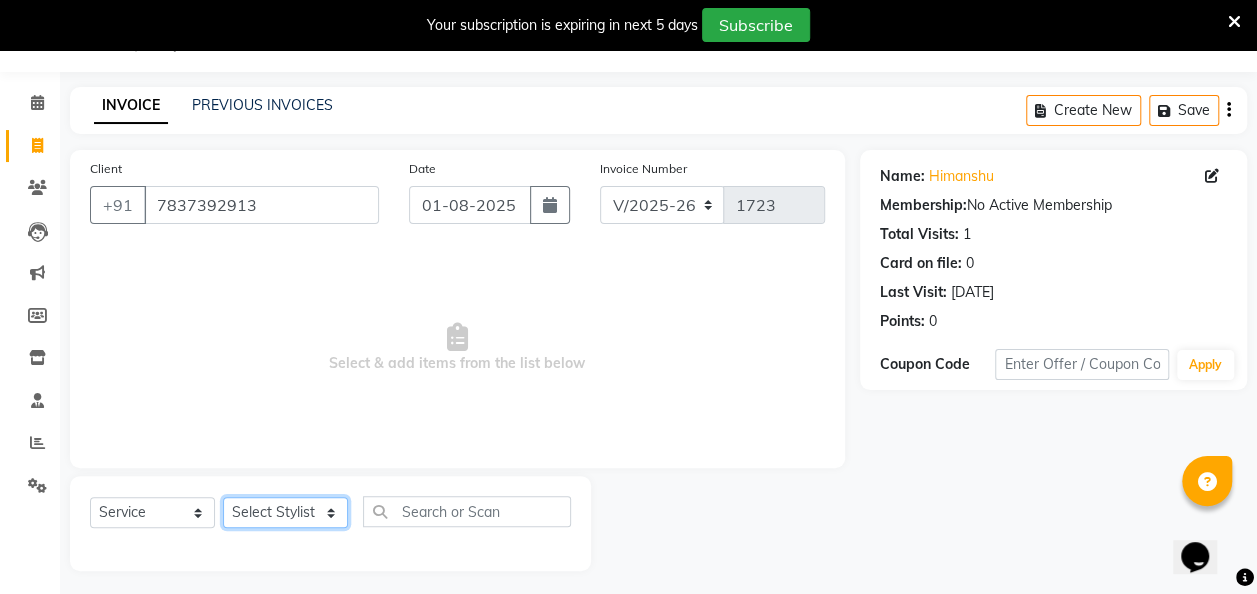 drag, startPoint x: 307, startPoint y: 519, endPoint x: 305, endPoint y: 500, distance: 19.104973 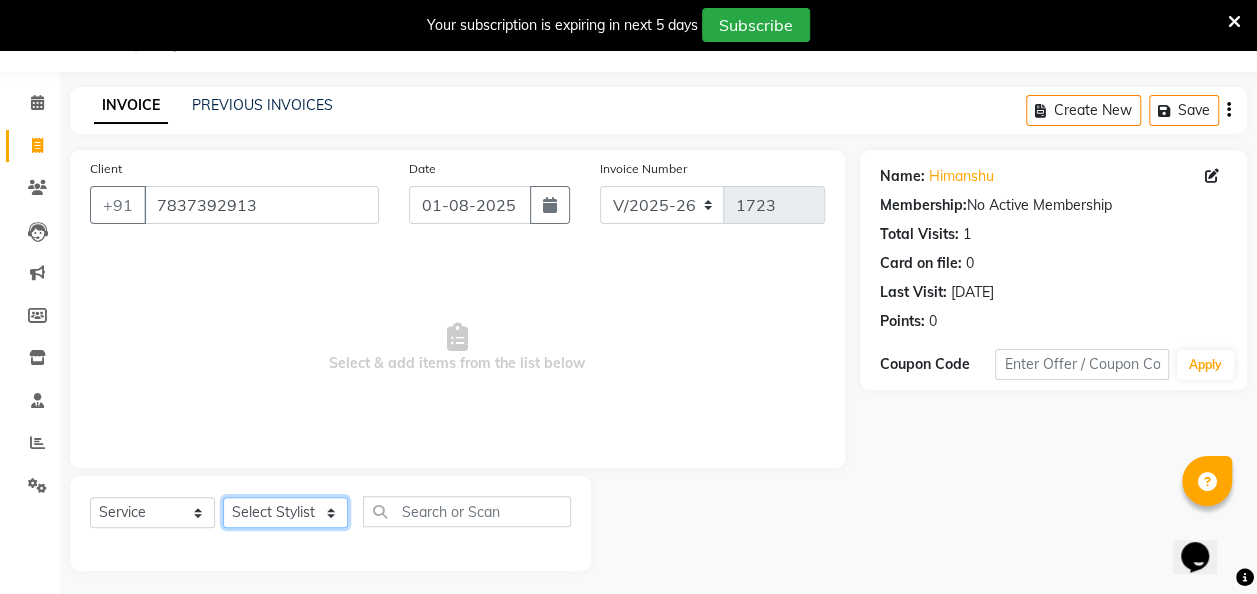 select on "65341" 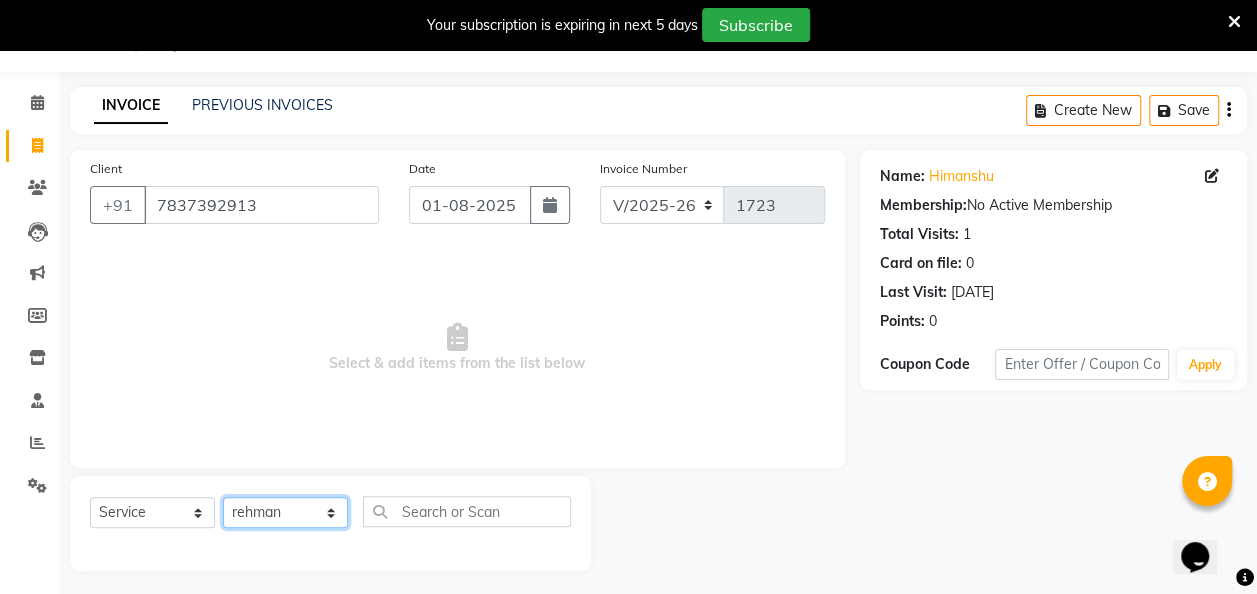 click on "Select Stylist [FIRST] [FIRST] [FIRST] [FIRST] [FIRST] [FIRST] [FIRST] [FIRST] [FIRST] [FIRST]" 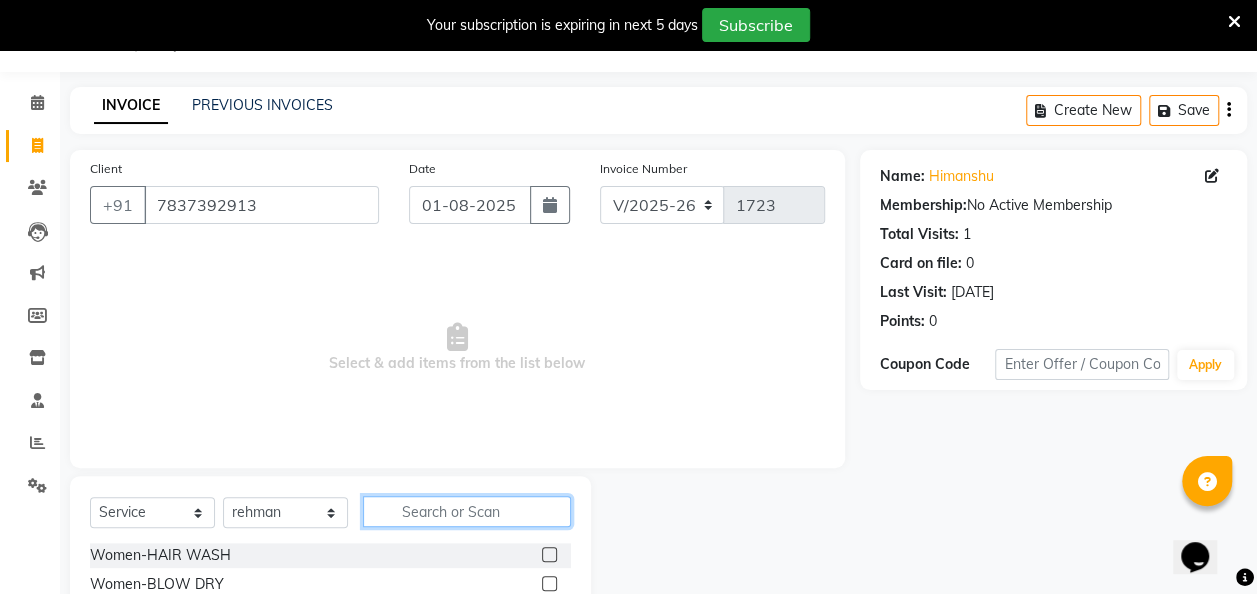 click 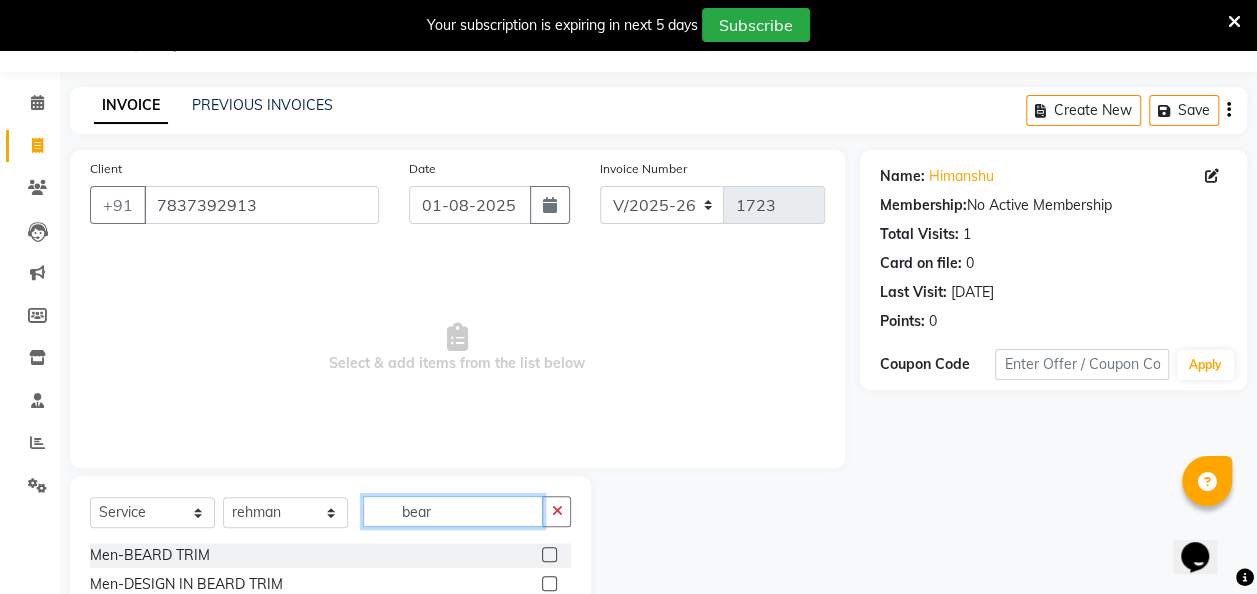 type on "bear" 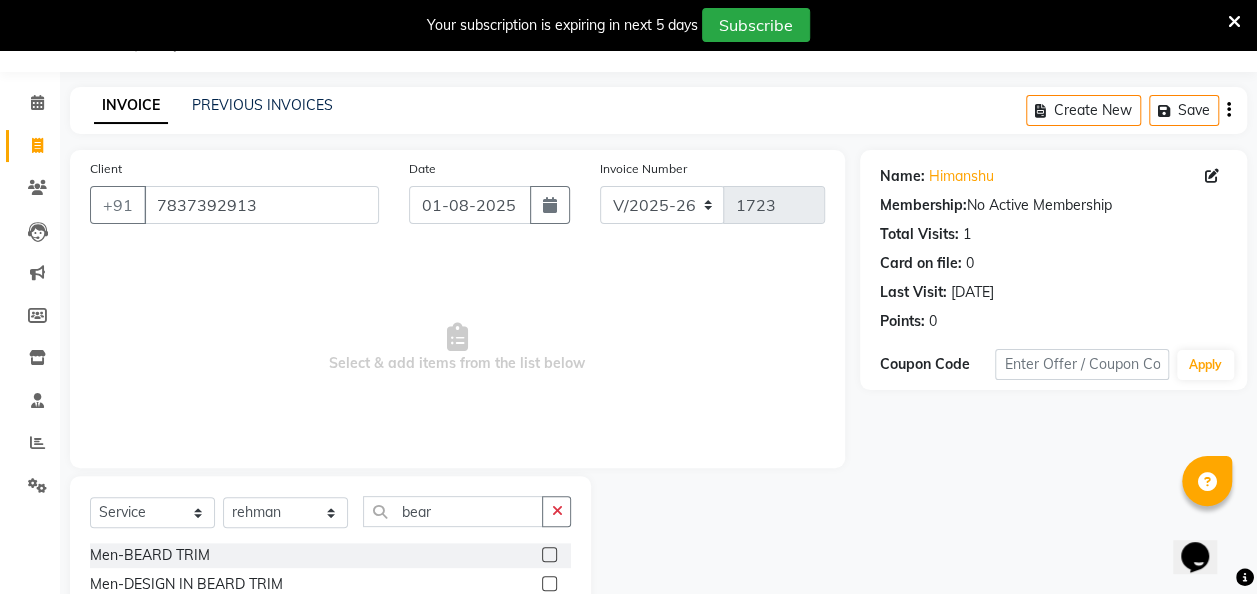 click 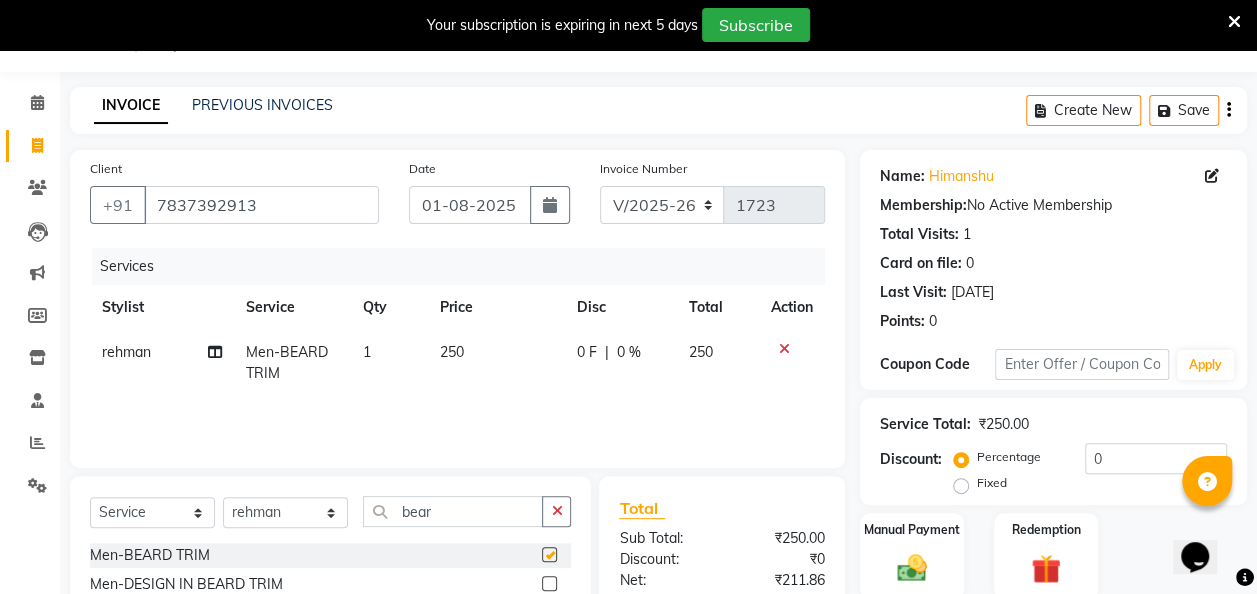 checkbox on "false" 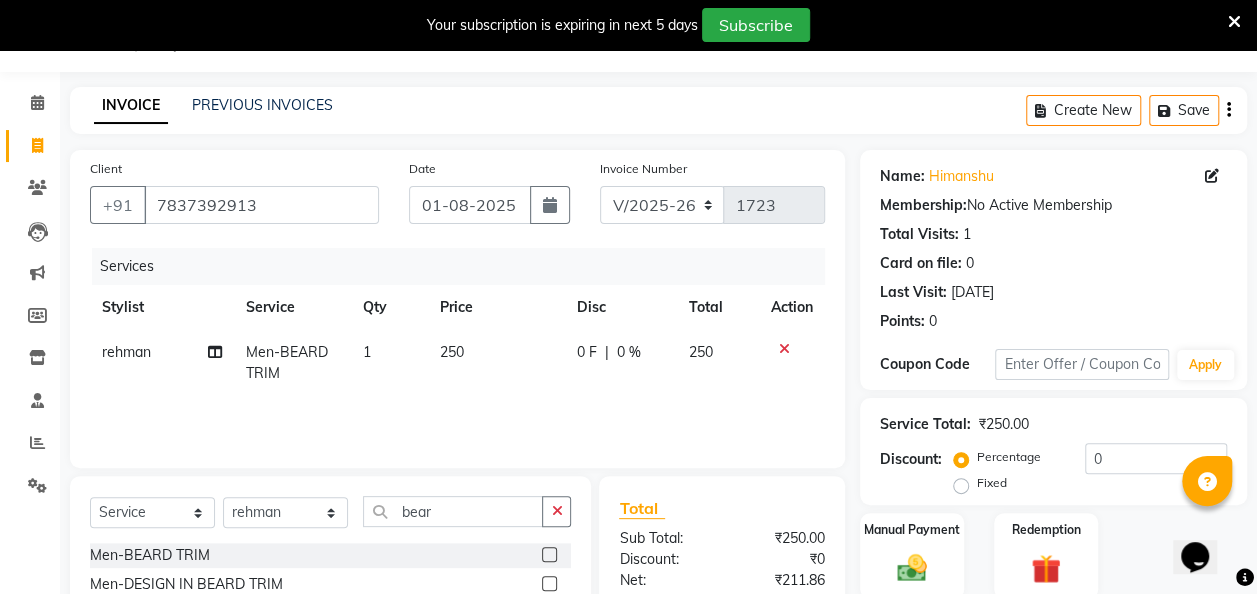 click on "rehman" 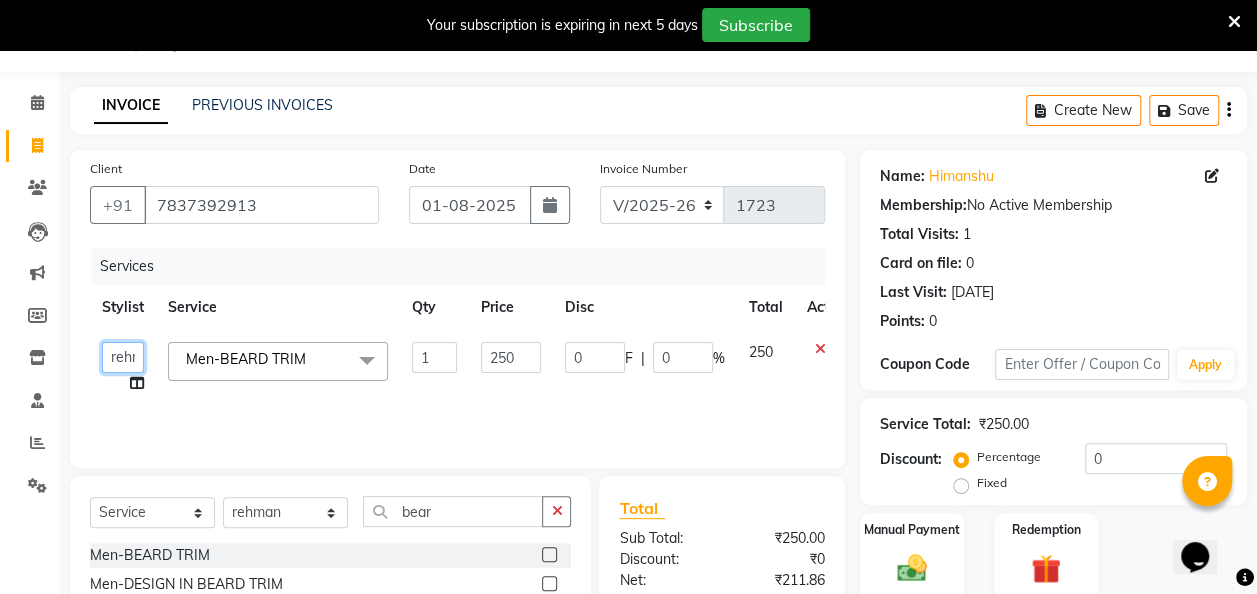 click on "aditya   amita   Armaan   Geet mam    kajal   pallavi manager   poonam   rajat   rehman   sajid" 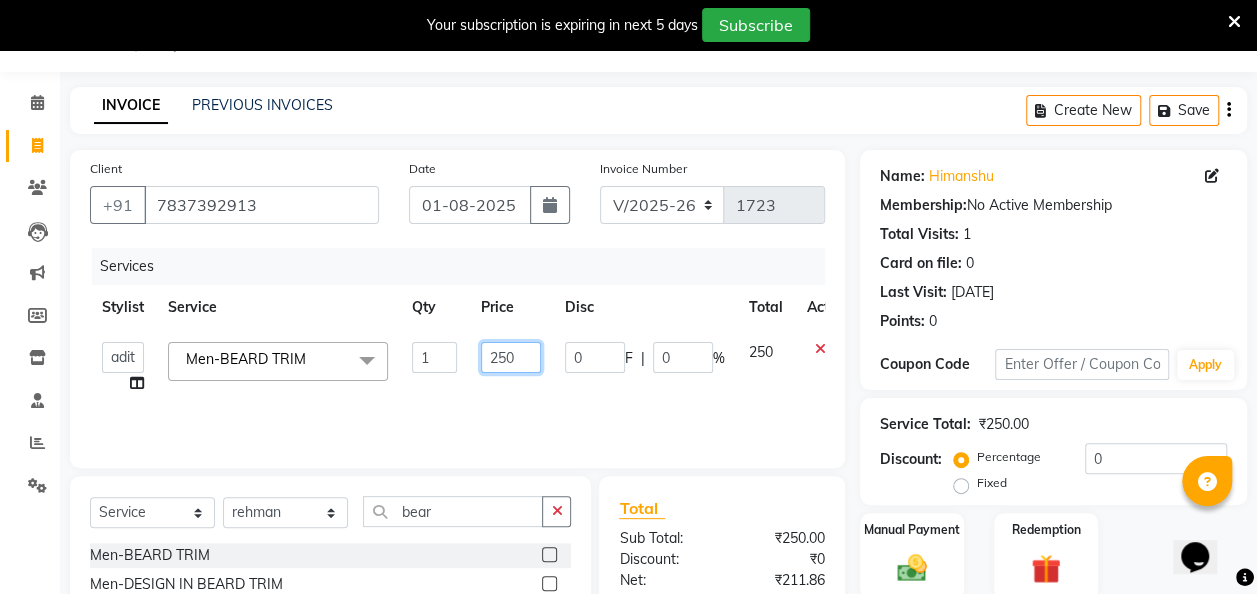 click on "250" 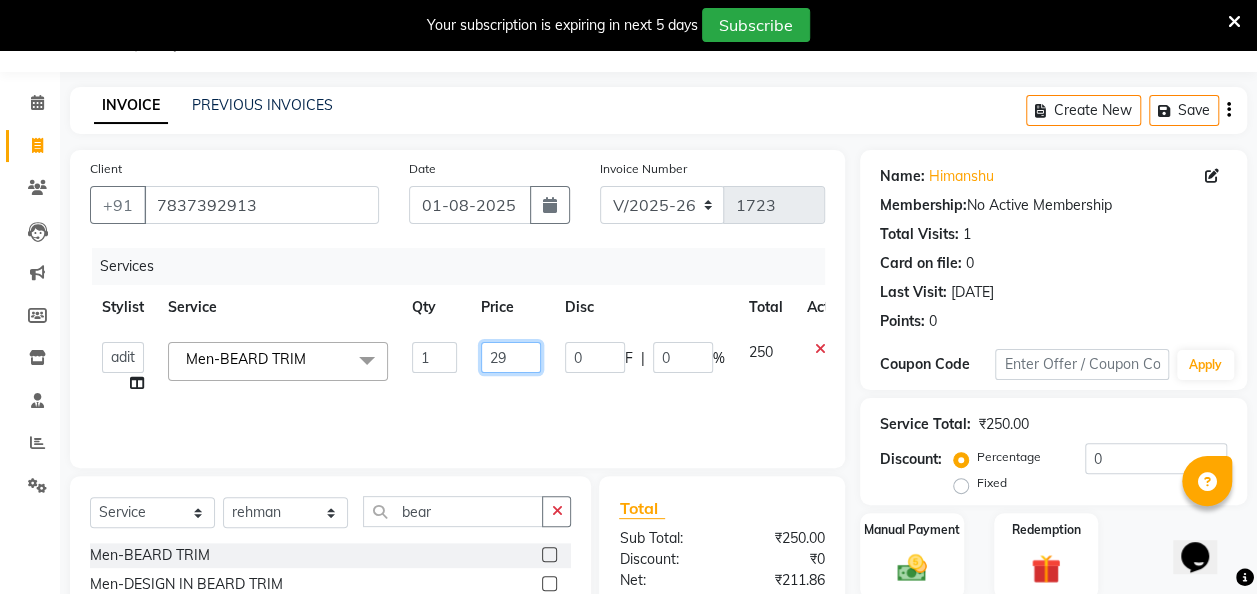 type on "295" 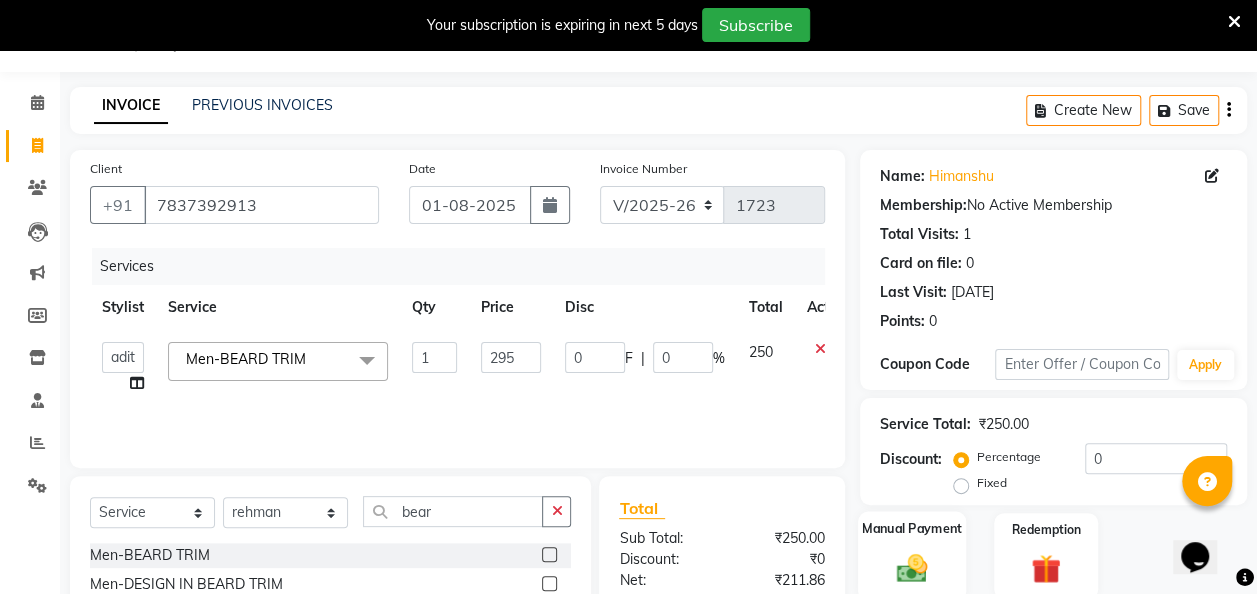 click on "Manual Payment" 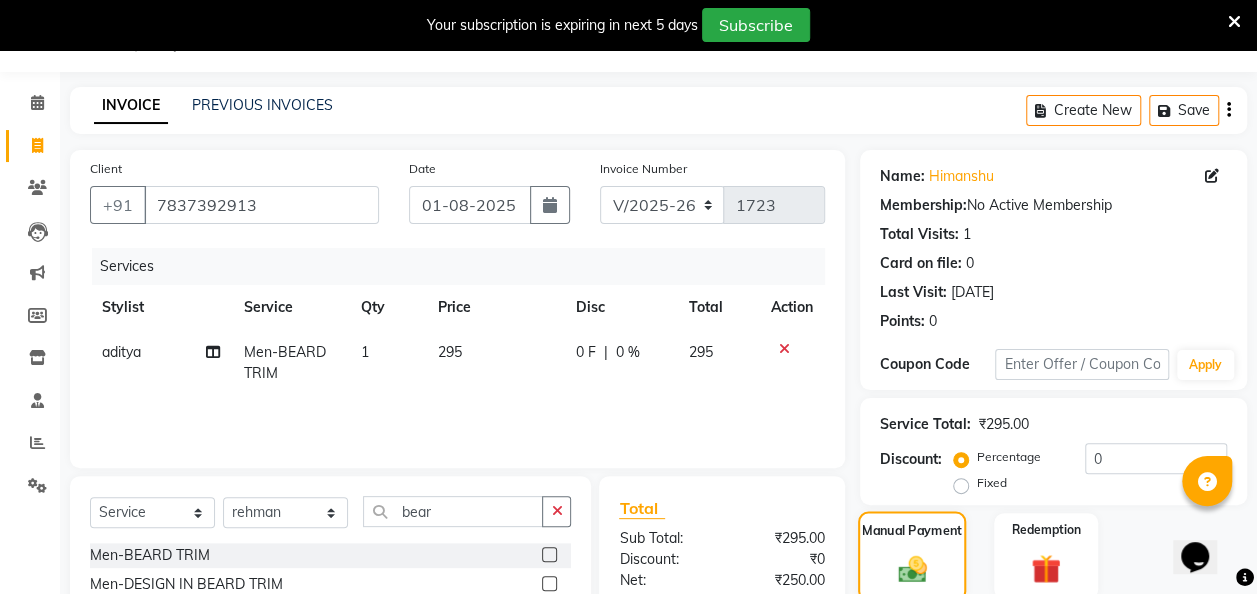 scroll, scrollTop: 254, scrollLeft: 0, axis: vertical 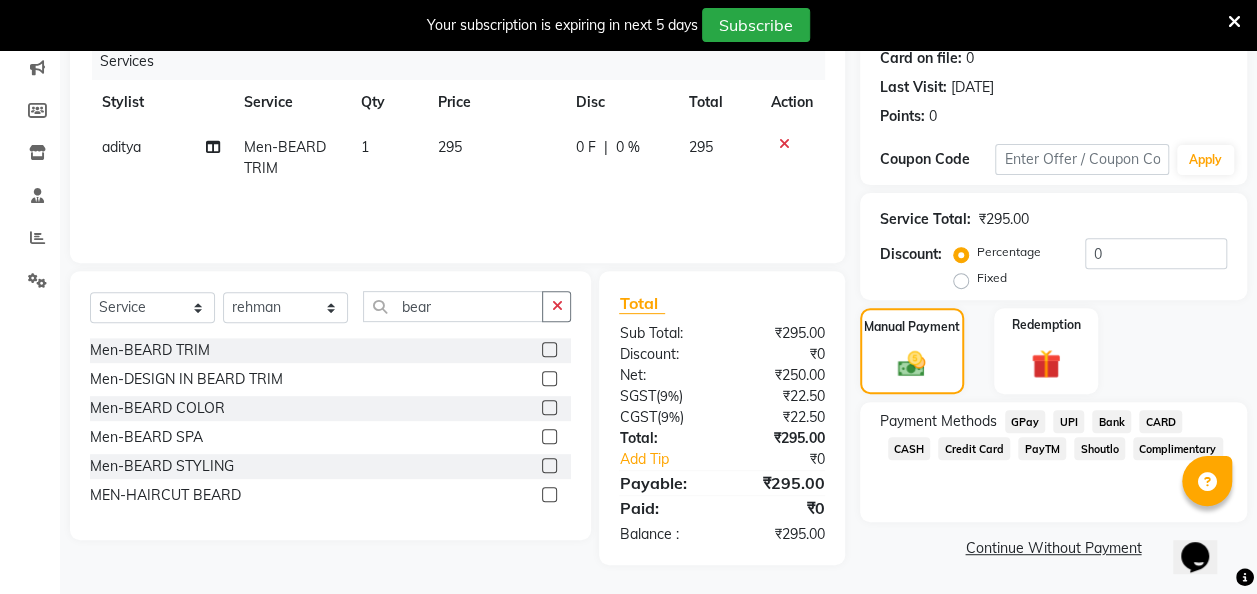 click on "GPay" 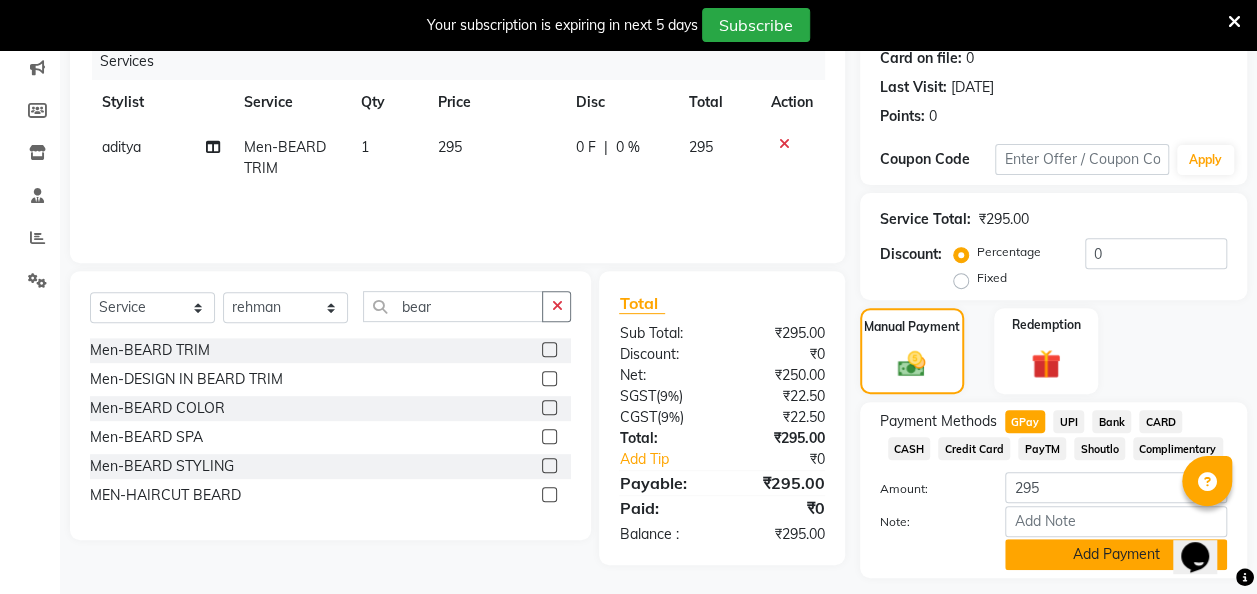 click on "Add Payment" 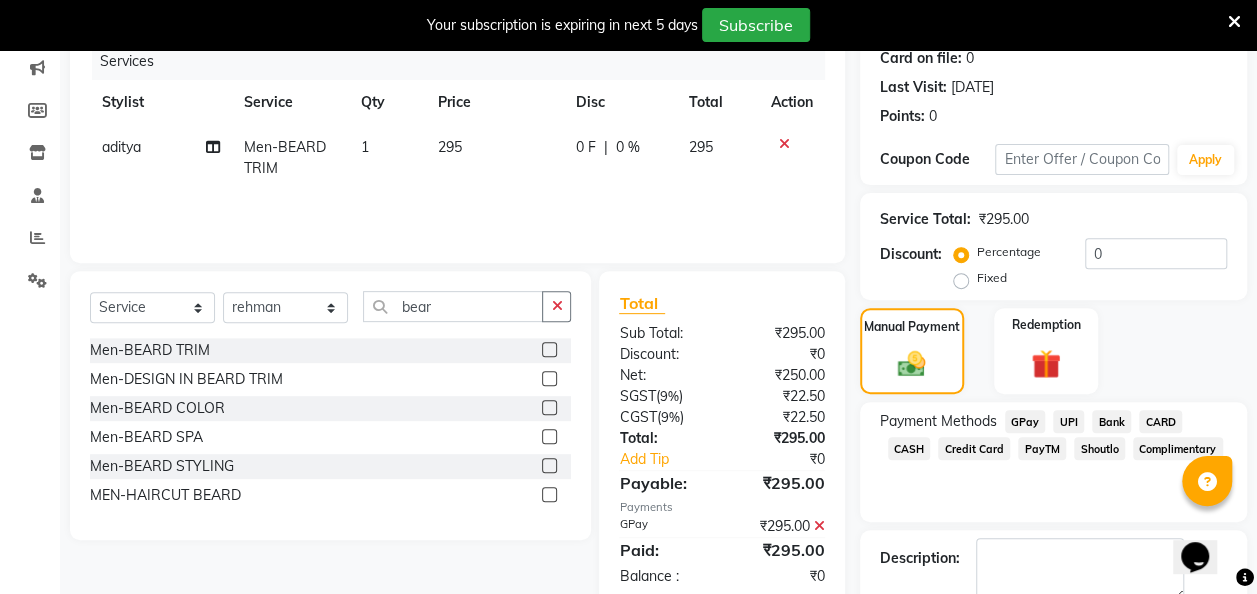 scroll, scrollTop: 364, scrollLeft: 0, axis: vertical 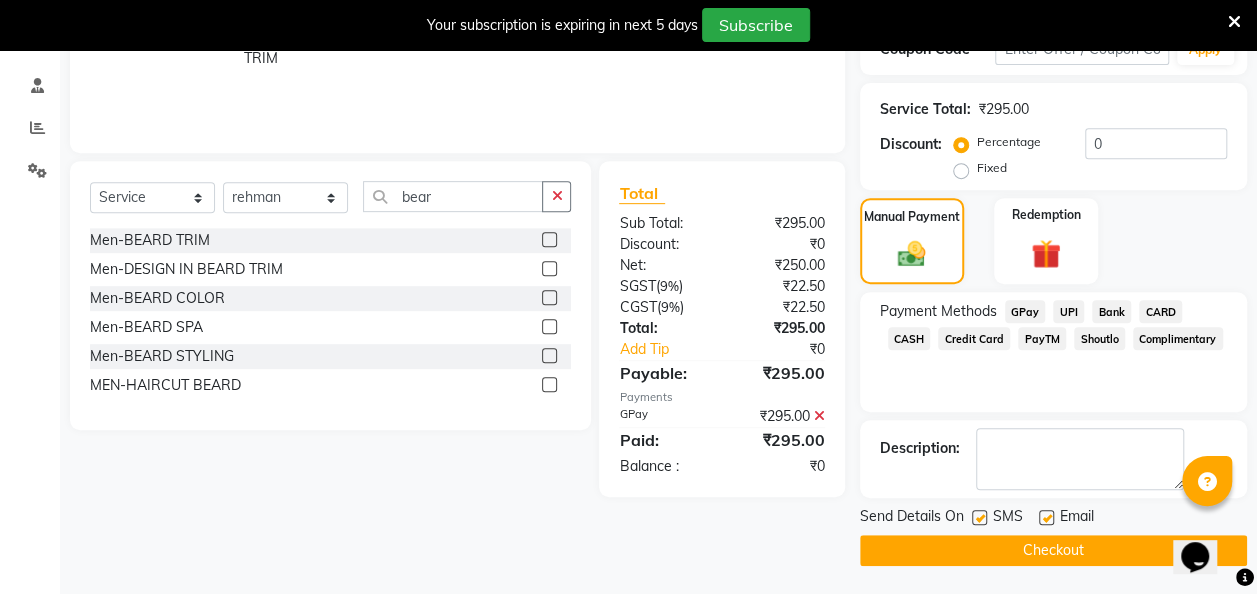 click 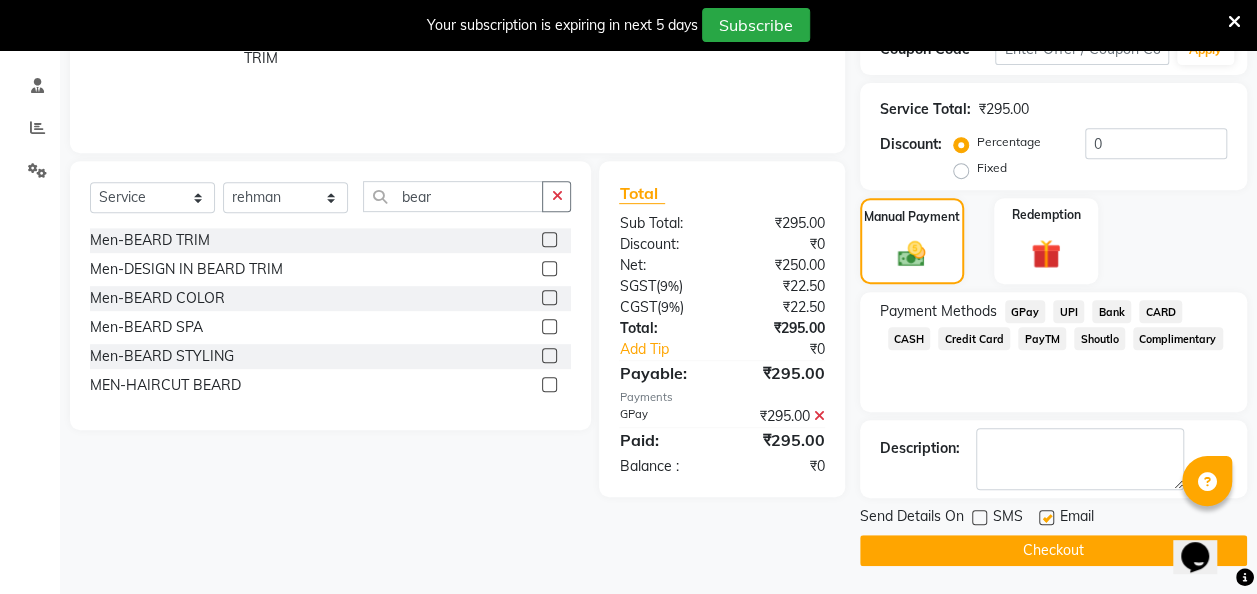 click on "Checkout" 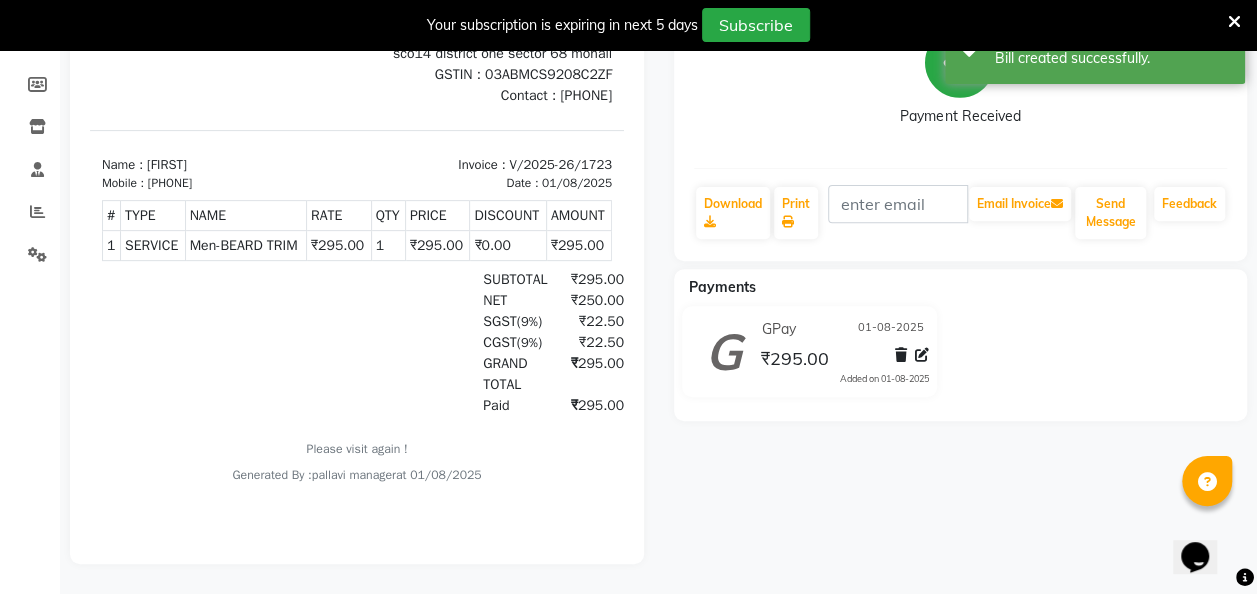 scroll, scrollTop: 0, scrollLeft: 0, axis: both 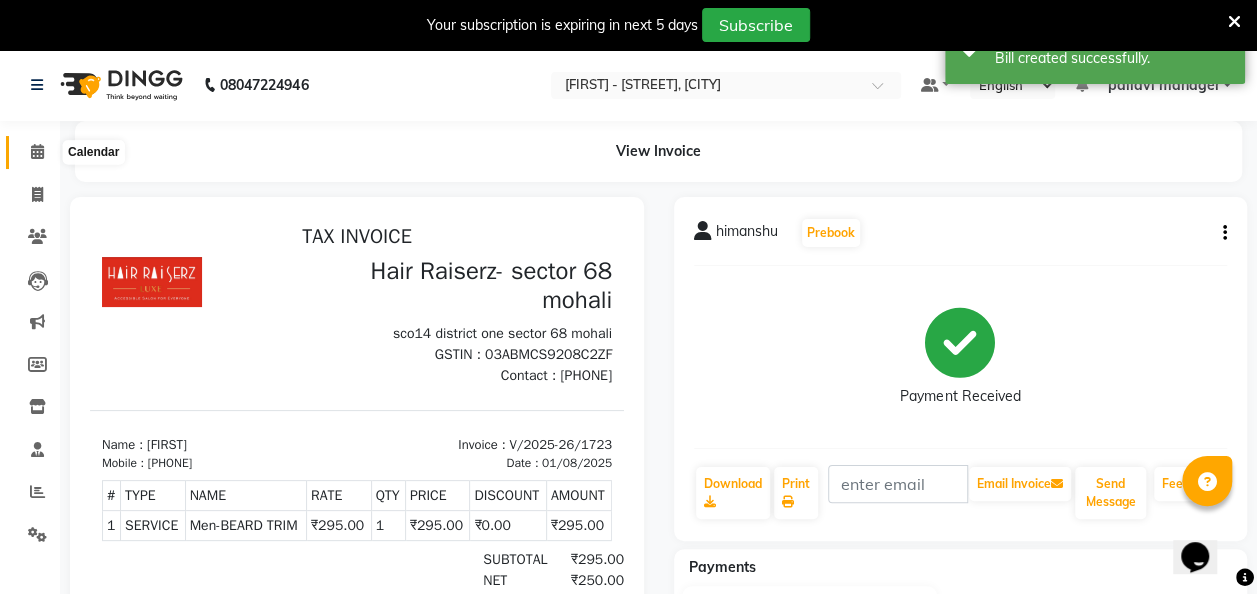 click 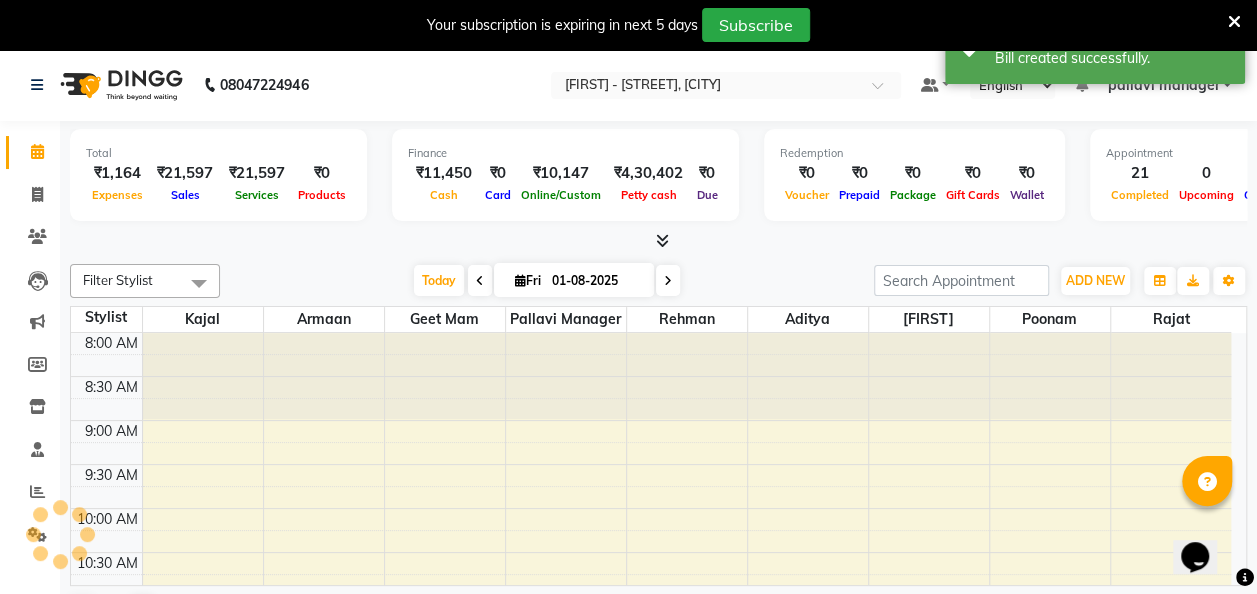 scroll, scrollTop: 0, scrollLeft: 0, axis: both 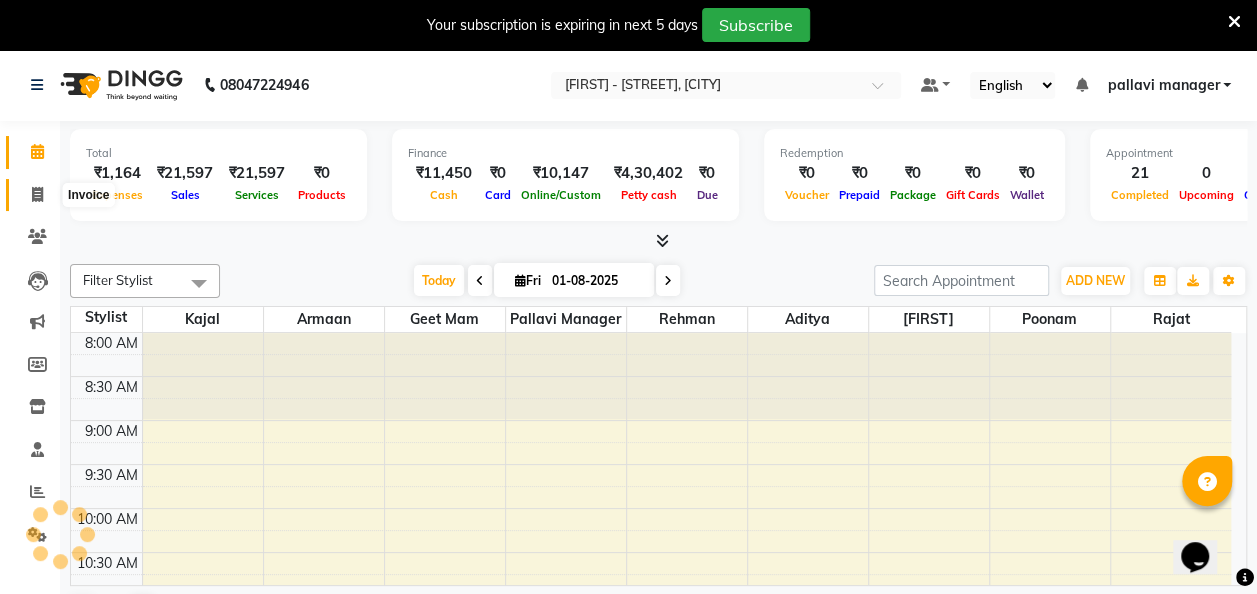click 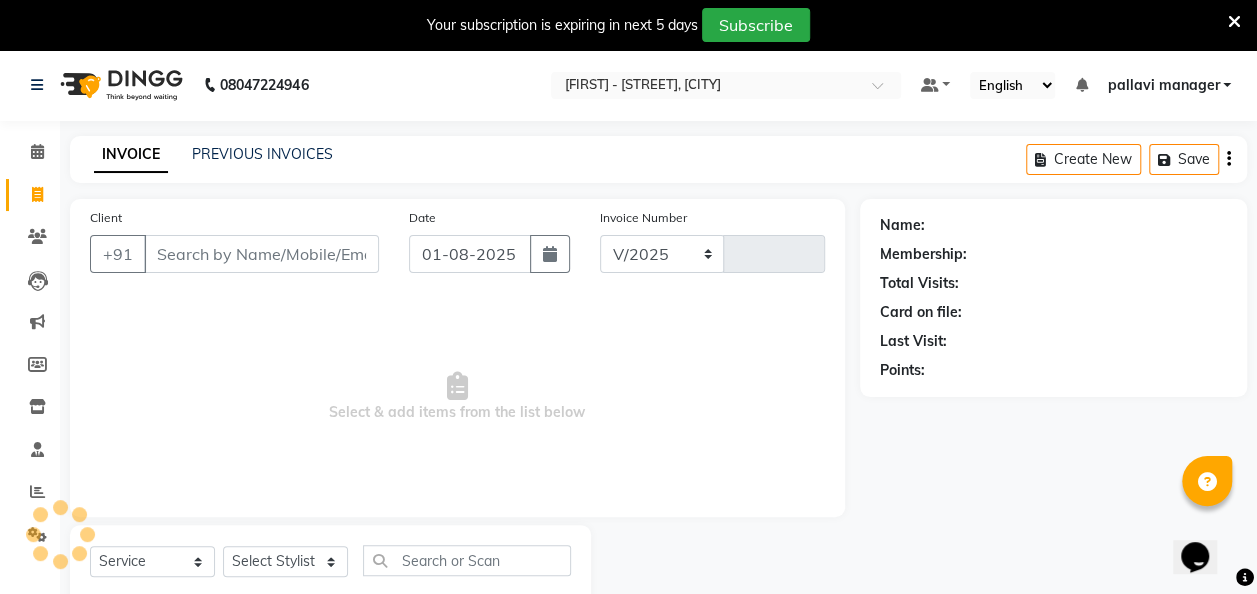 select on "6691" 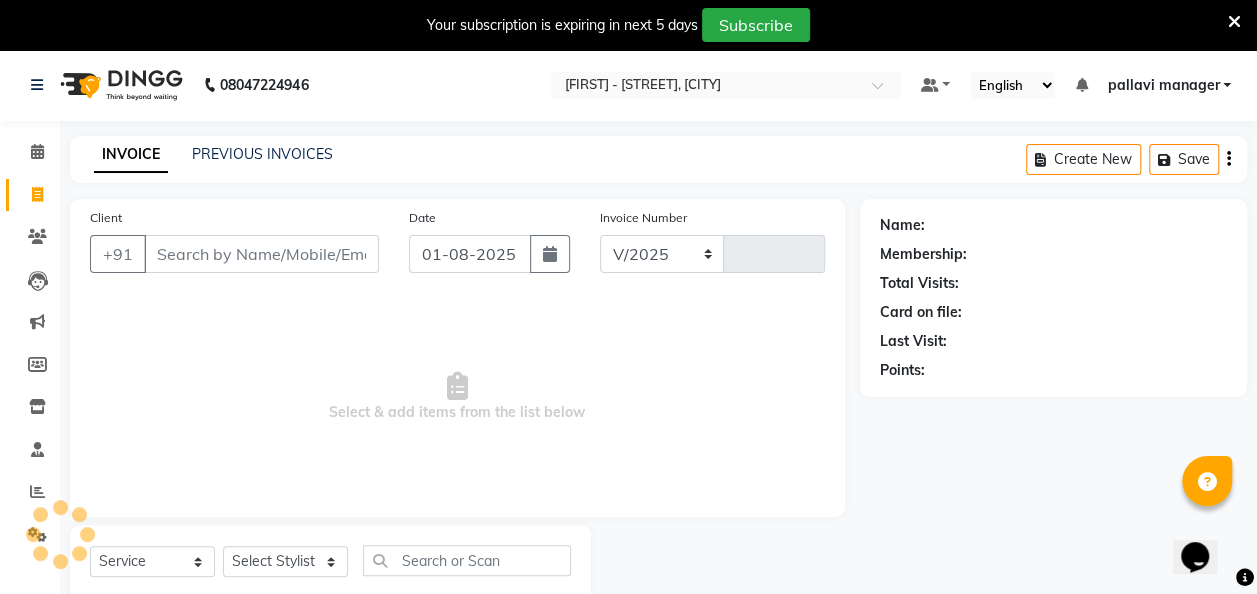 type on "1724" 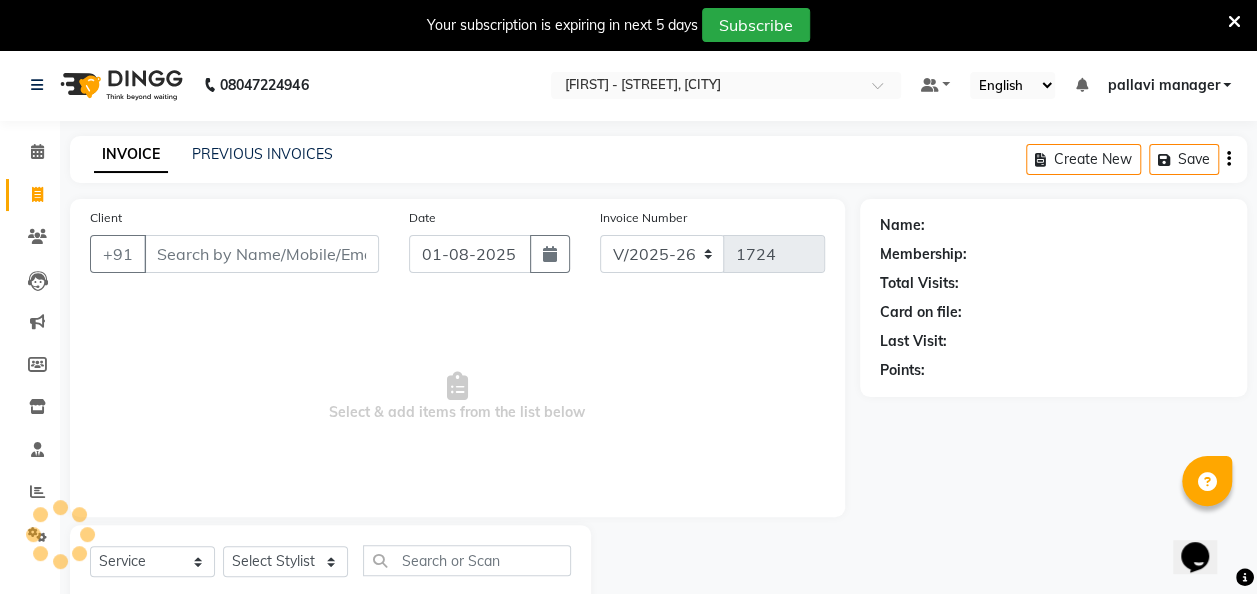 click on "Client" at bounding box center (261, 254) 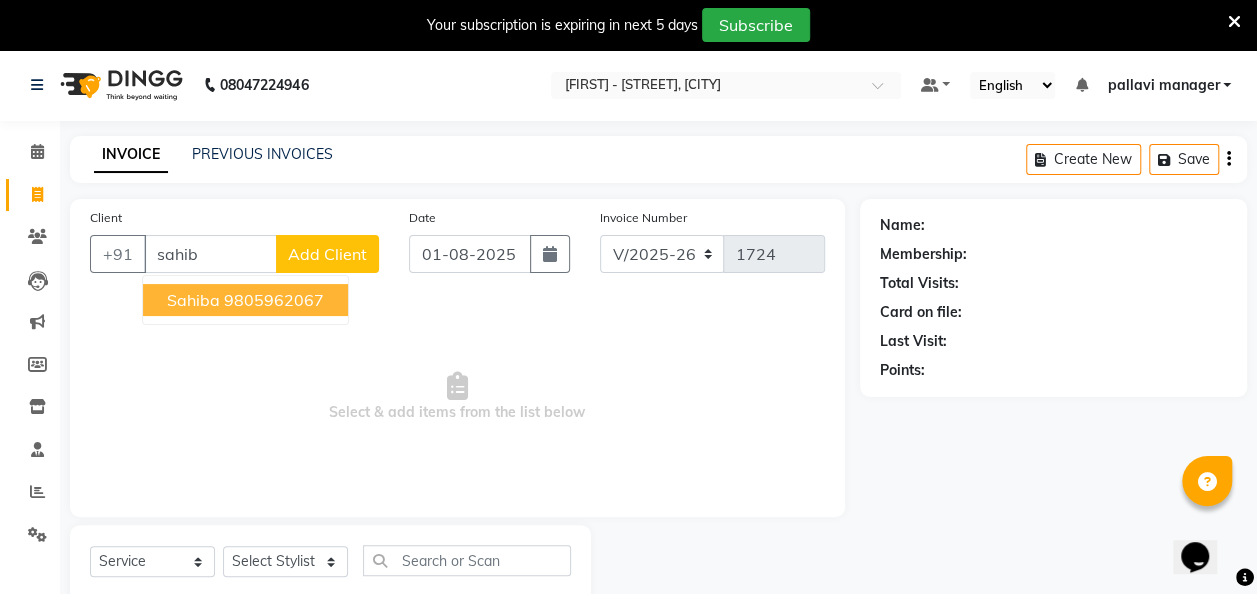 click on "9805962067" at bounding box center (274, 300) 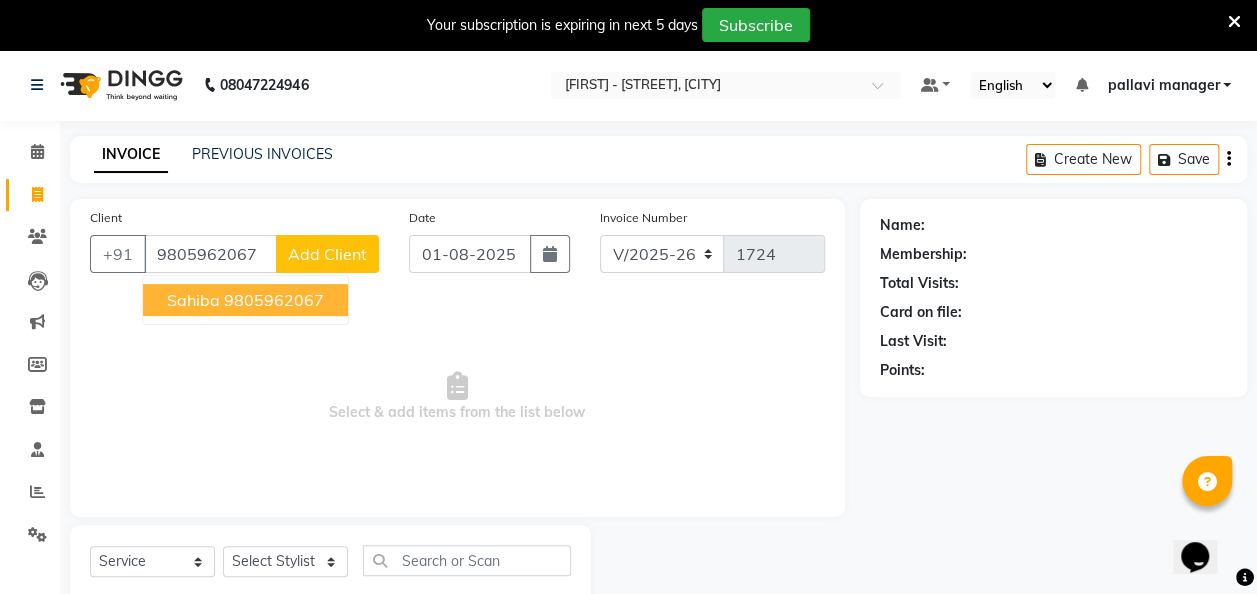 type on "9805962067" 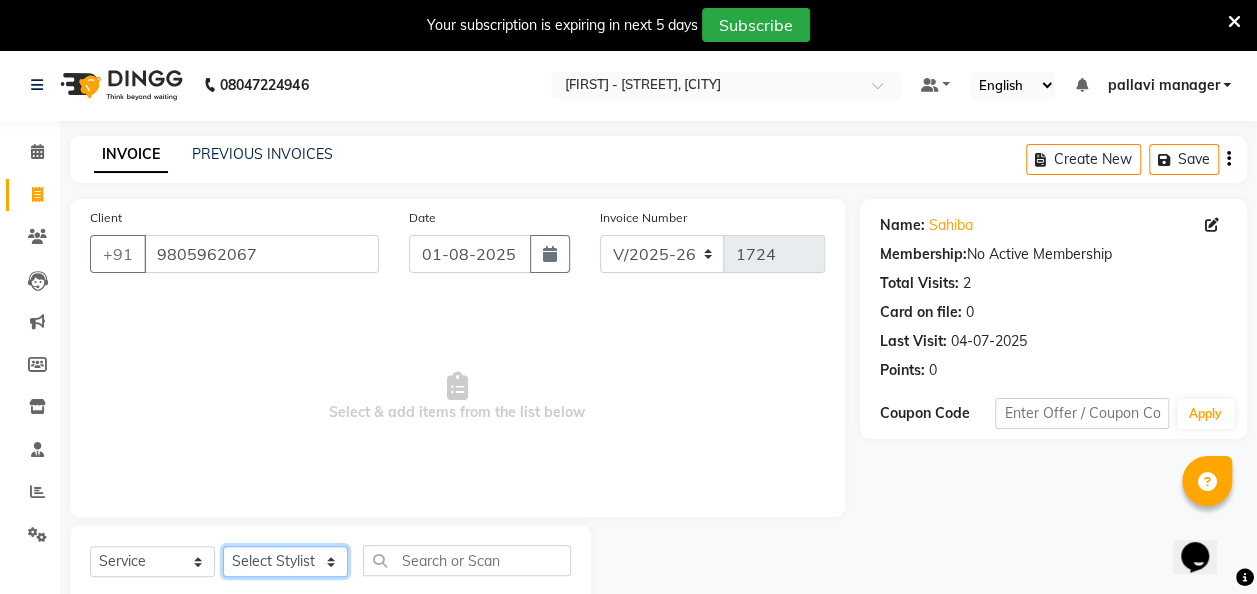 click on "Select Stylist [FIRST] [FIRST] [FIRST] [FIRST] [FIRST] [FIRST] [FIRST] [FIRST] [FIRST] [FIRST]" 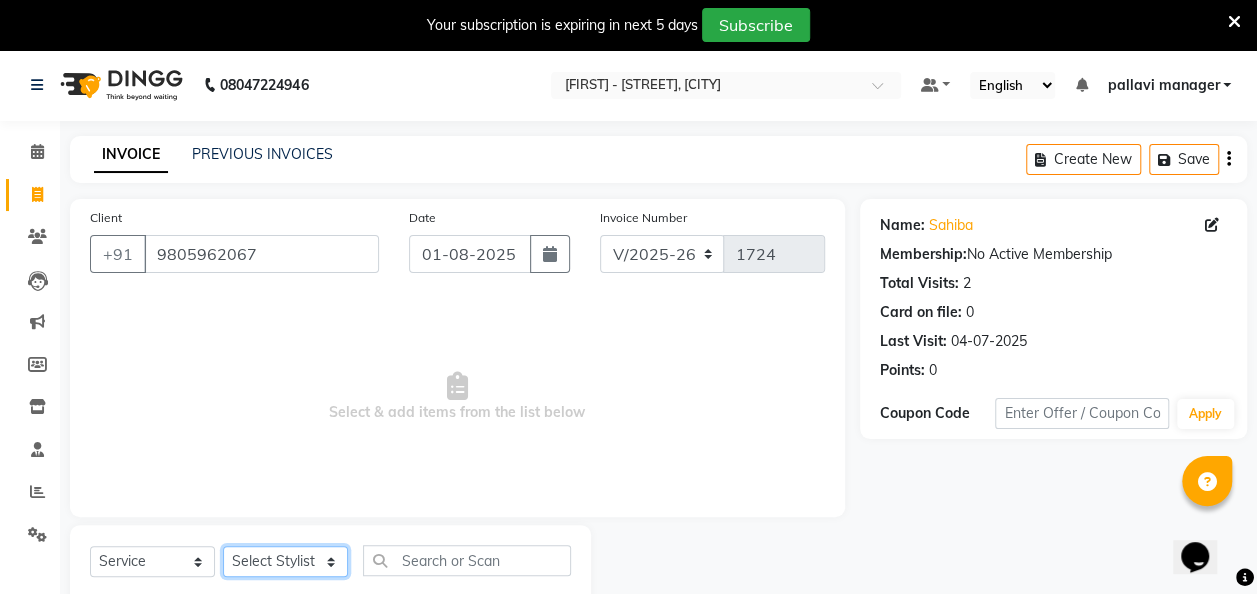 select on "72184" 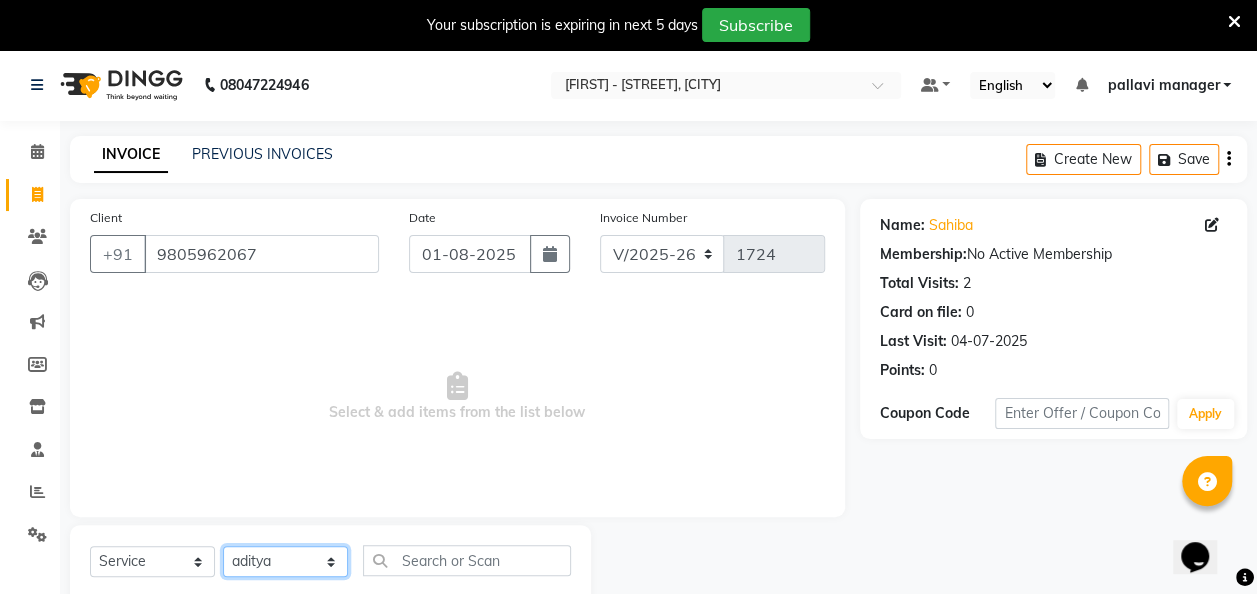 click on "Select Stylist [FIRST] [FIRST] [FIRST] [FIRST] [FIRST] [FIRST] [FIRST] [FIRST] [FIRST] [FIRST]" 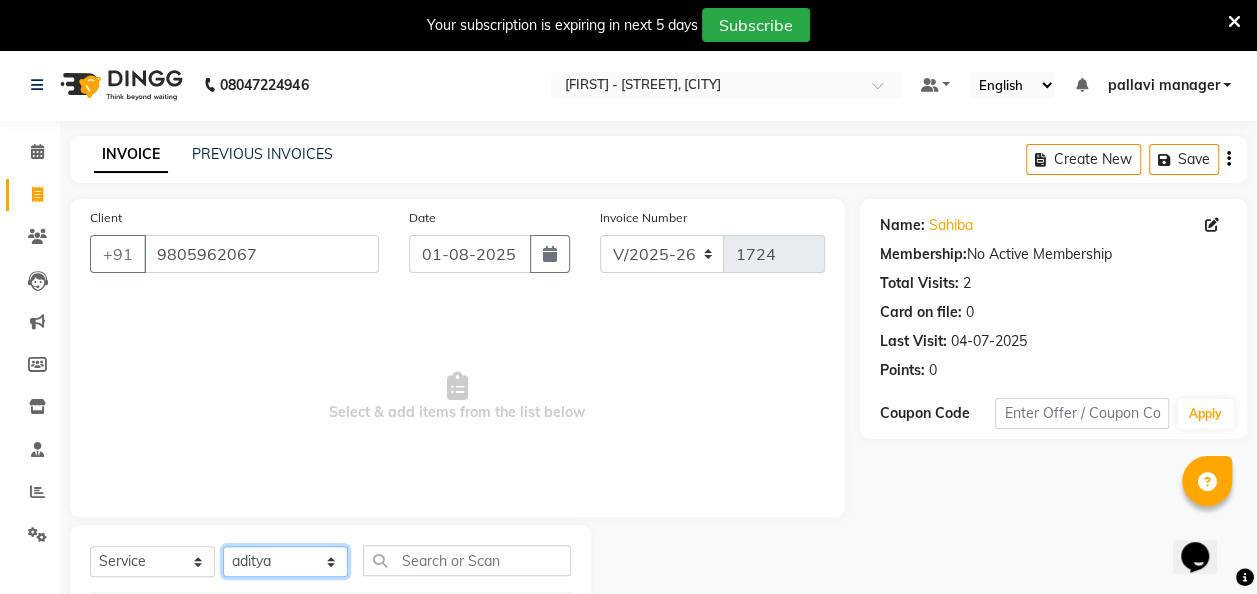 scroll, scrollTop: 190, scrollLeft: 0, axis: vertical 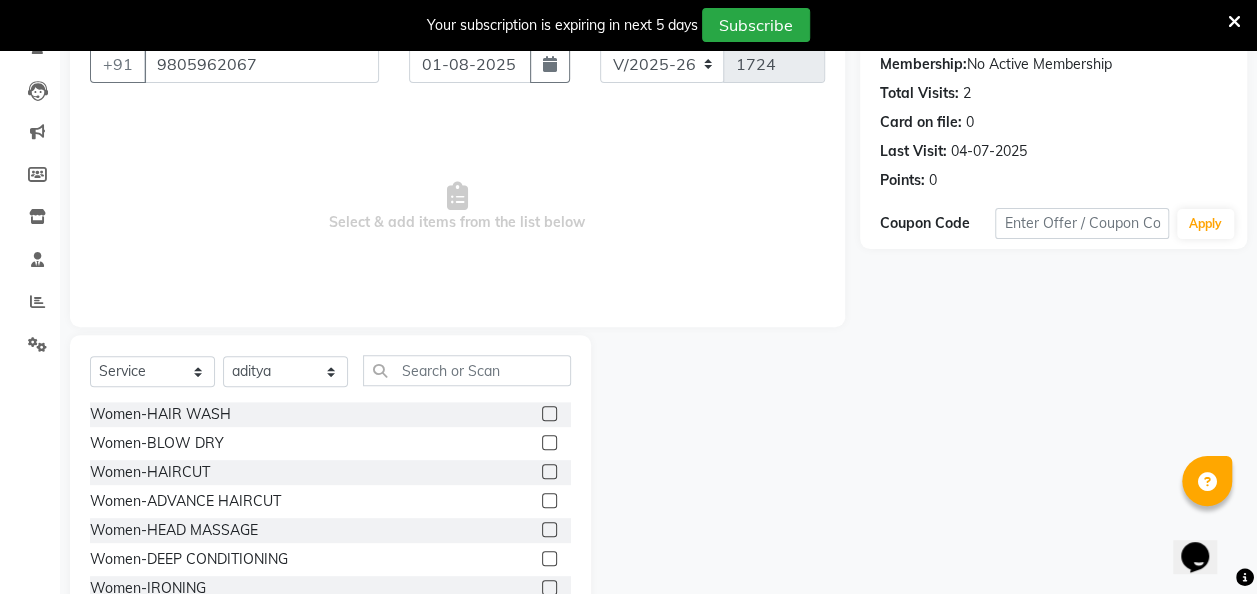 click 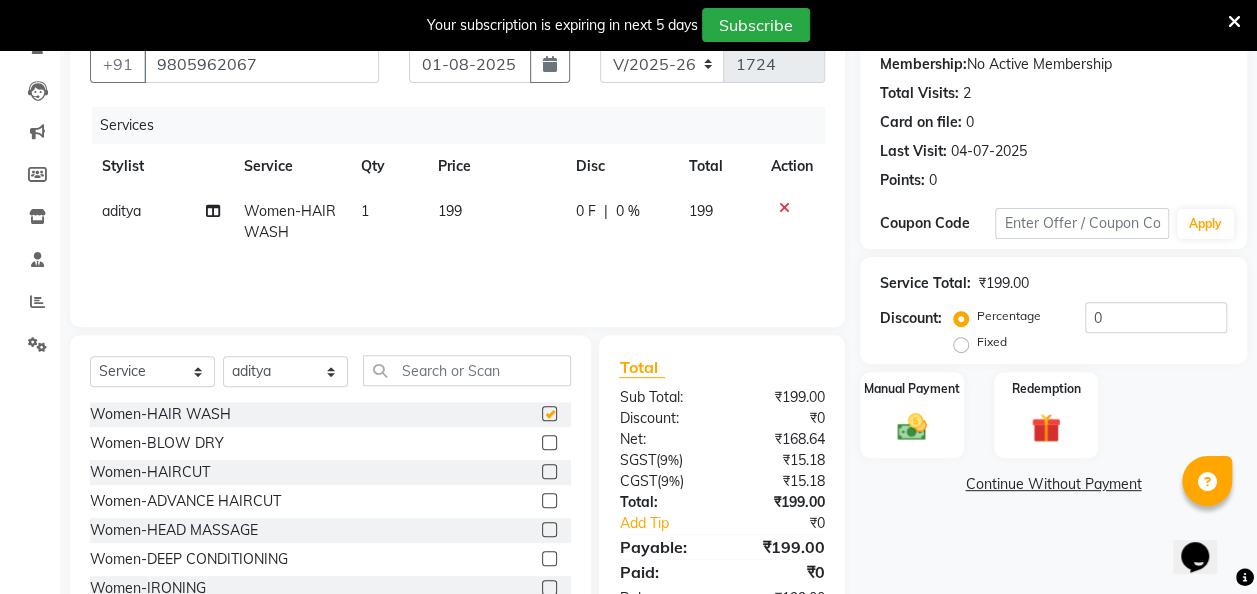 checkbox on "false" 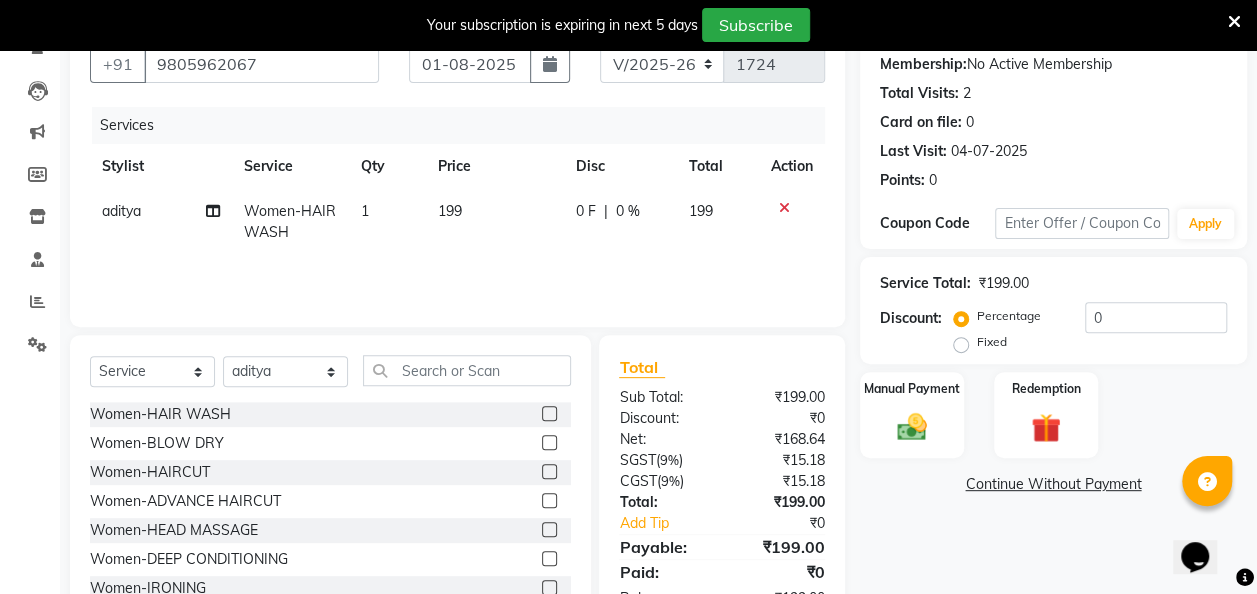 click on "199" 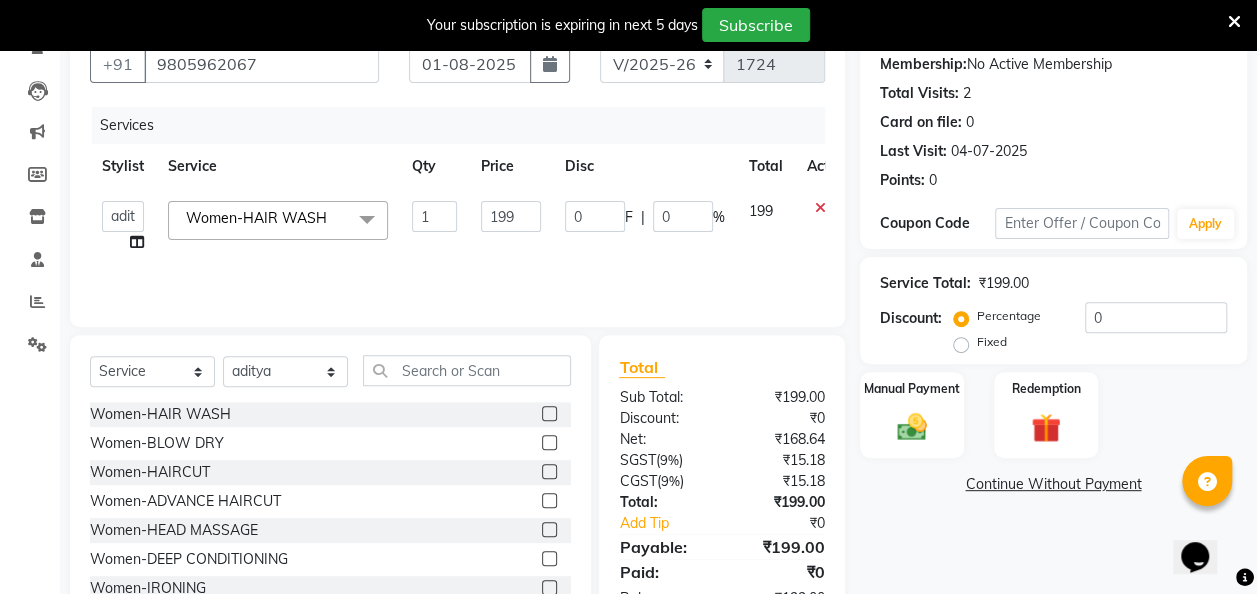 click on "199" 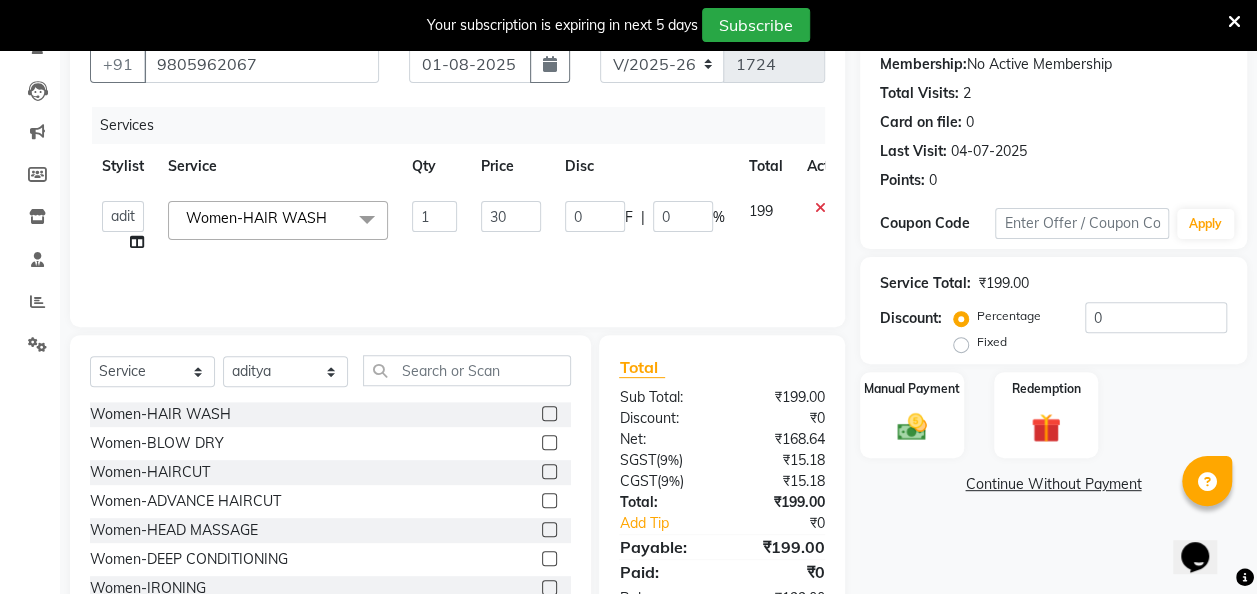 type on "300" 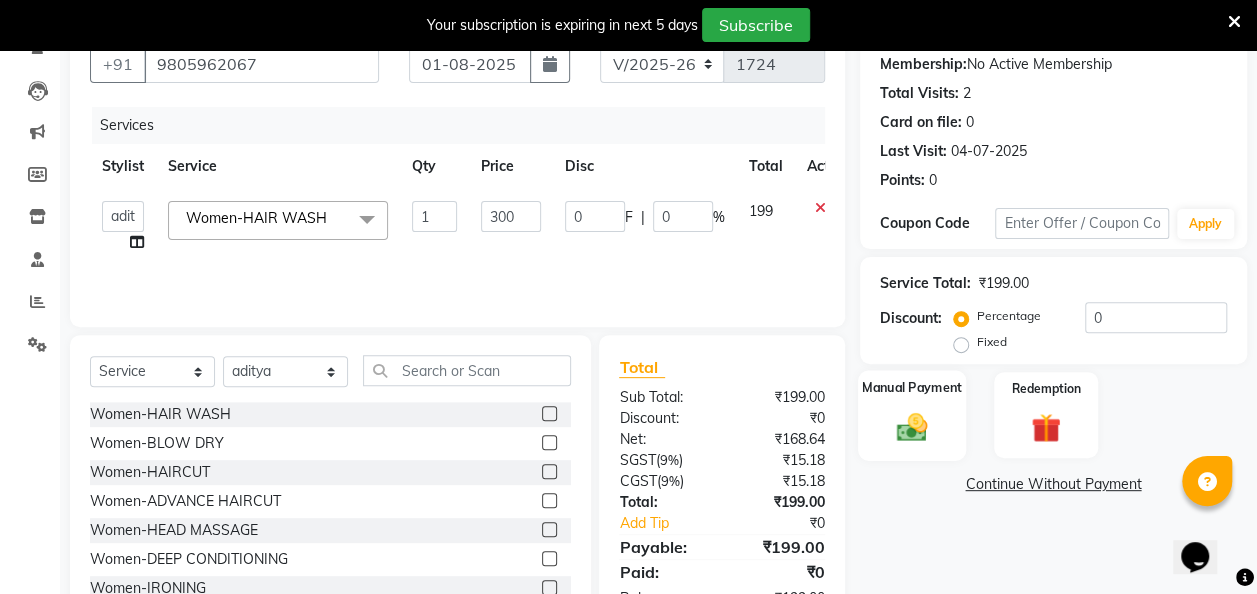 click 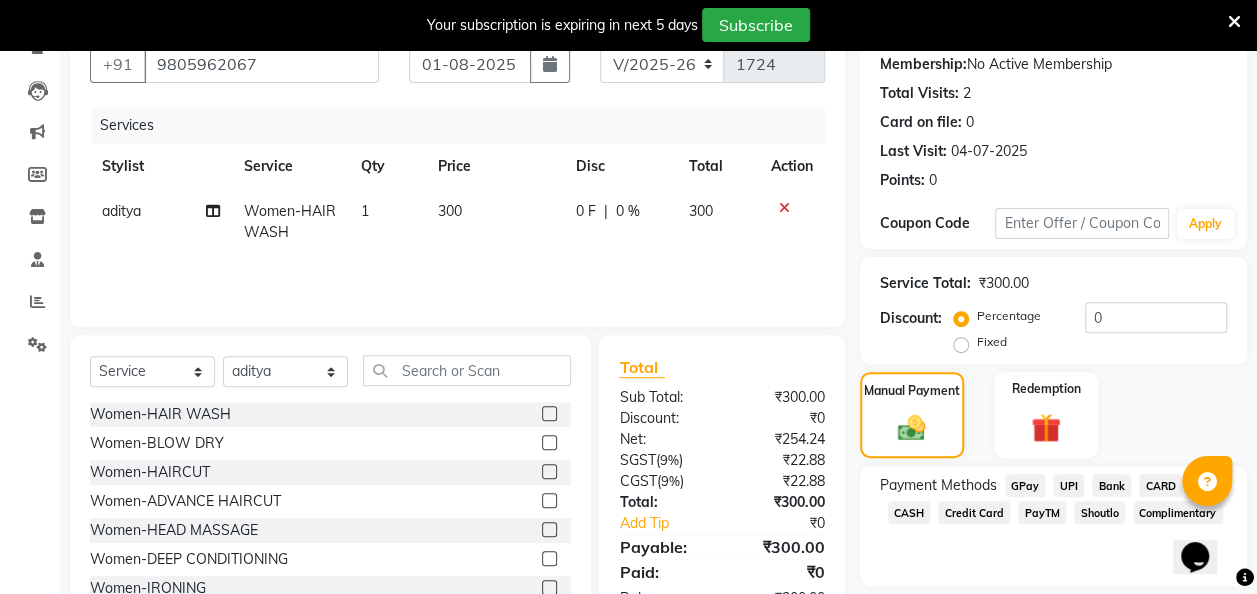 click on "300" 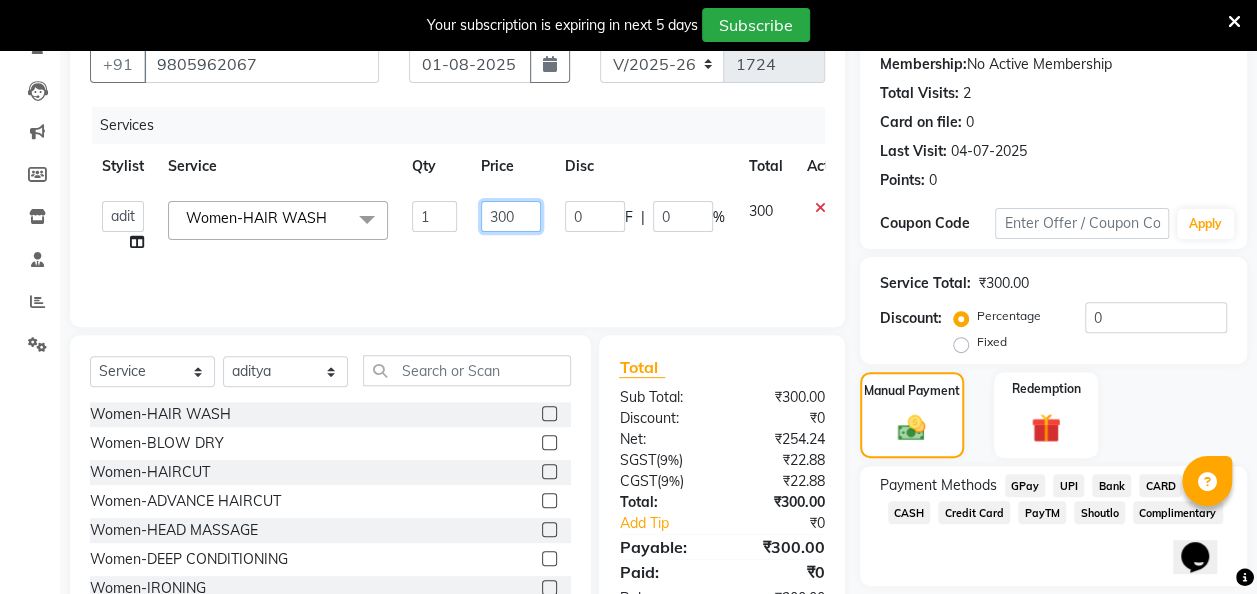 click on "300" 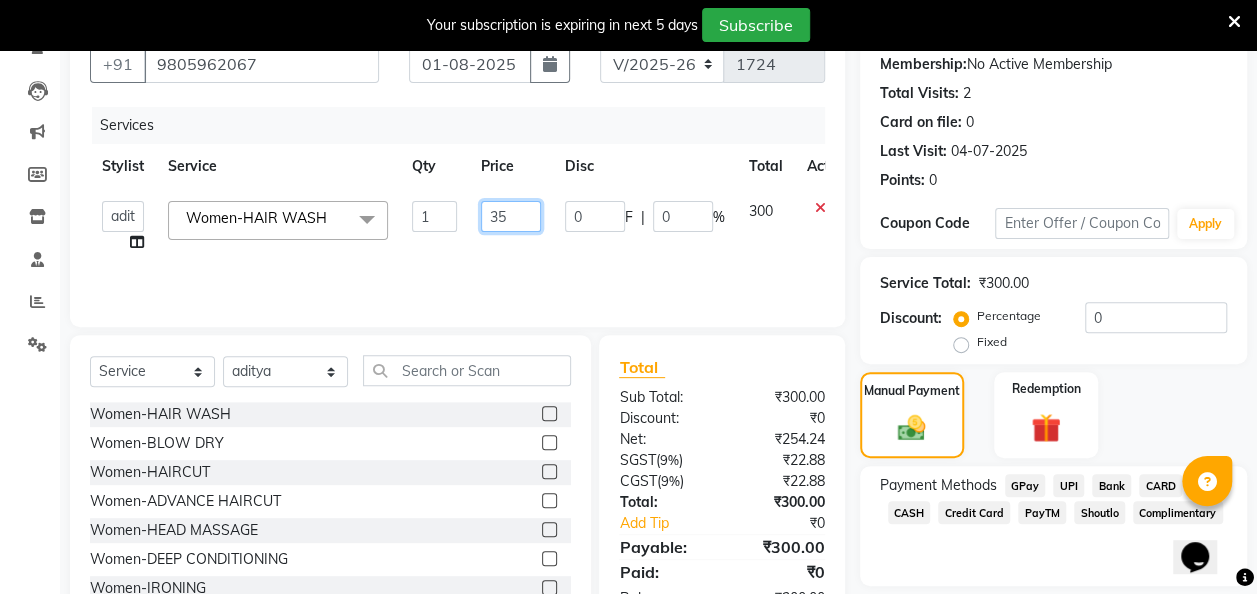 type on "354" 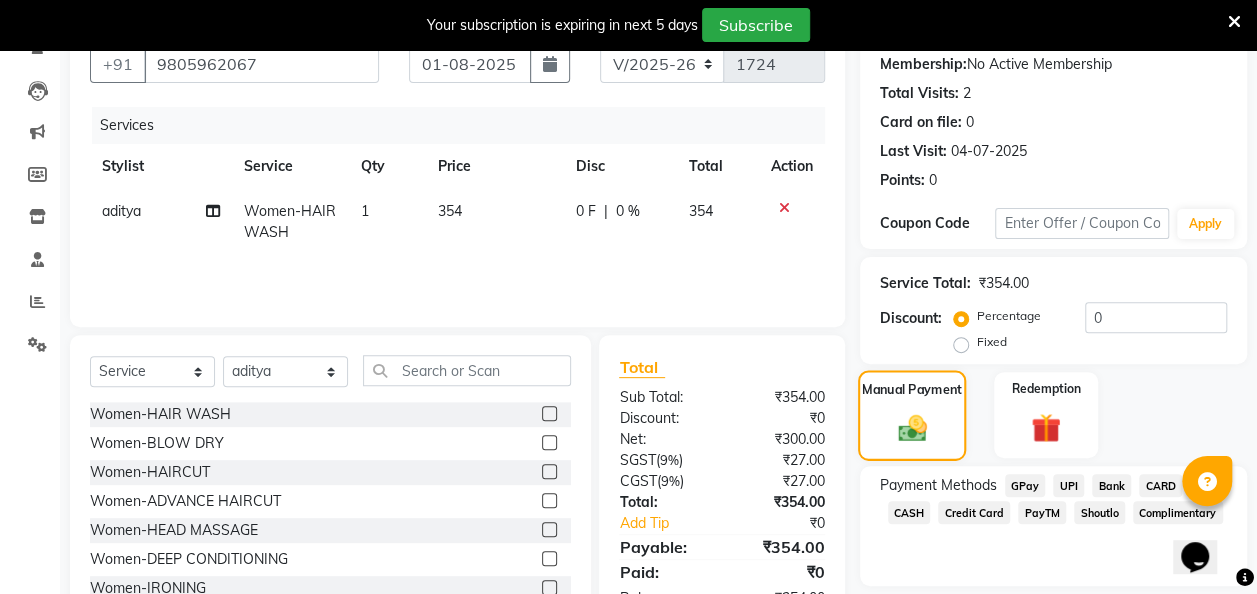 click 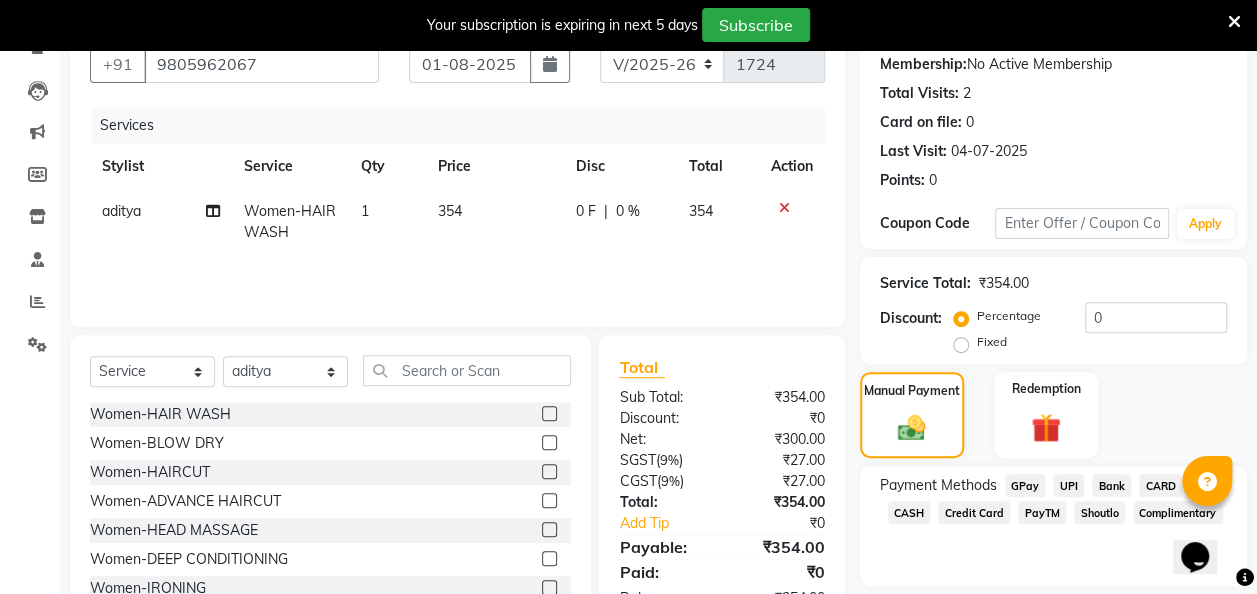 click on "GPay" 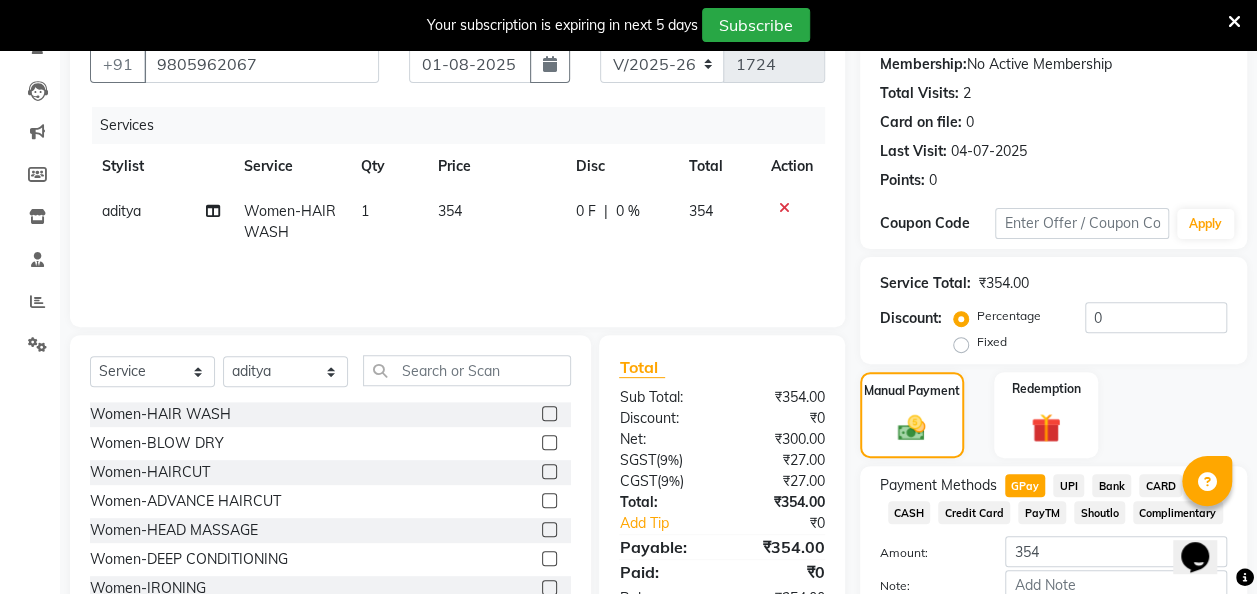 scroll, scrollTop: 308, scrollLeft: 0, axis: vertical 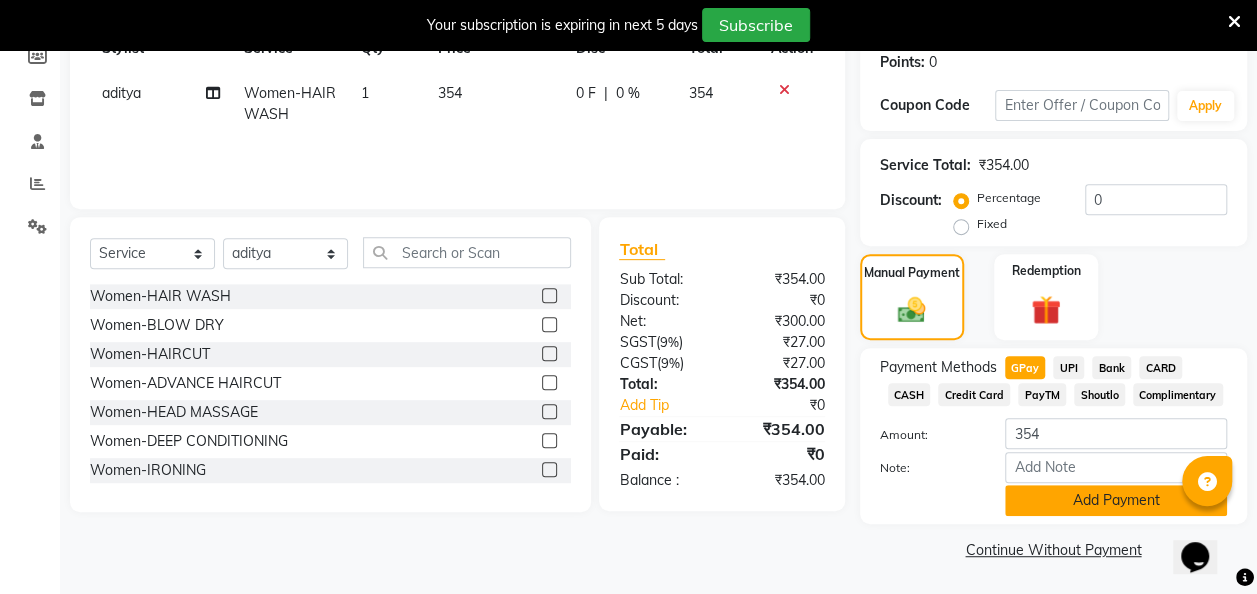 click on "Add Payment" 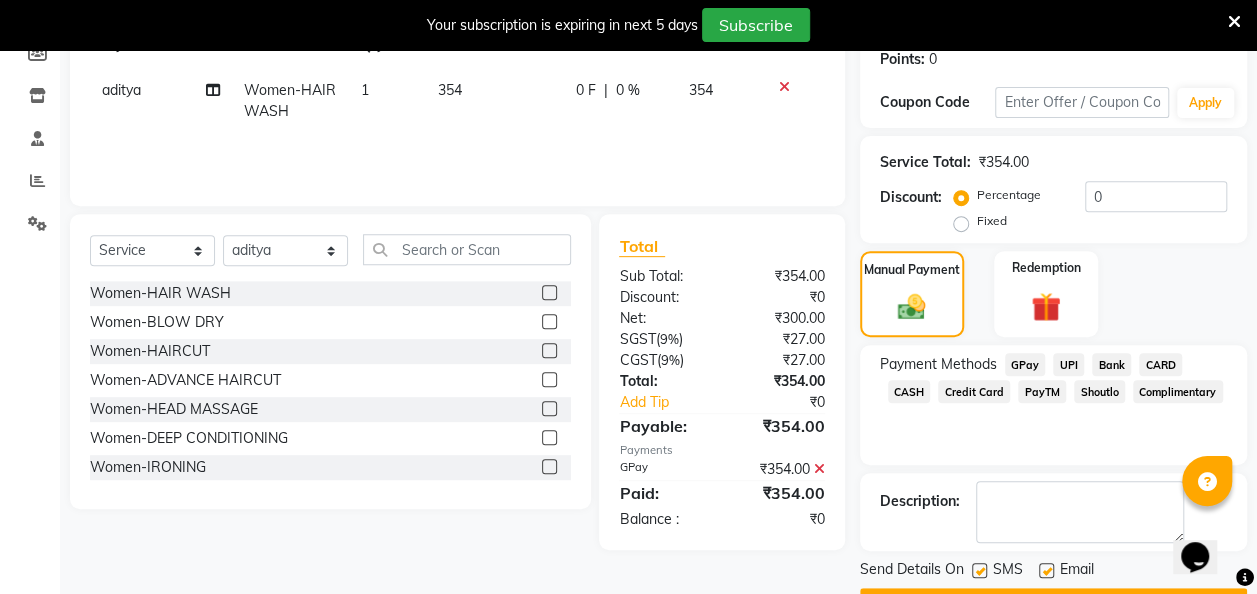 scroll, scrollTop: 364, scrollLeft: 0, axis: vertical 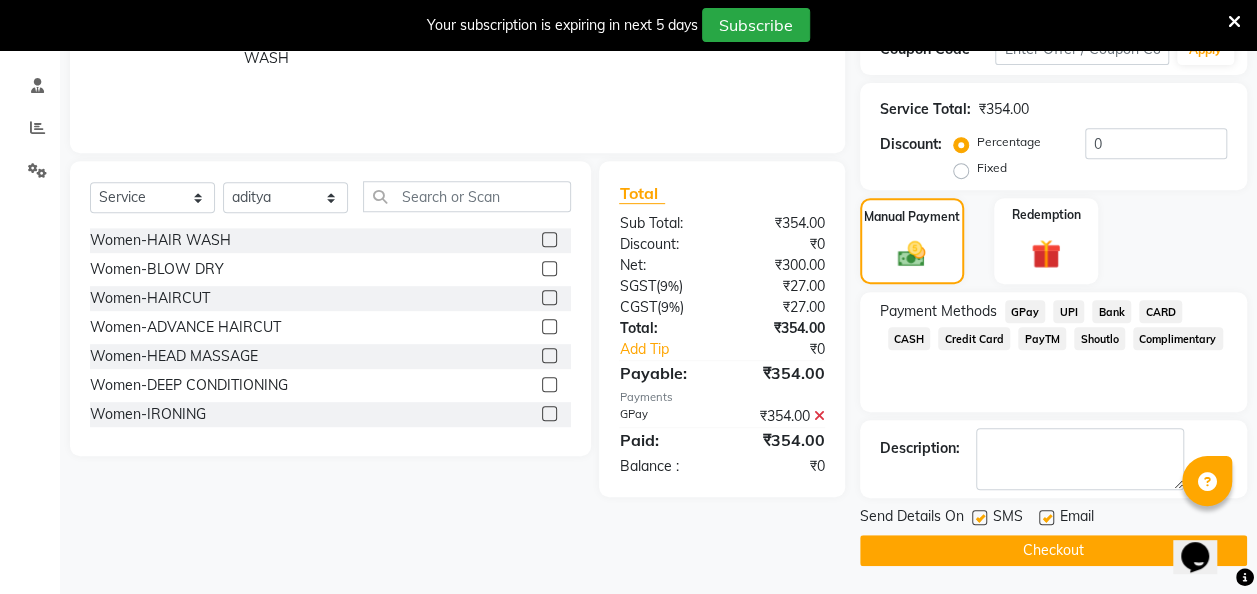 click on "Send Details On SMS Email" 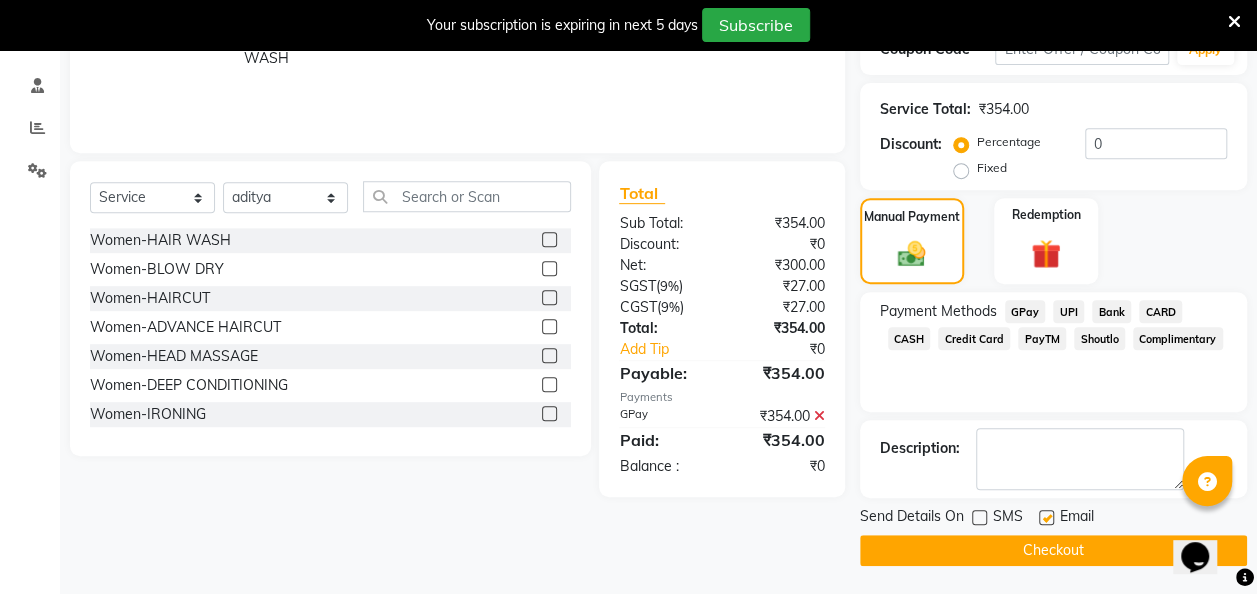 click on "Checkout" 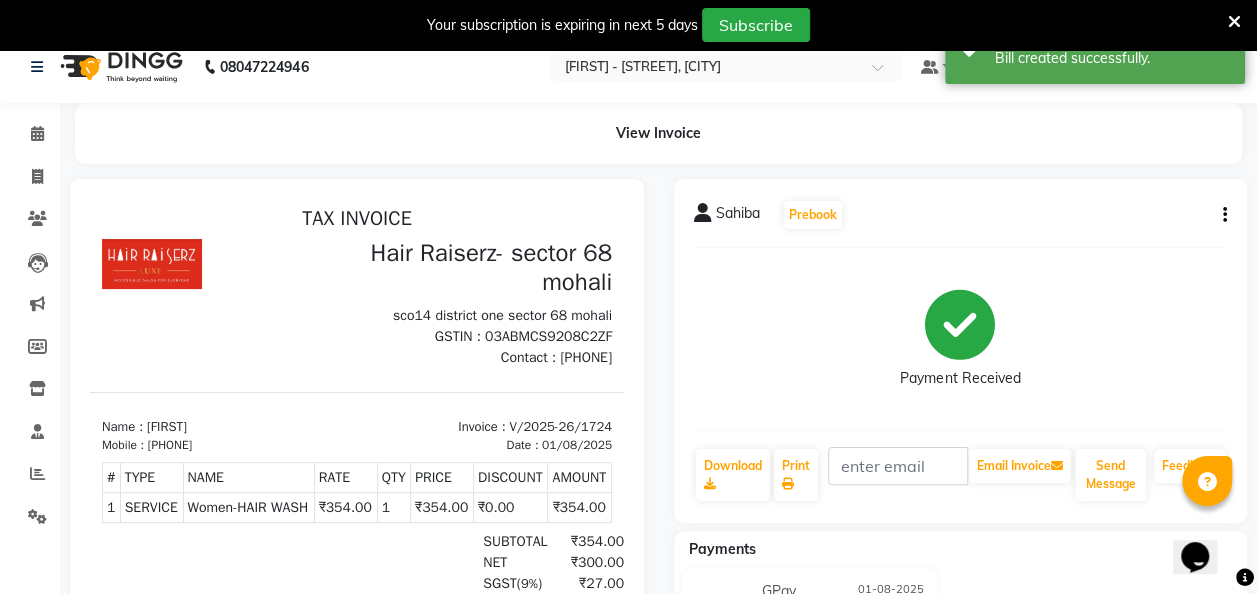 scroll, scrollTop: 0, scrollLeft: 0, axis: both 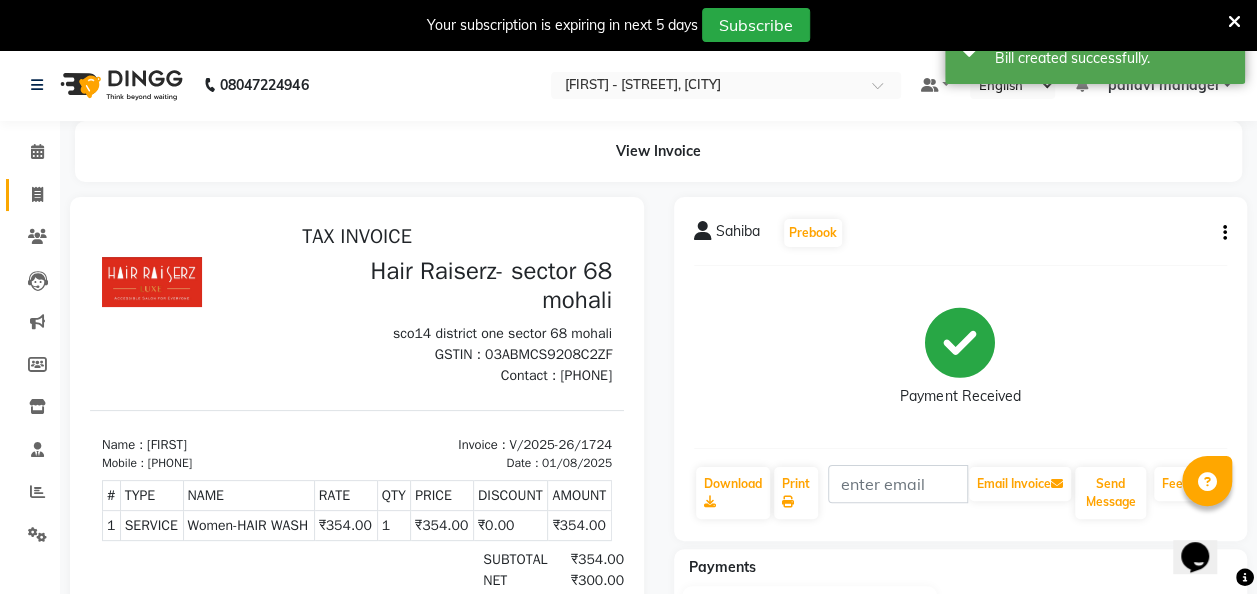 click on "Invoice" 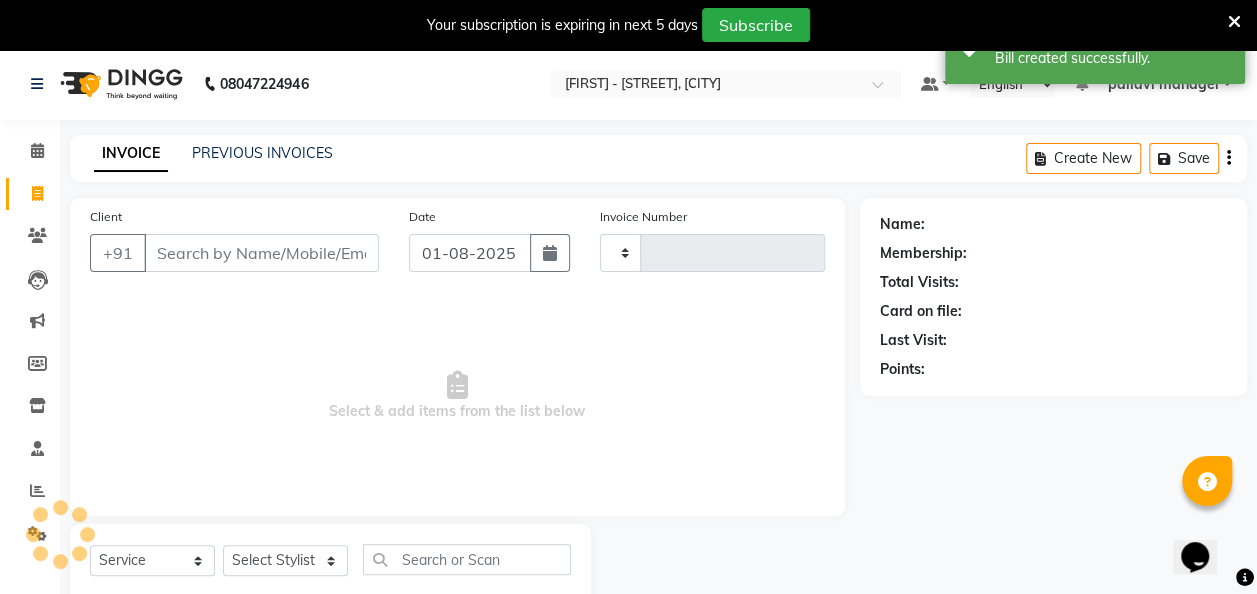 type on "1725" 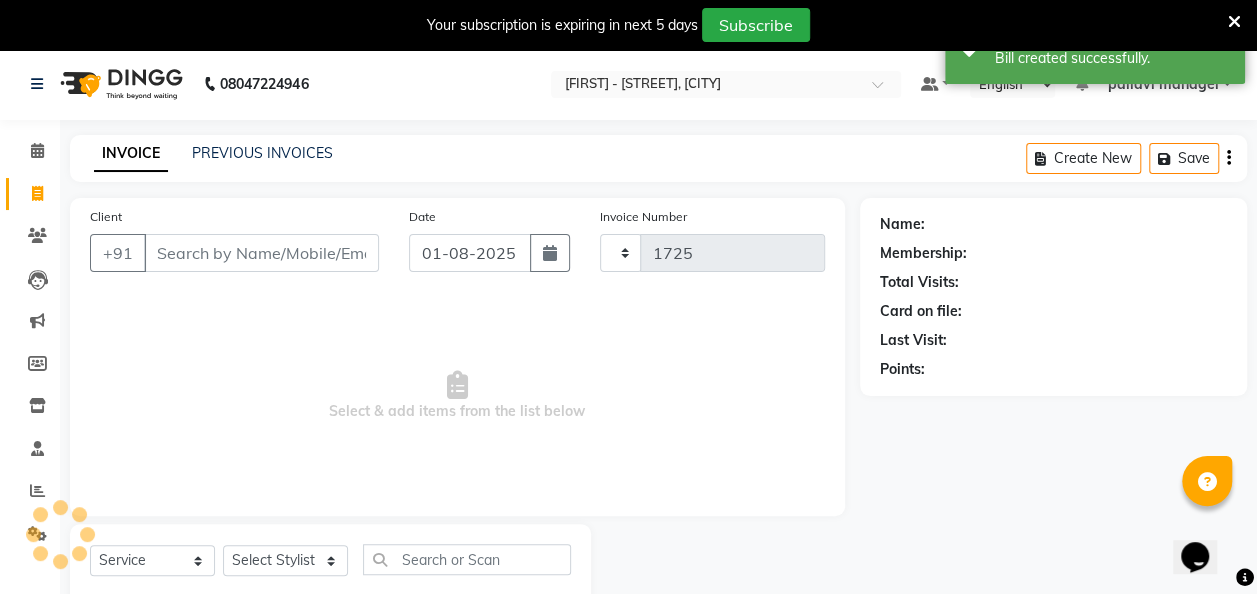scroll, scrollTop: 55, scrollLeft: 0, axis: vertical 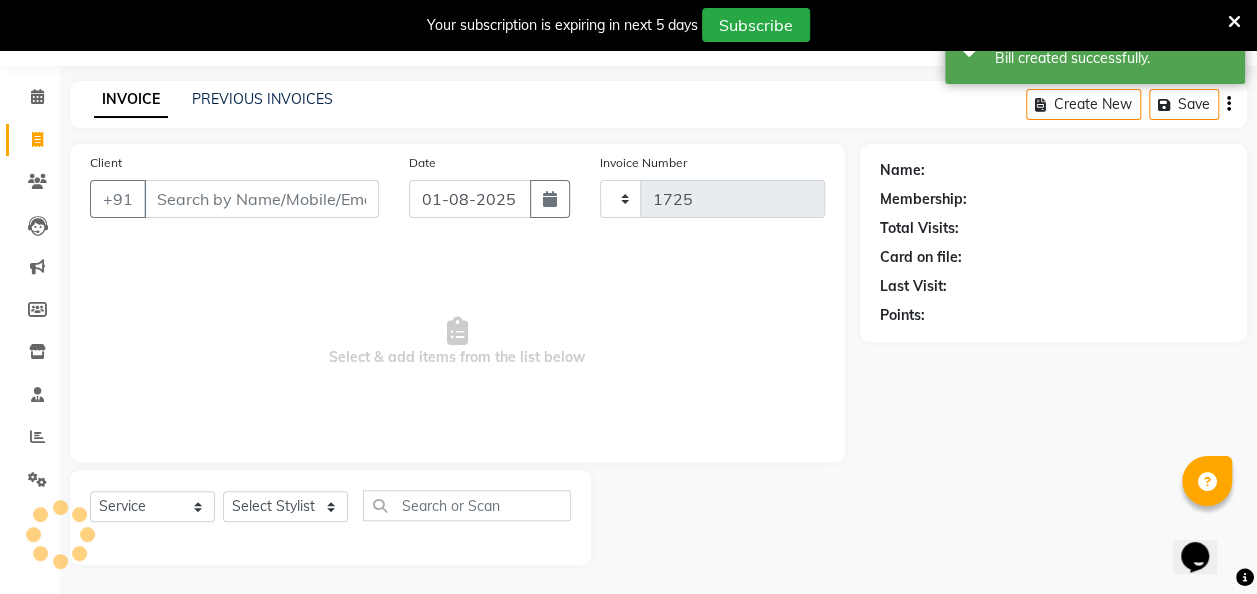 select on "6691" 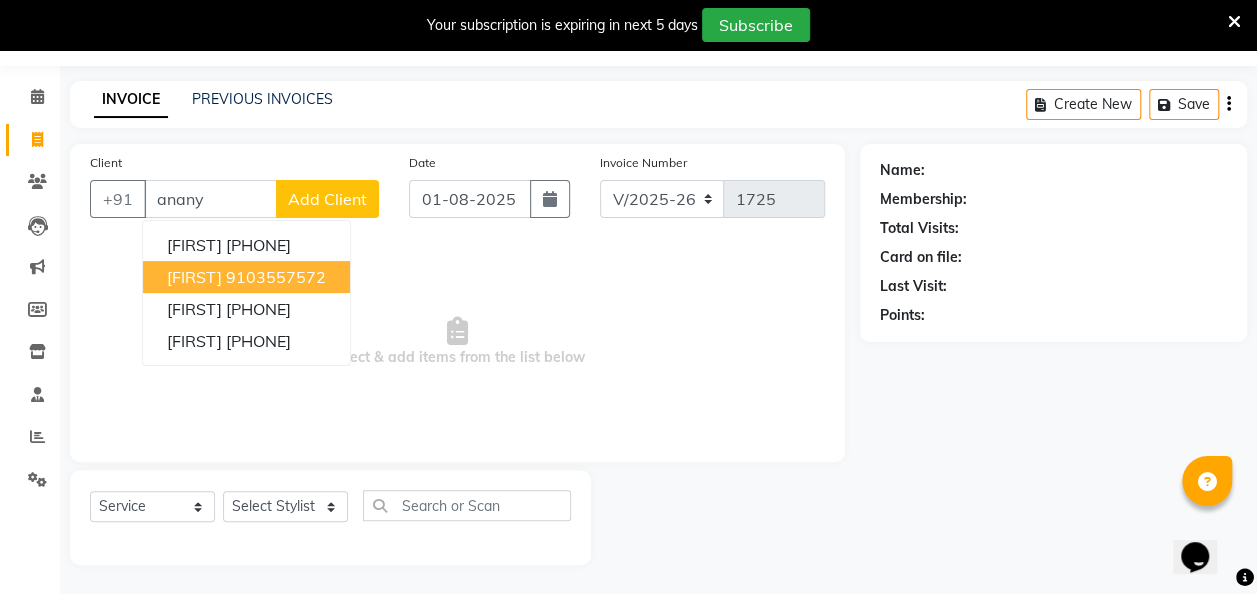 click on "ananya" at bounding box center (194, 277) 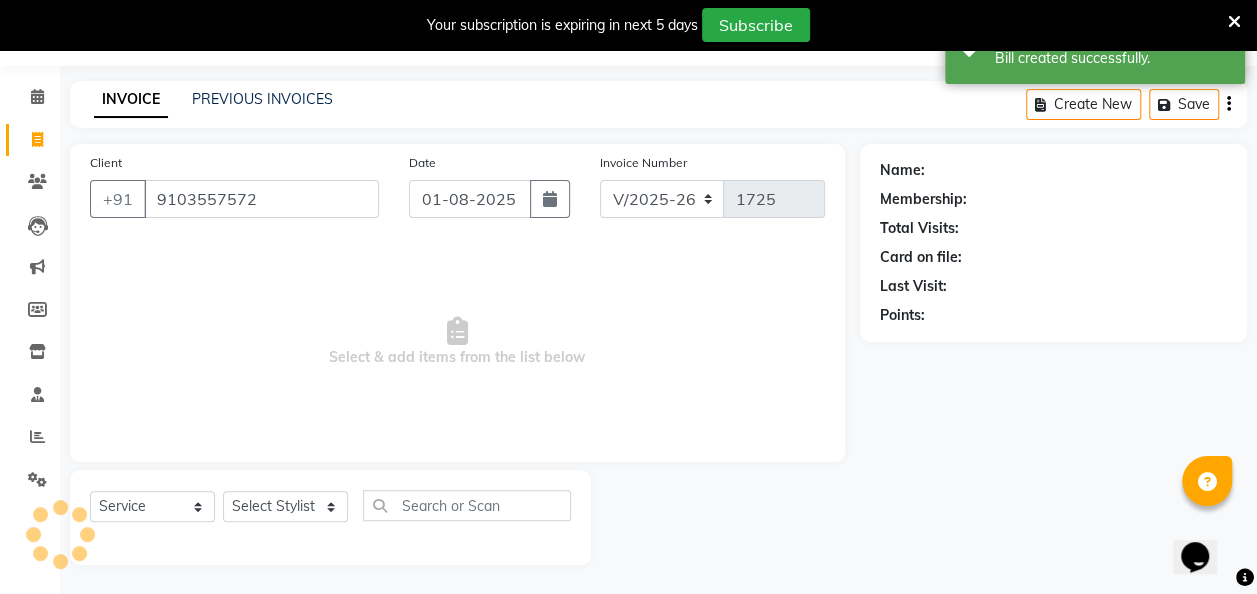 type on "9103557572" 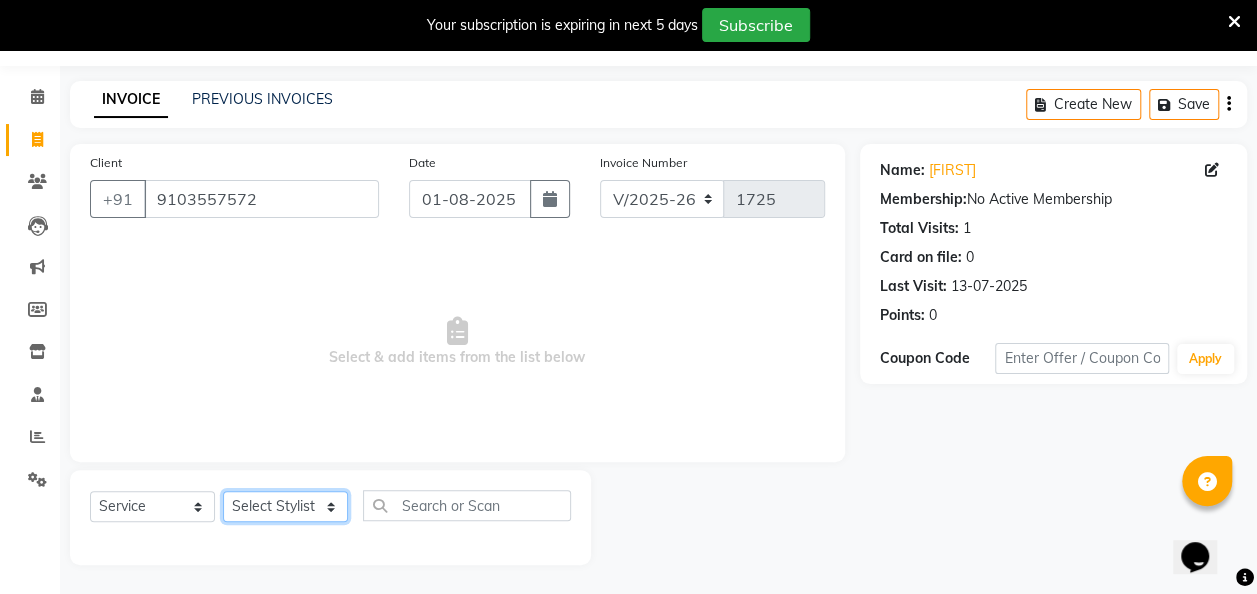 click on "Select Stylist [FIRST] [FIRST] [FIRST] [FIRST] [FIRST] [FIRST] [FIRST] [FIRST] [FIRST] [FIRST]" 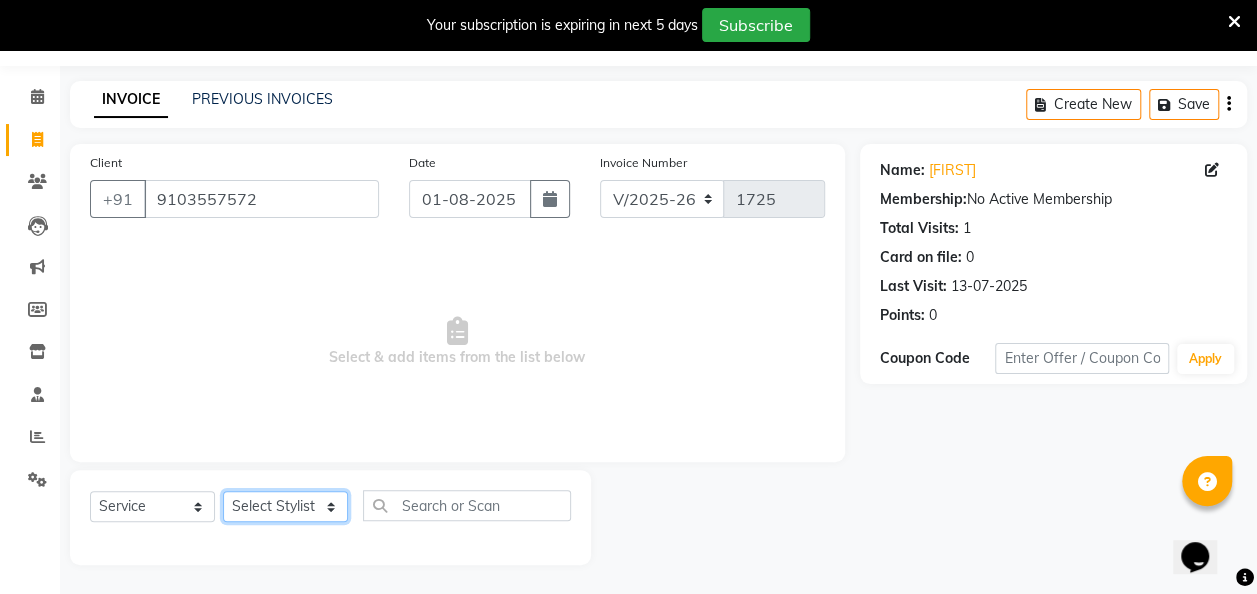 select on "85362" 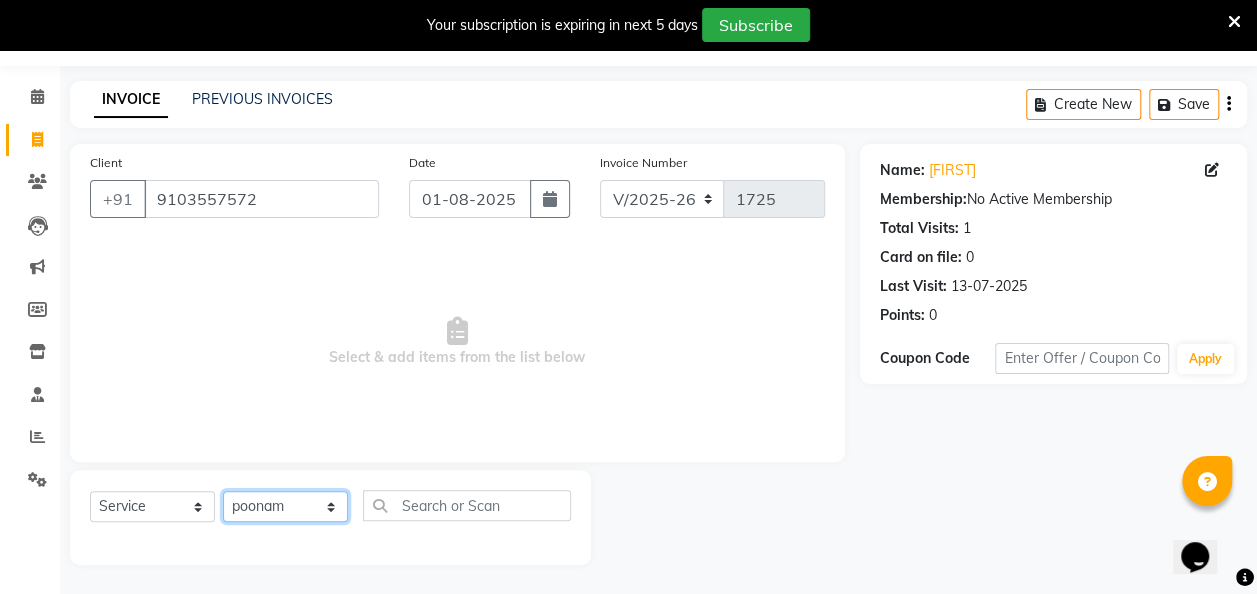 click on "Select Stylist [FIRST] [FIRST] [FIRST] [FIRST] [FIRST] [FIRST] [FIRST] [FIRST] [FIRST] [FIRST]" 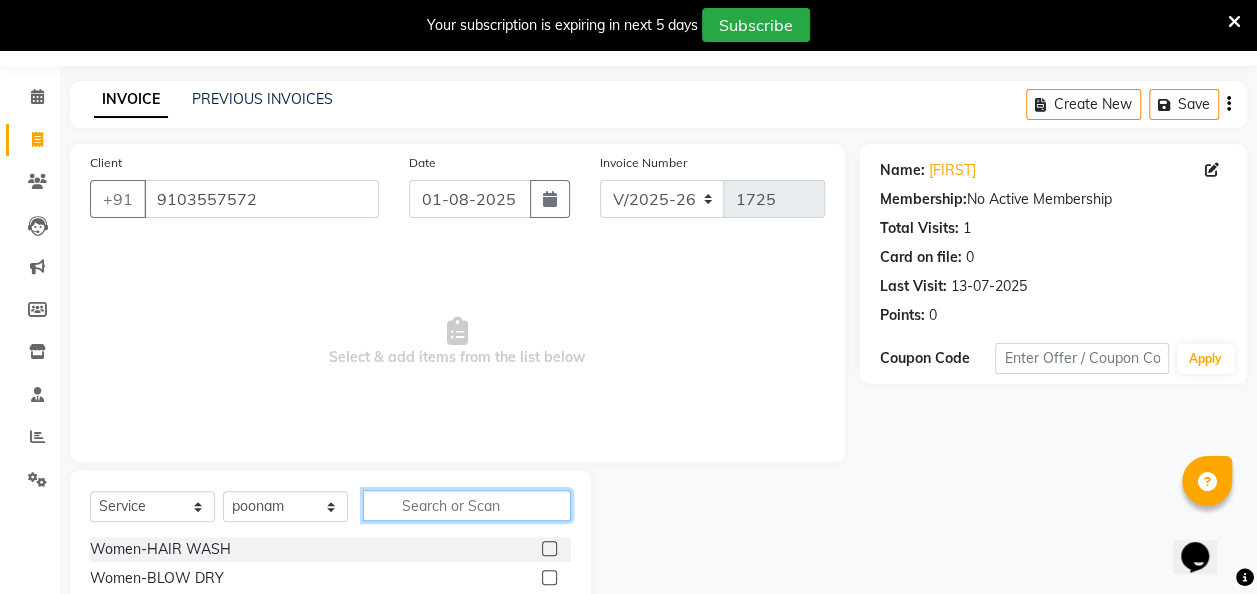 click 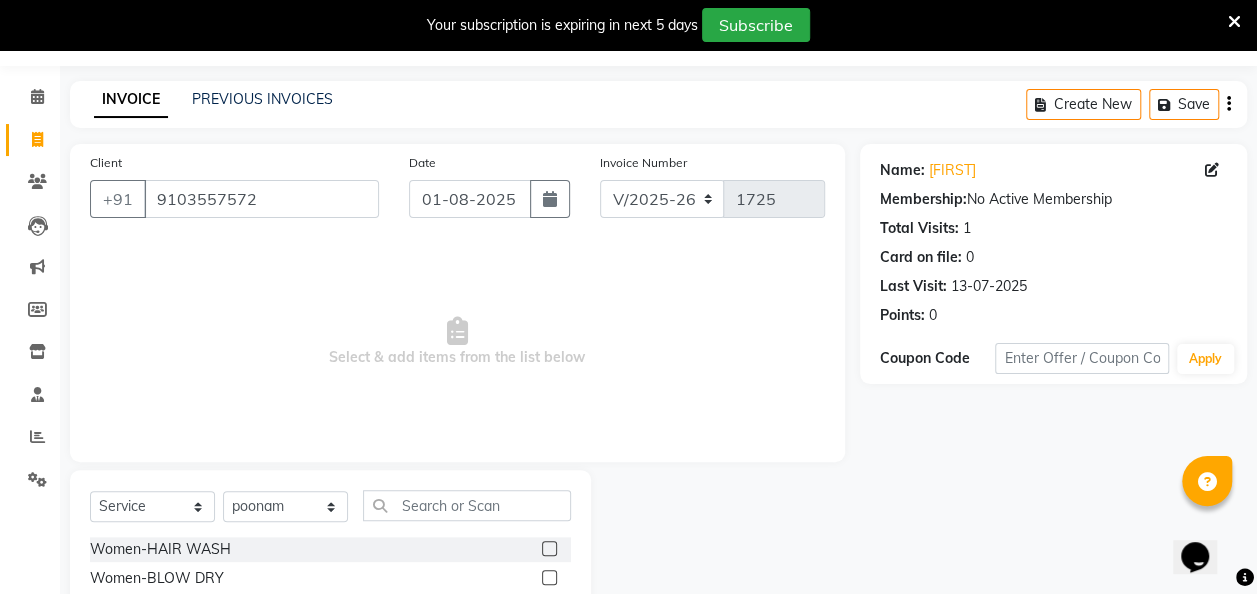 click 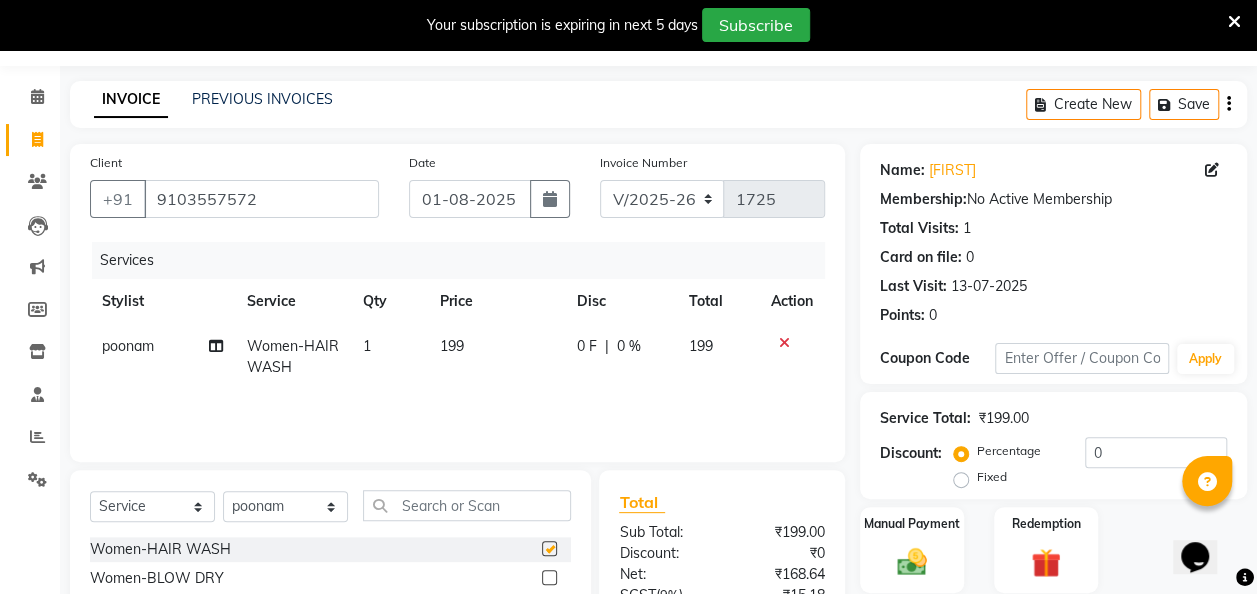 checkbox on "false" 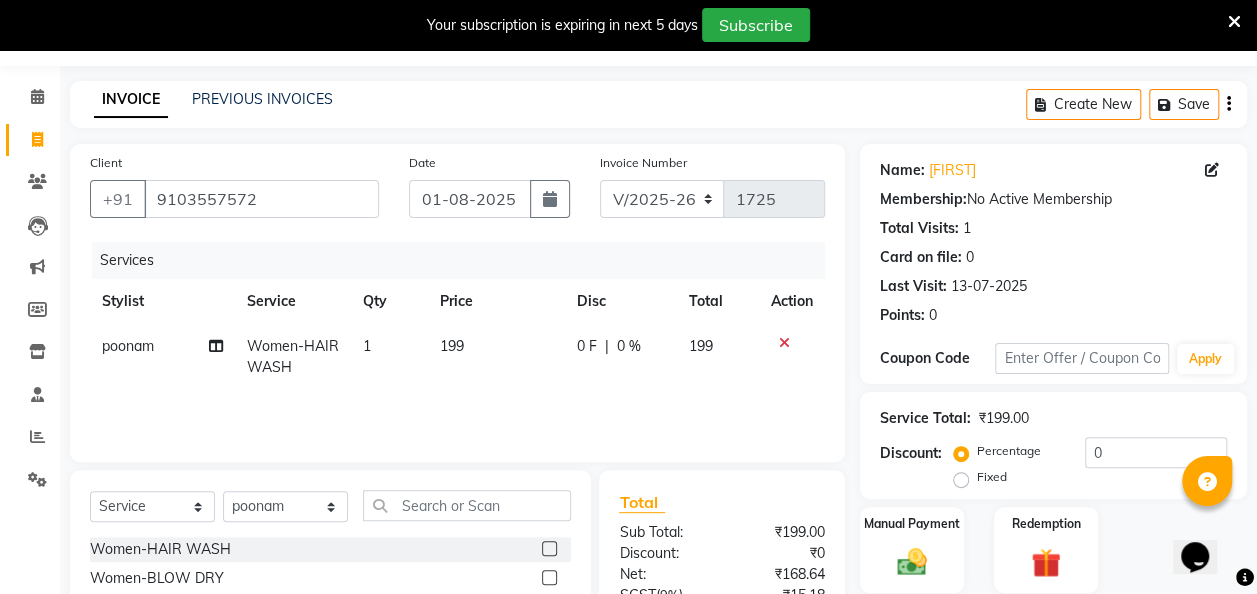 click on "199" 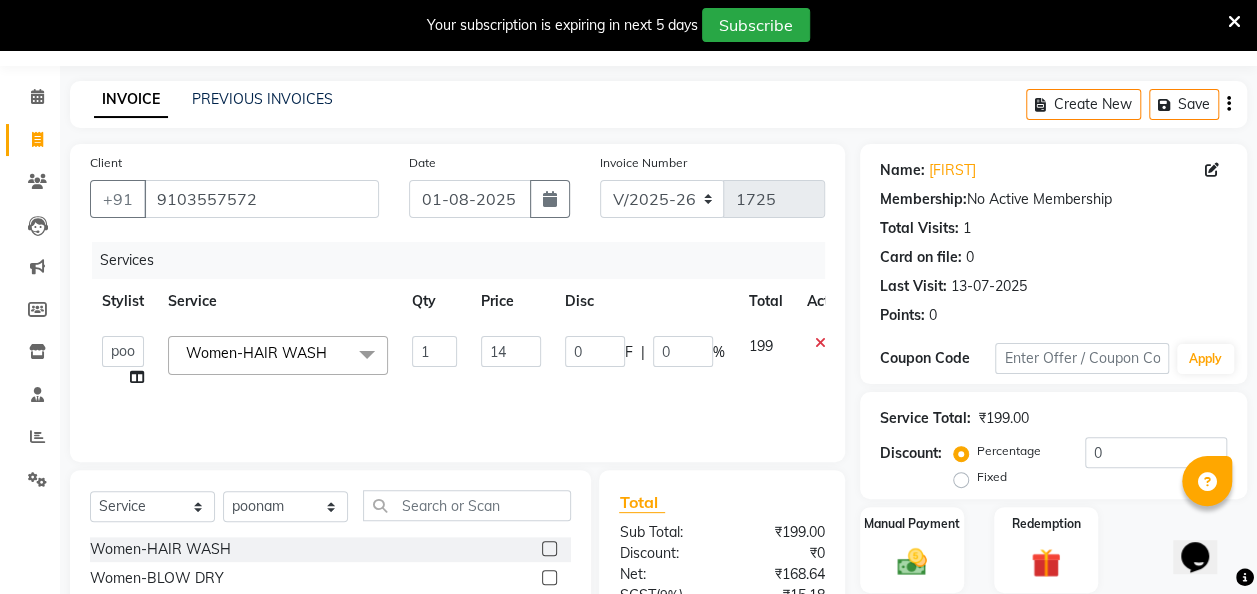 type on "142" 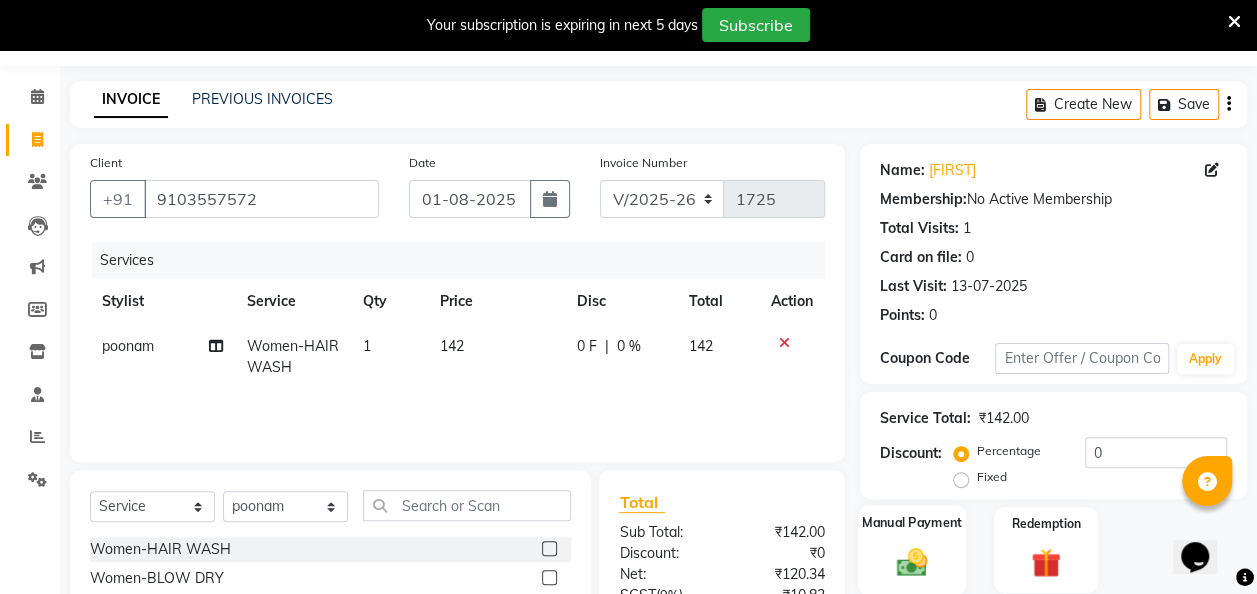 click 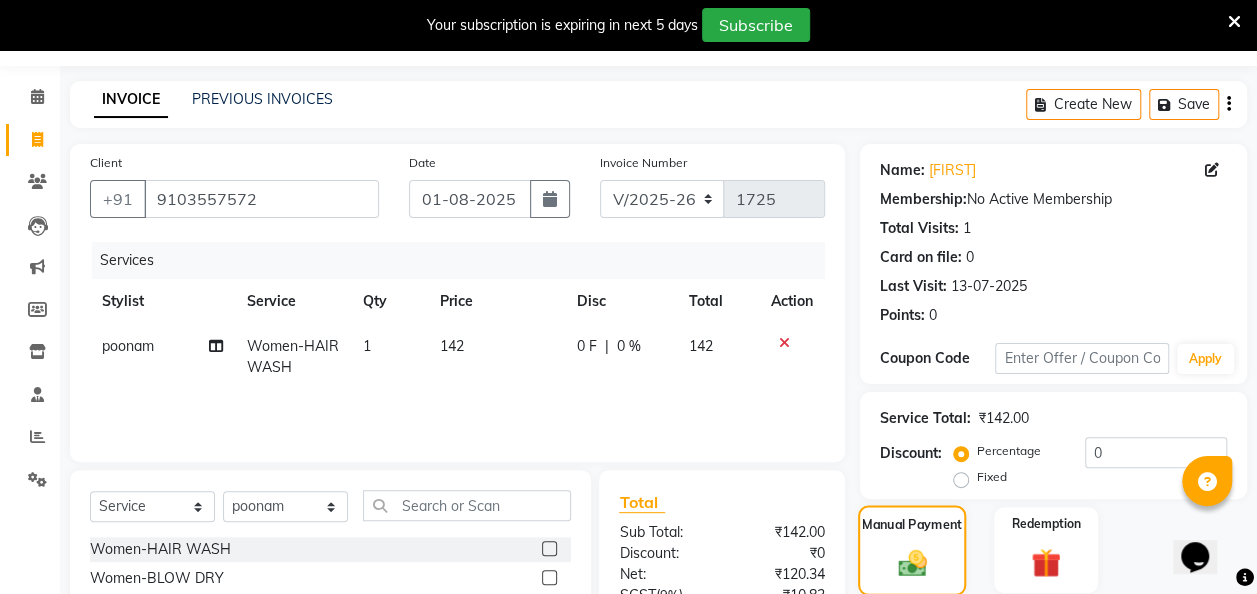 scroll, scrollTop: 255, scrollLeft: 0, axis: vertical 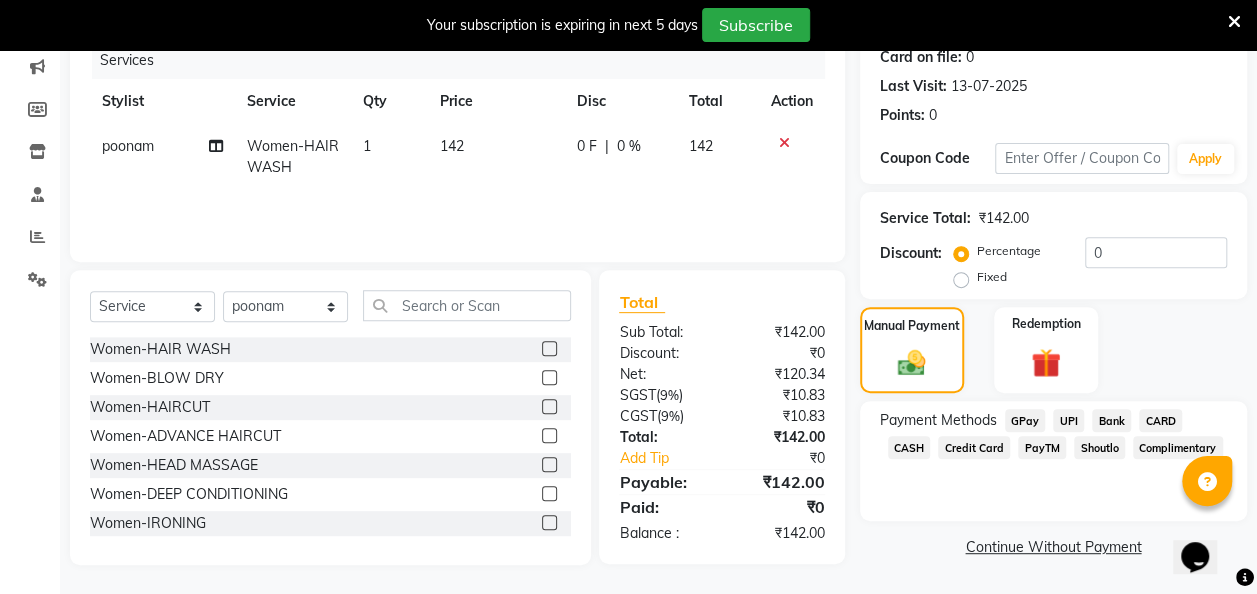 click on "GPay" 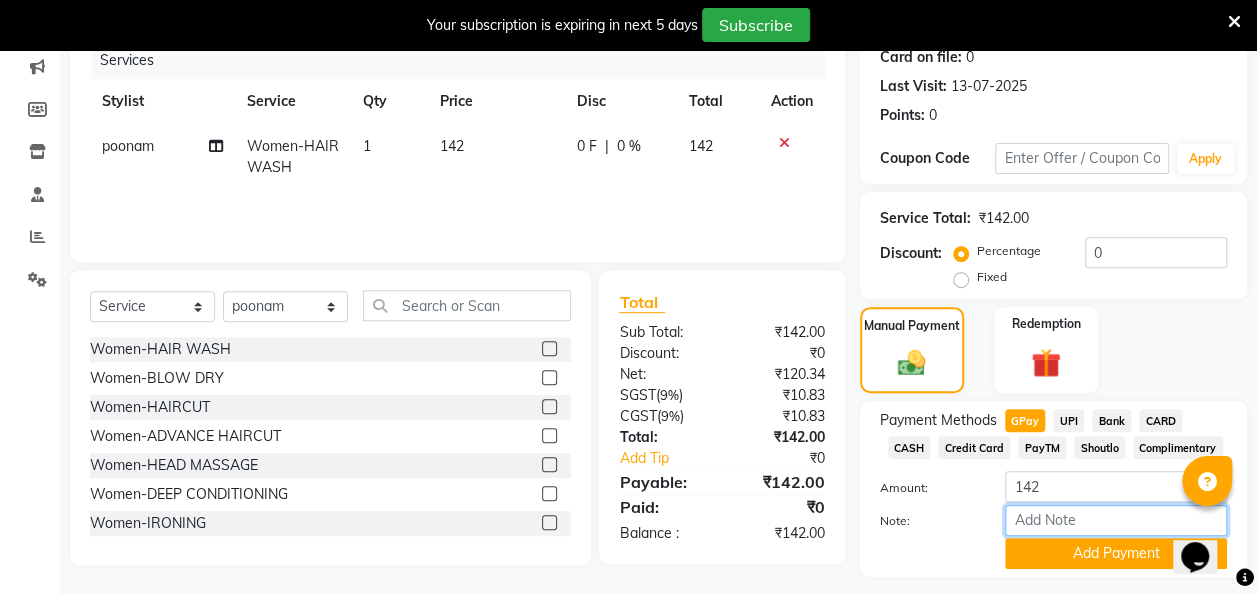 click on "Note:" at bounding box center (1116, 520) 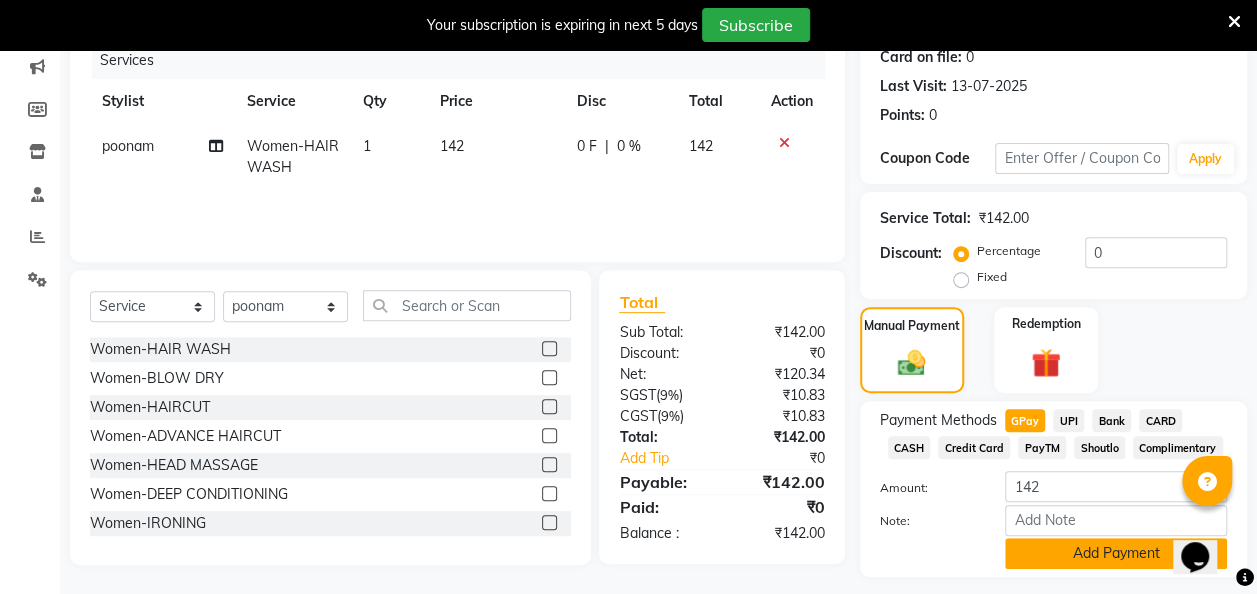 click on "Add Payment" 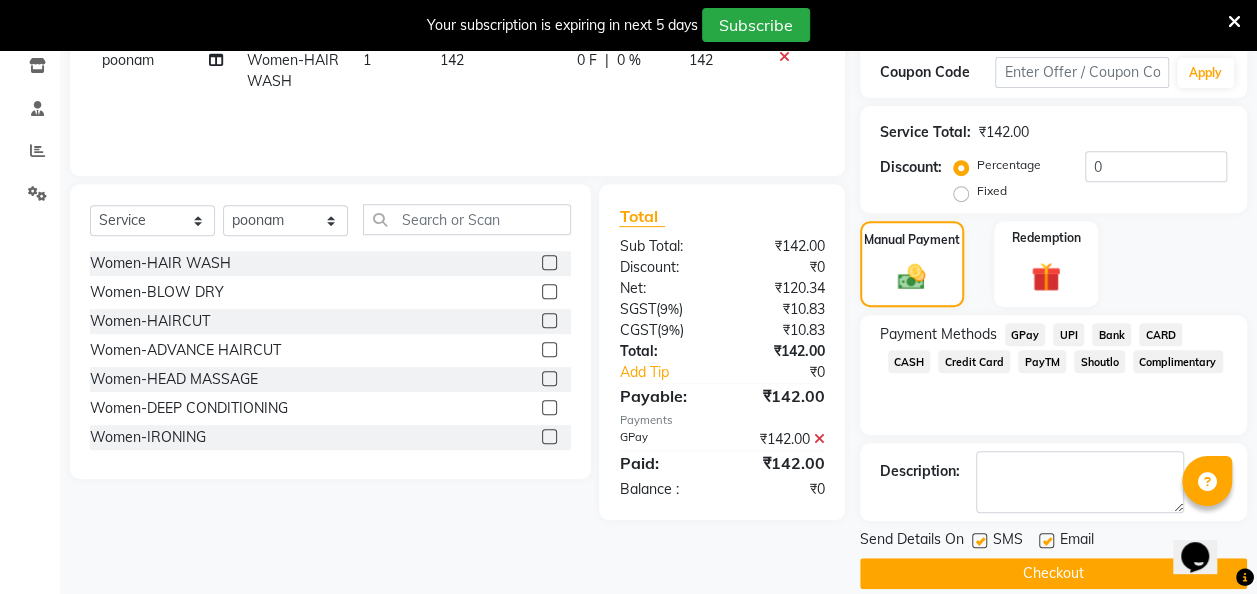 scroll, scrollTop: 343, scrollLeft: 0, axis: vertical 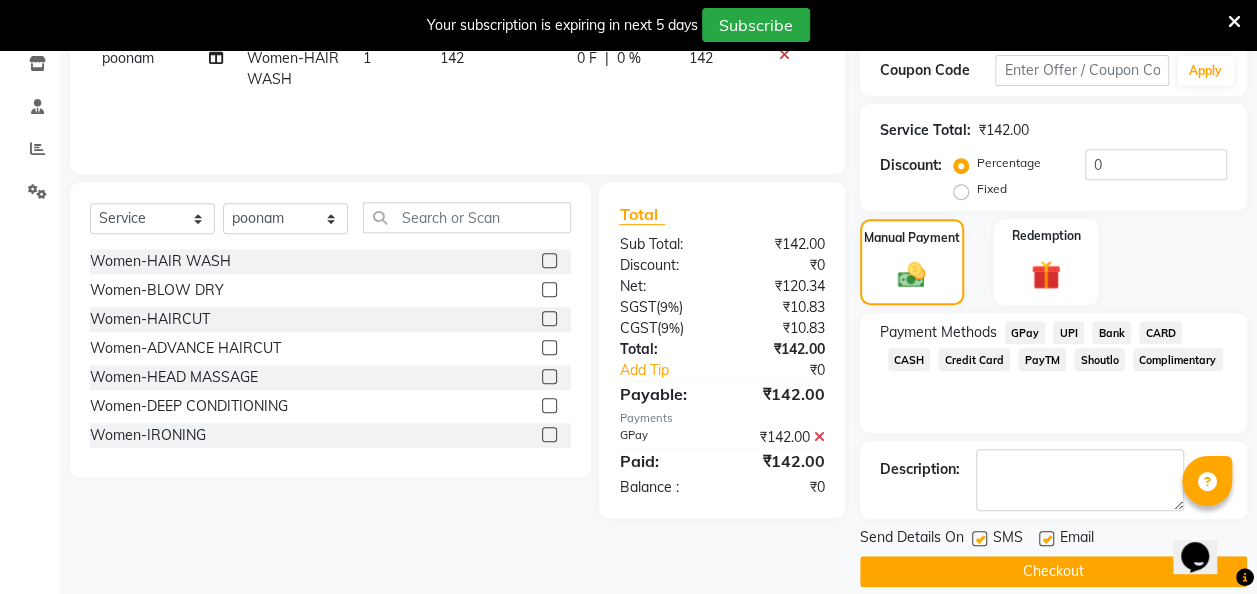 click 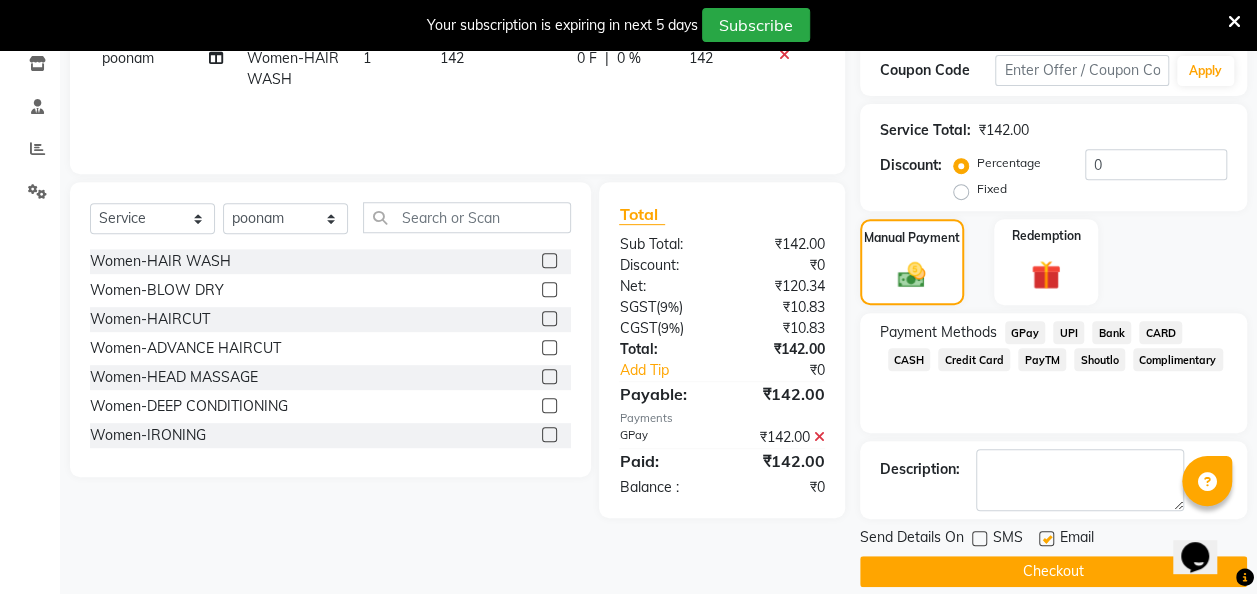 click on "Checkout" 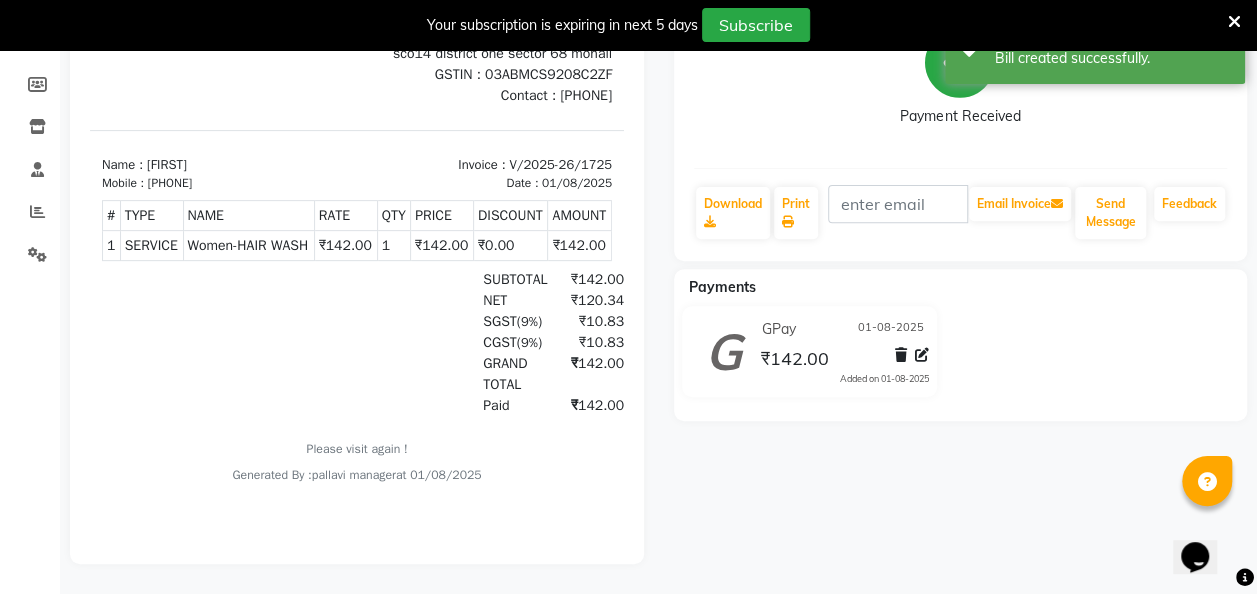 scroll, scrollTop: 0, scrollLeft: 0, axis: both 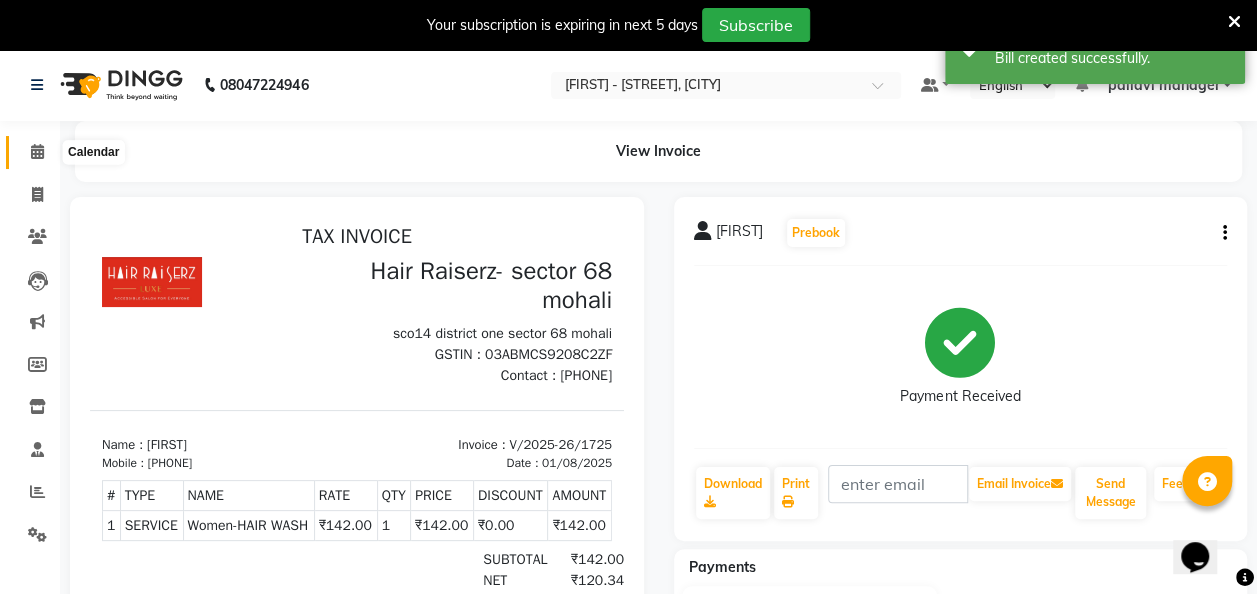 click 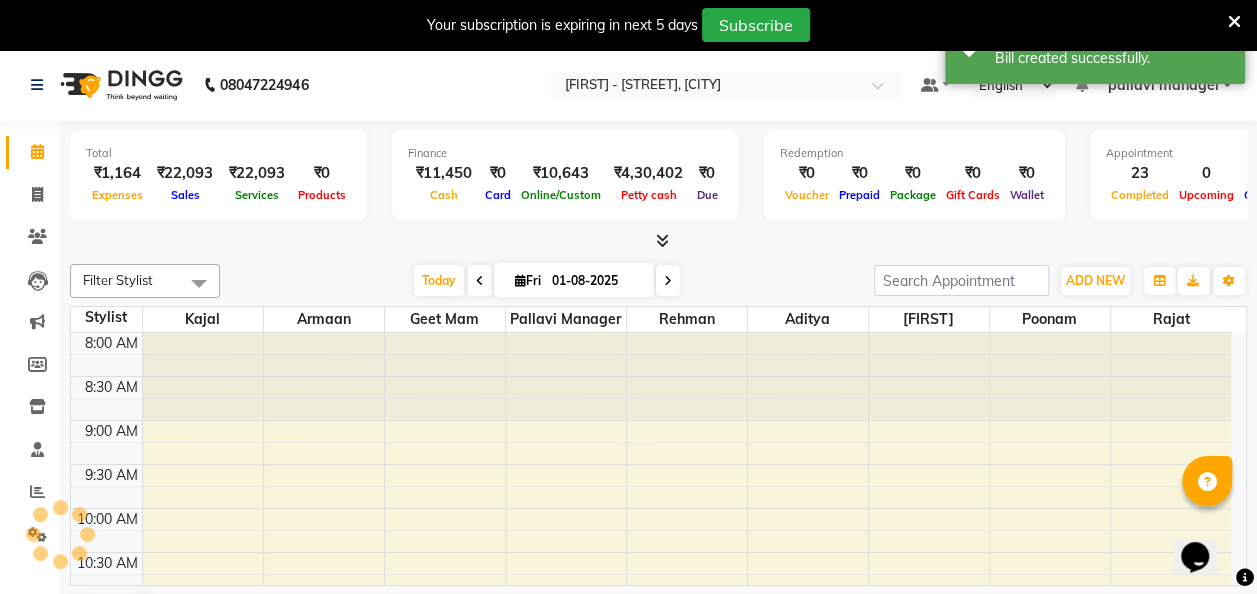scroll, scrollTop: 0, scrollLeft: 0, axis: both 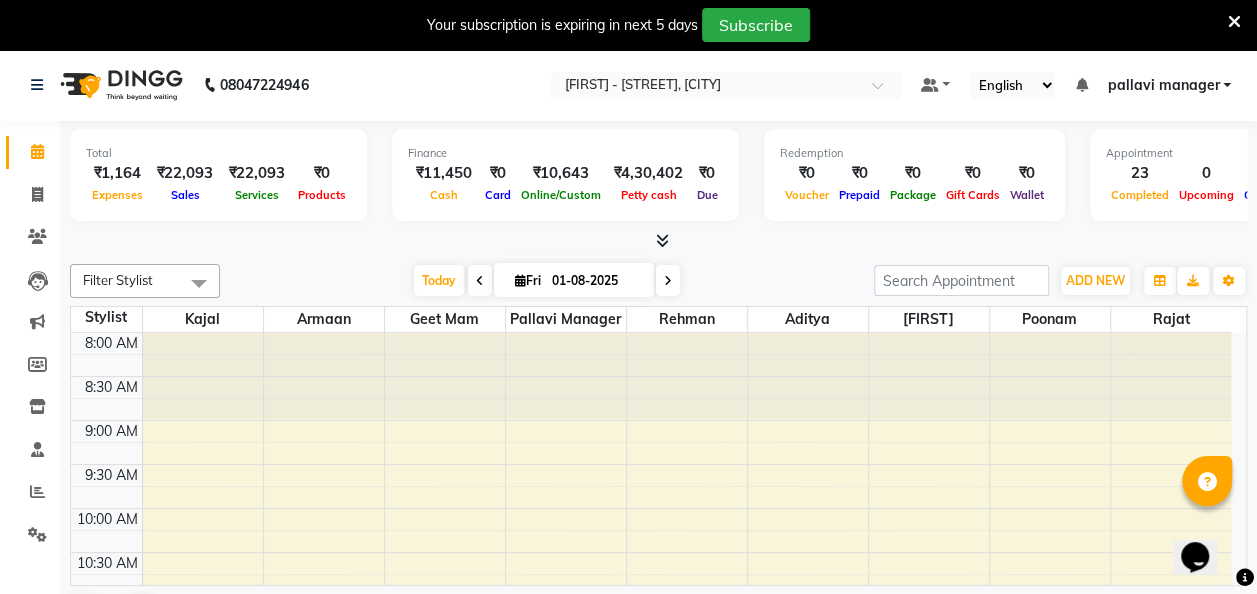 click on "Total  ₹1,164  Expenses ₹22,093  Sales ₹22,093  Services ₹0  Products Finance  ₹11,450  Cash ₹0  Card ₹10,643  Online/Custom ₹4,30,402 Petty cash ₹0 Due  Redemption  ₹0 Voucher ₹0 Prepaid ₹0 Package ₹0  Gift Cards ₹0  Wallet  Appointment  23 Completed 0 Upcoming 0 Ongoing 0 No show  Other sales  ₹0  Packages ₹0  Memberships ₹0  Vouchers ₹0  Prepaids ₹0  Gift Cards" at bounding box center (658, 186) 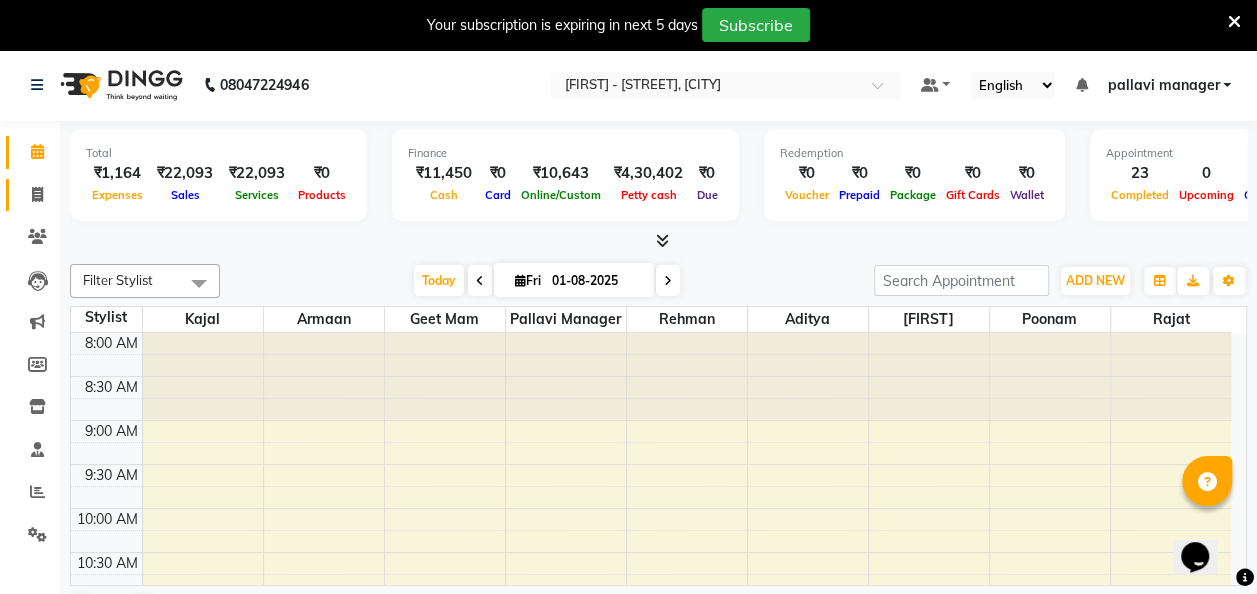 click on "Invoice" 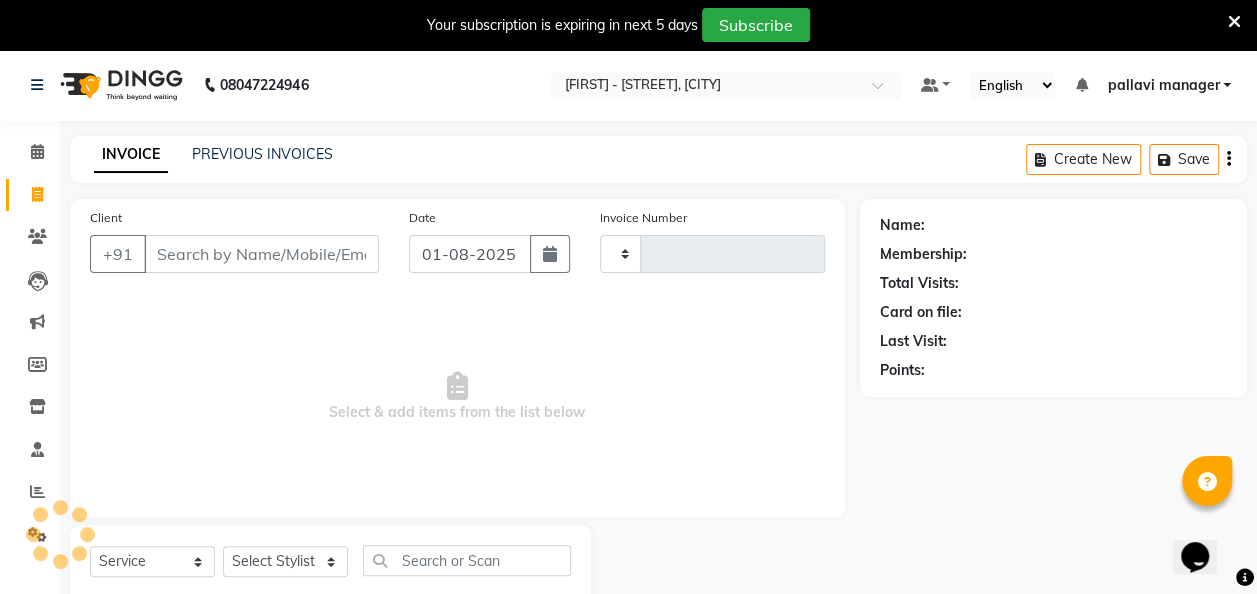 type on "1726" 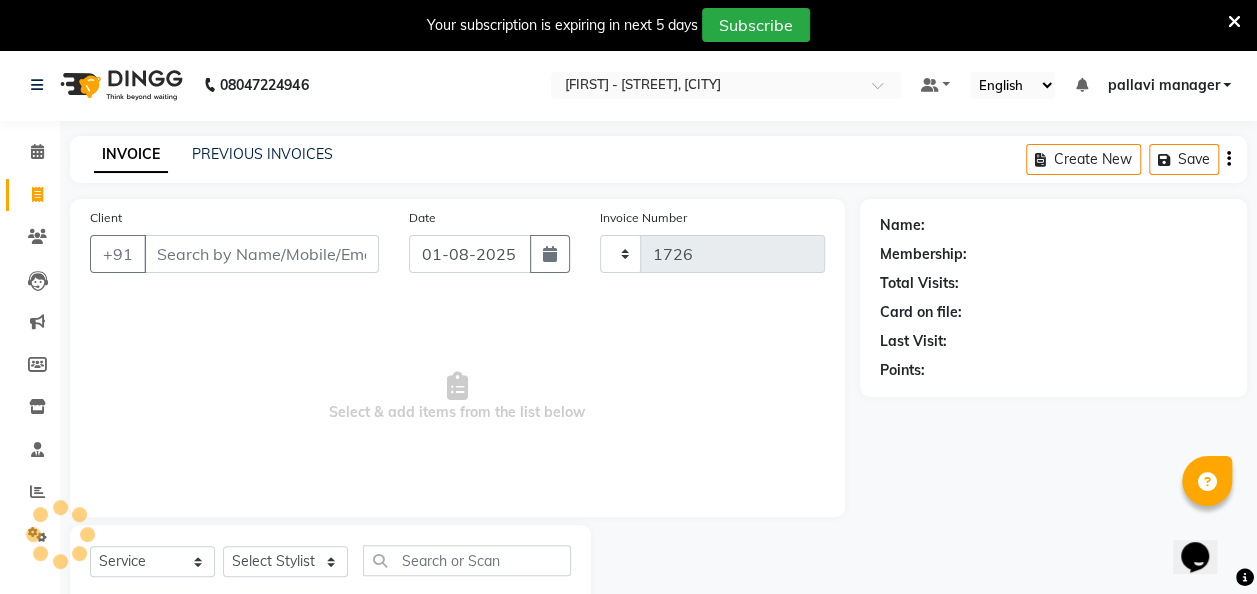 select on "6691" 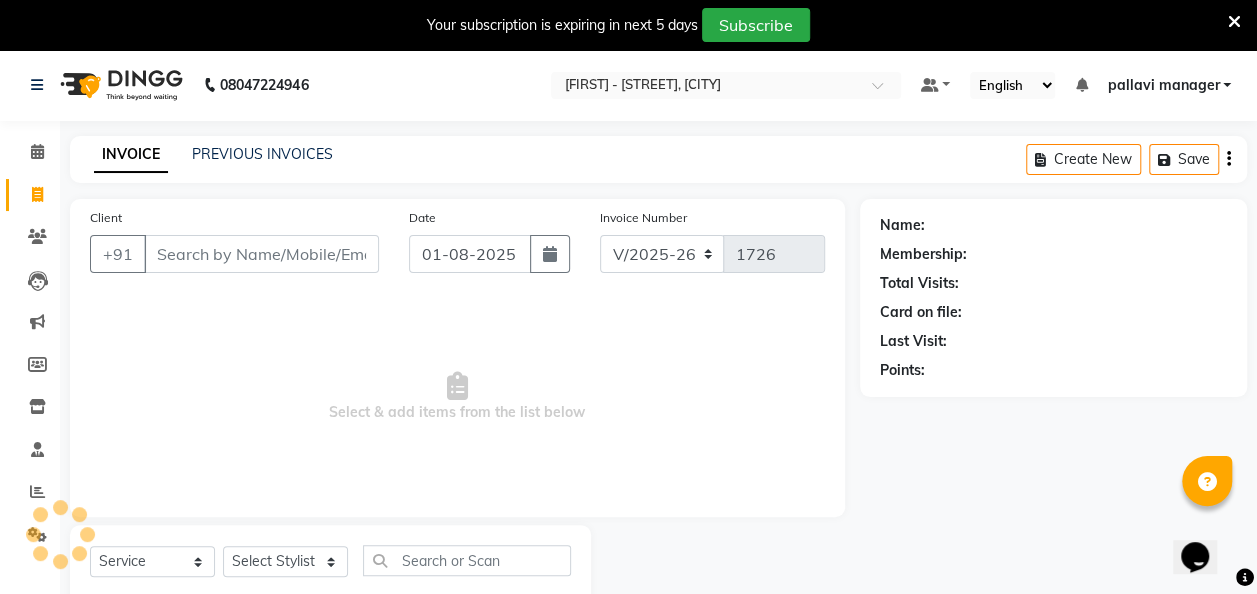 click on "Client" at bounding box center (261, 254) 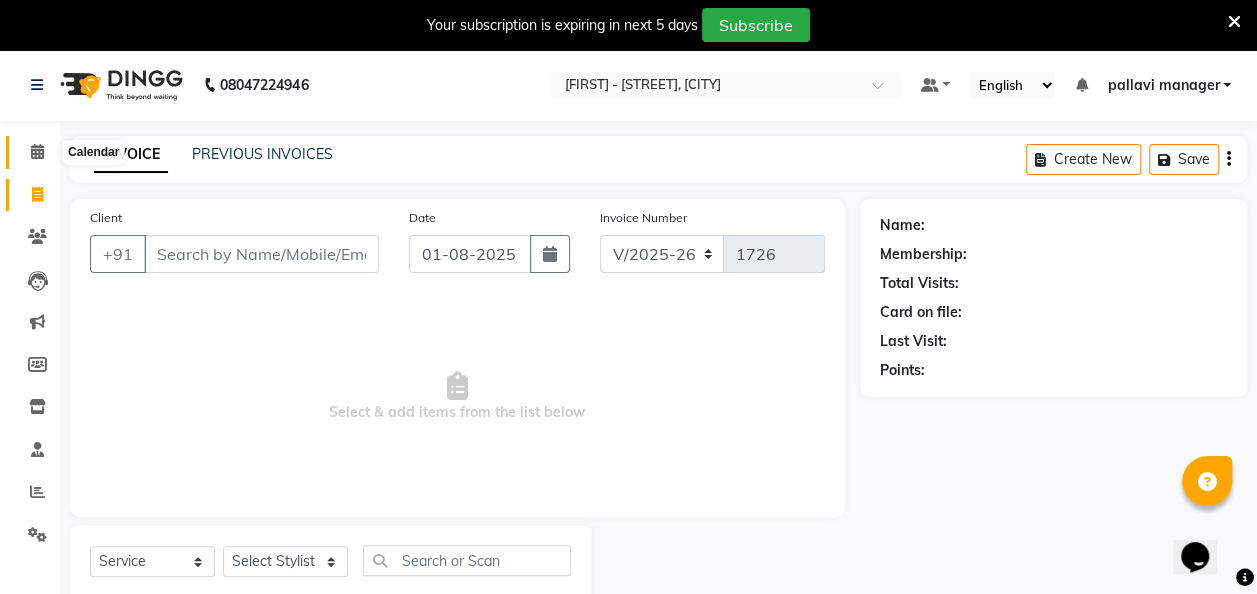 click 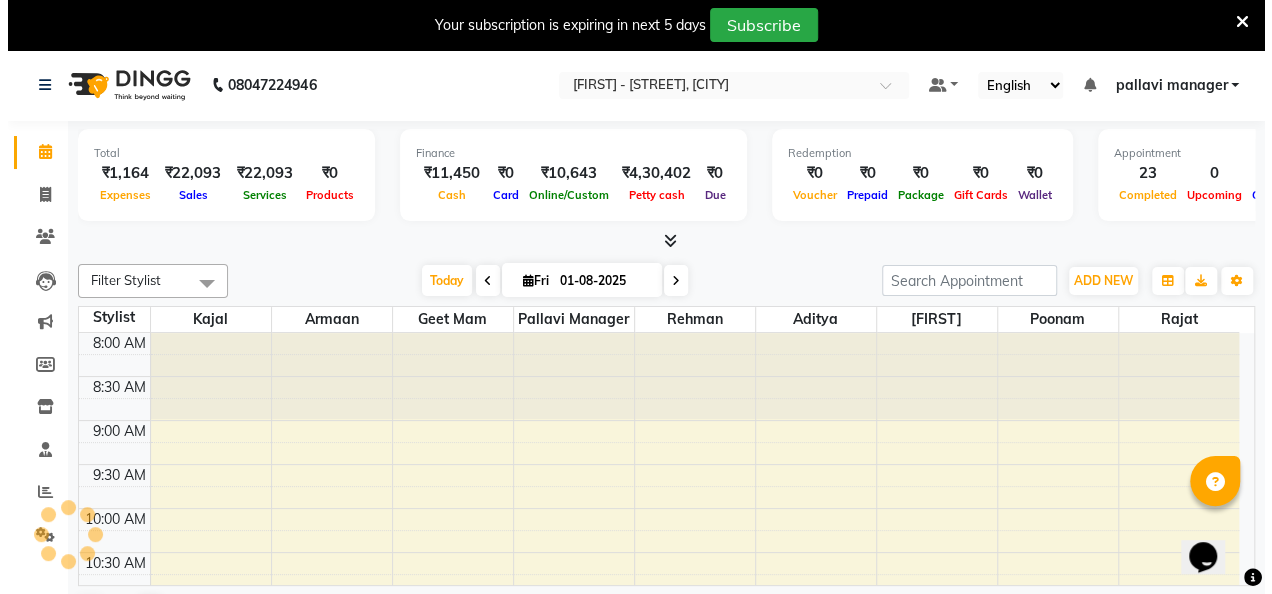 scroll, scrollTop: 0, scrollLeft: 0, axis: both 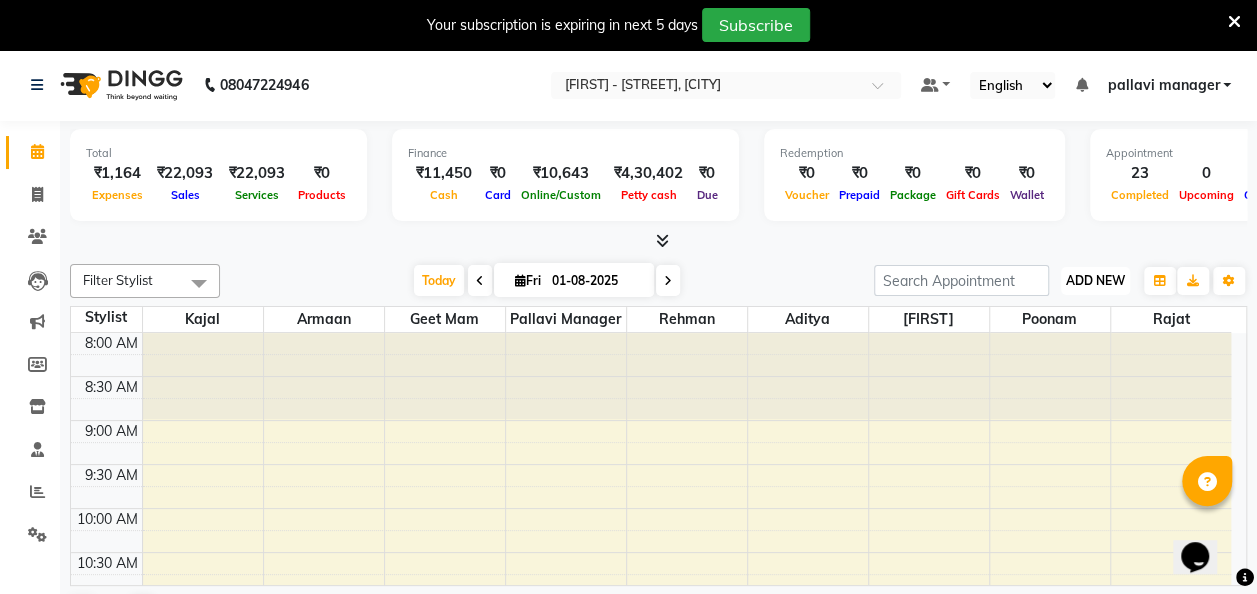 click on "ADD NEW" at bounding box center (1095, 280) 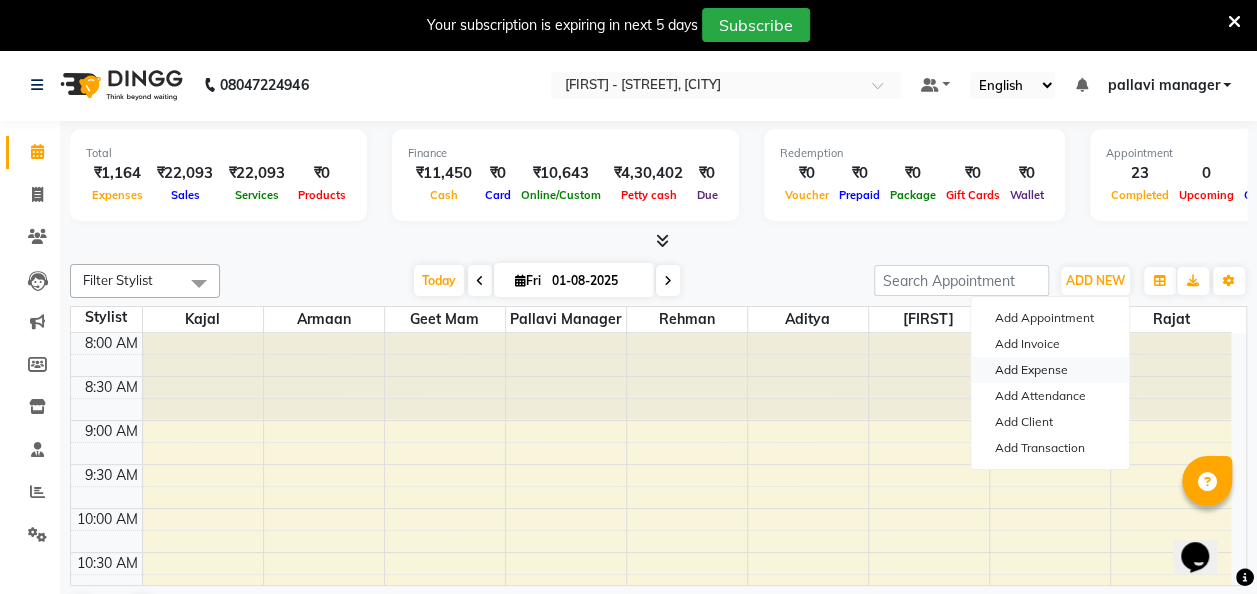 click on "Add Expense" at bounding box center (1050, 370) 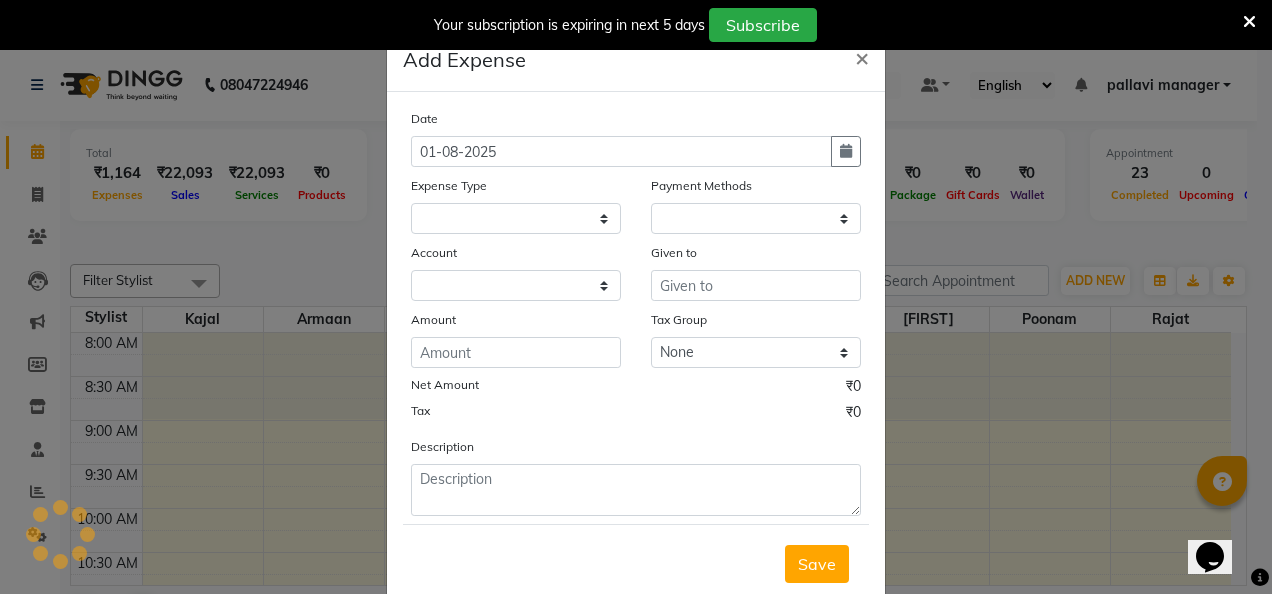 select on "1" 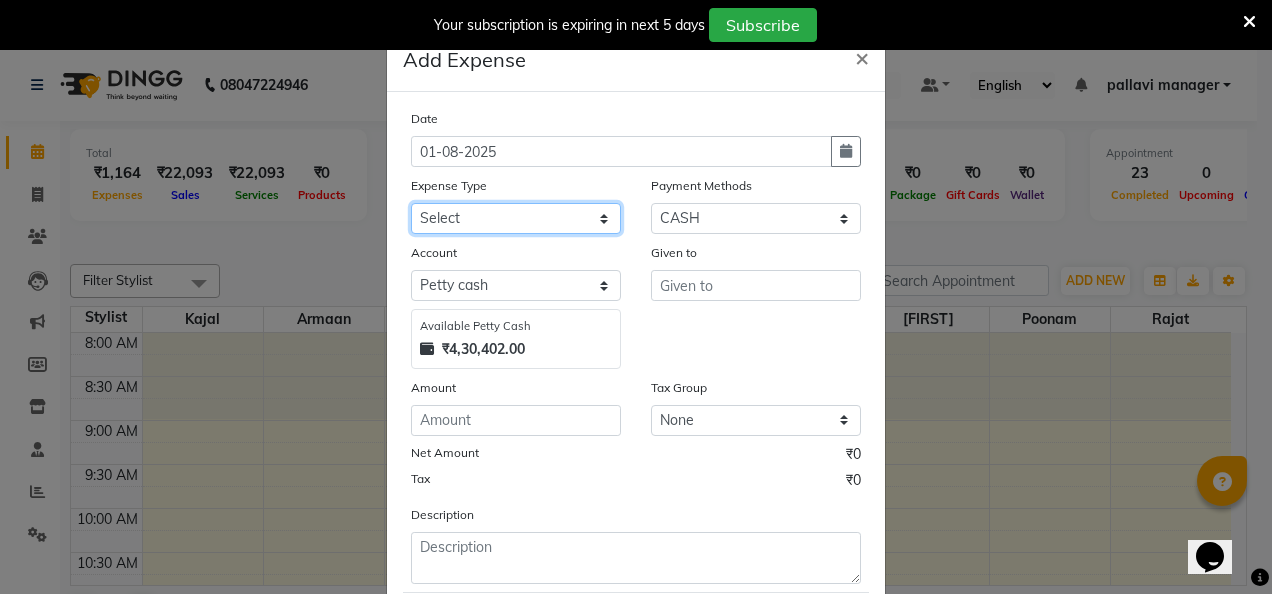 click on "Select Advance Salary Advance Tax Bank charges Bank Expense Cab Exp Client Exp client refund Disposable products Donation Electricity Bill Equipment Flowers Freelancer Generator Rent Gen Set Fuel GST INCENTIVE Maintenance MEDICAL mehandi Milk Office Exp Other Over time Owner Expense owner food expense Pantry Pending Salary Pesticide Prasad Product Rent Return To Client Ride saloon decoration SALOON EXPENSE Sewa Social Media Staff Cab Expense Staff Dress Staff Fuel Staff Incentive Staff Over Time Staff Salalry Staff Snacks Stationary STOCK Sugar Tea leaves Tea & Refreshment TIP VENDOR PAYMENT Water Bottle water supply bill WIFI Payment" 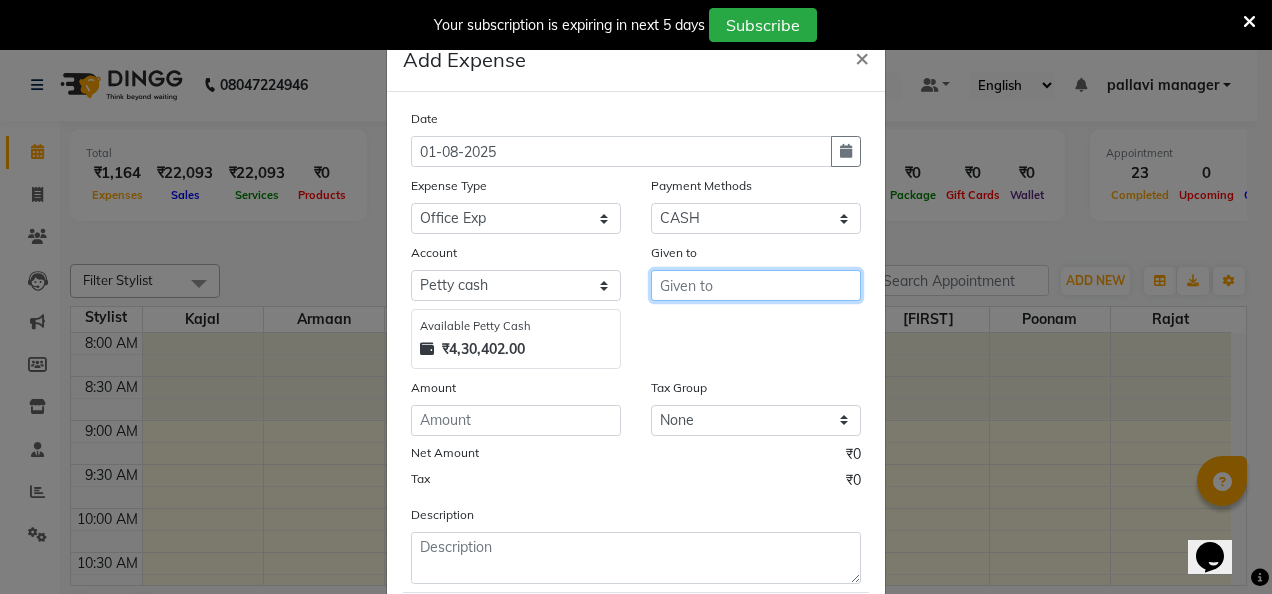 click at bounding box center [756, 285] 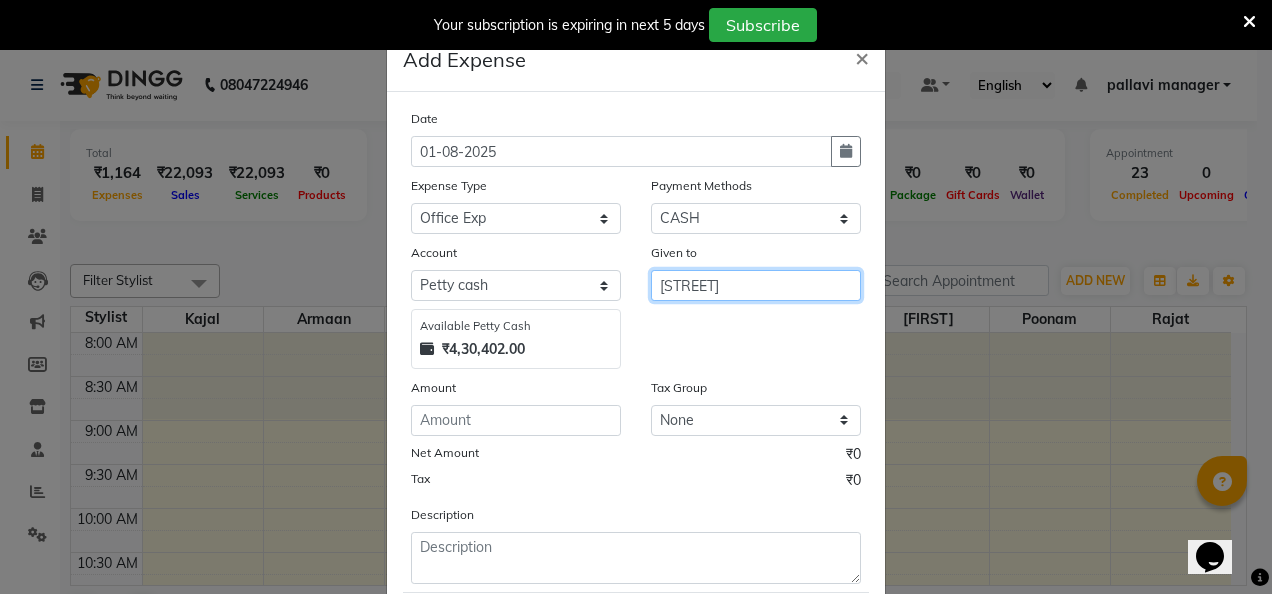 type on "chulla chownka" 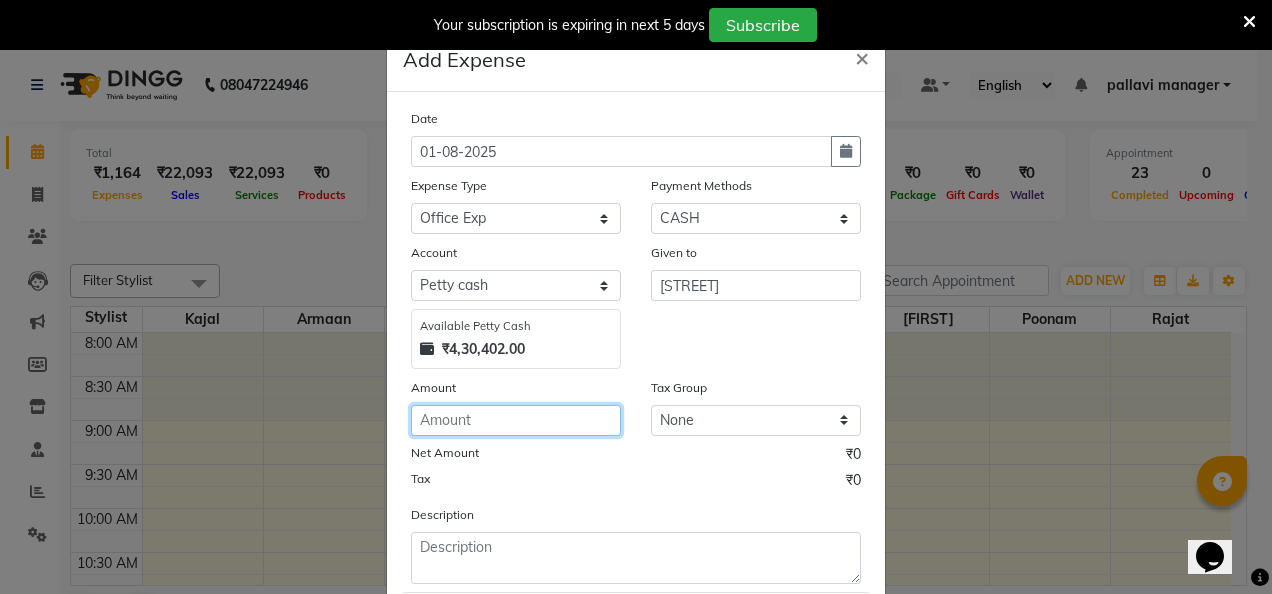 click 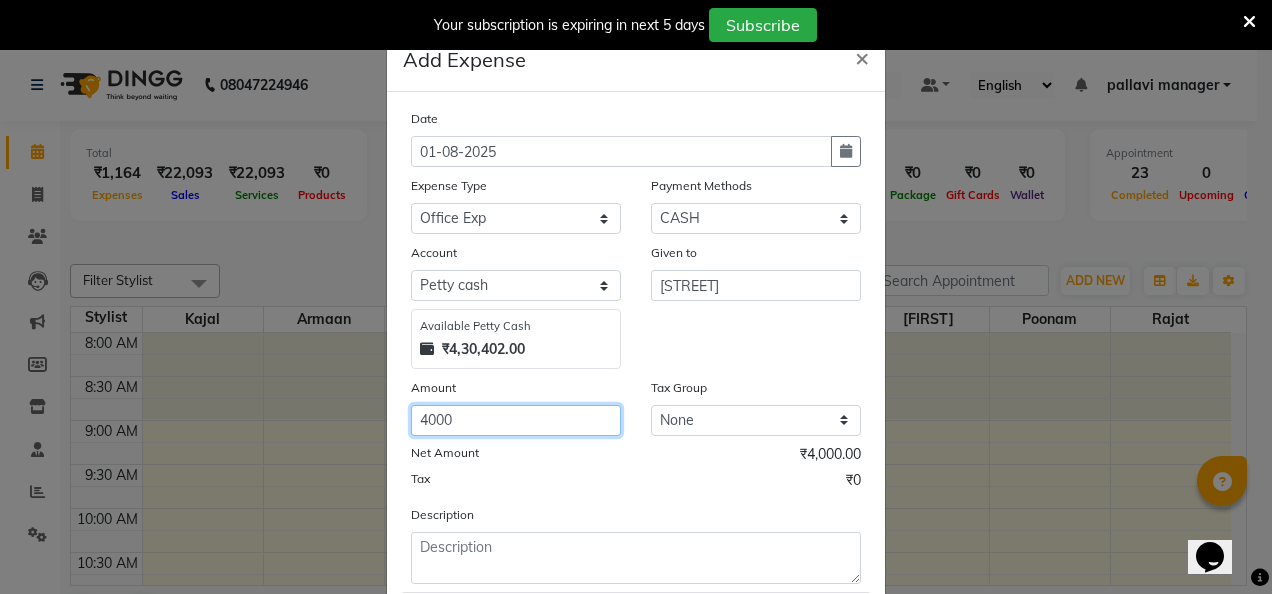 type on "4000" 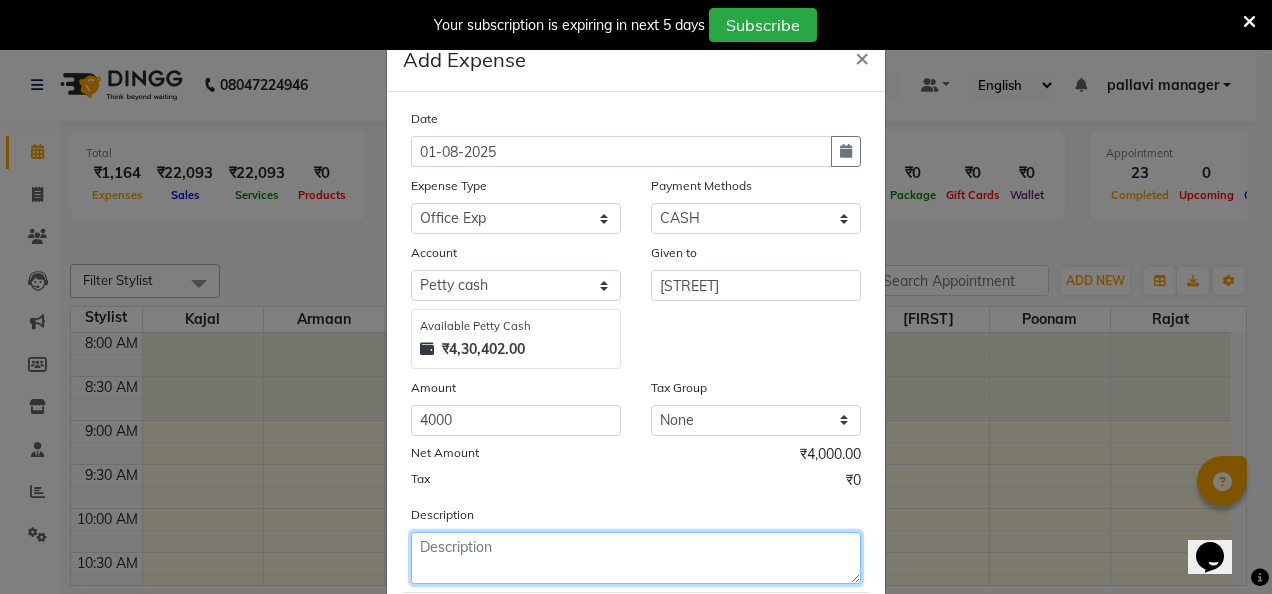 click 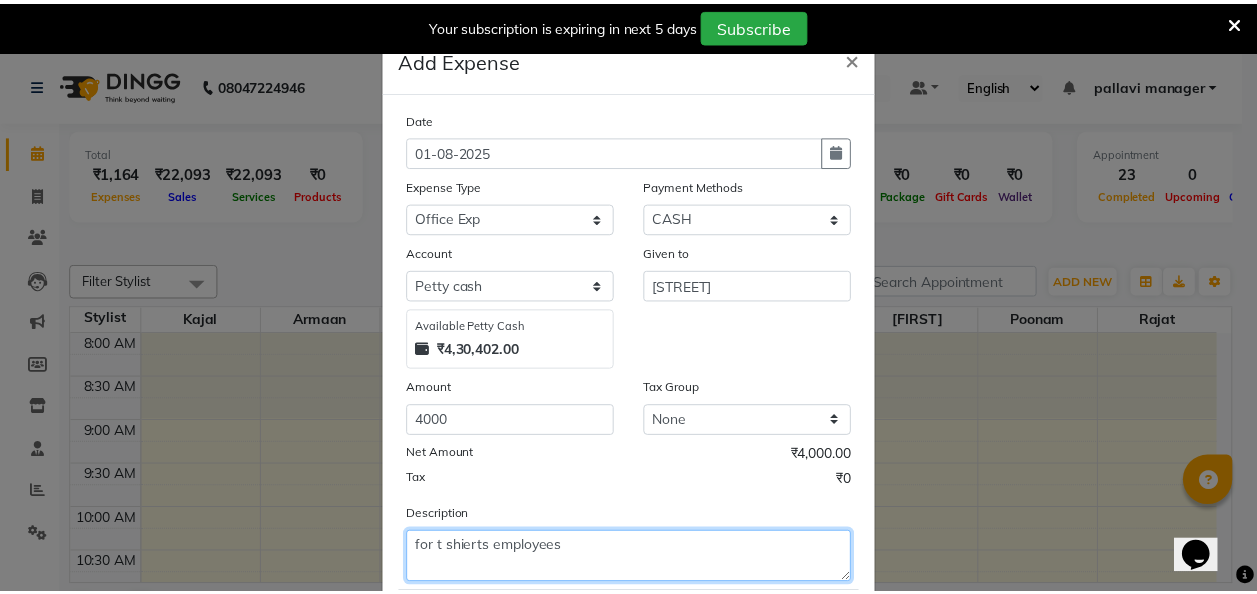 scroll, scrollTop: 118, scrollLeft: 0, axis: vertical 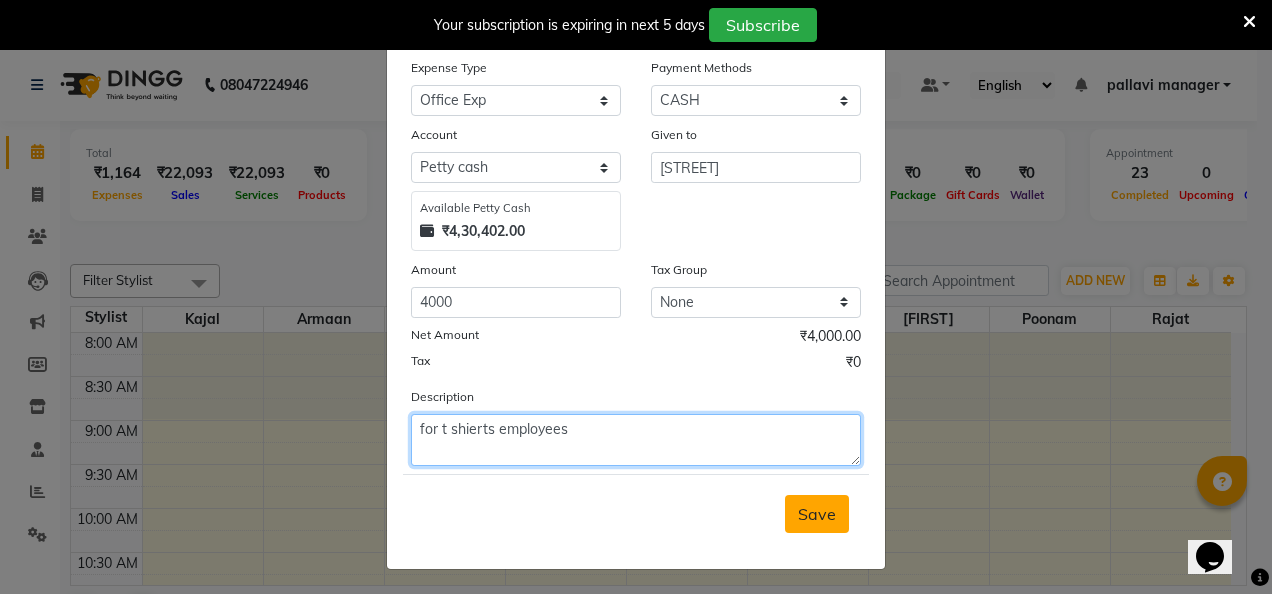 type on "for t shierts employees" 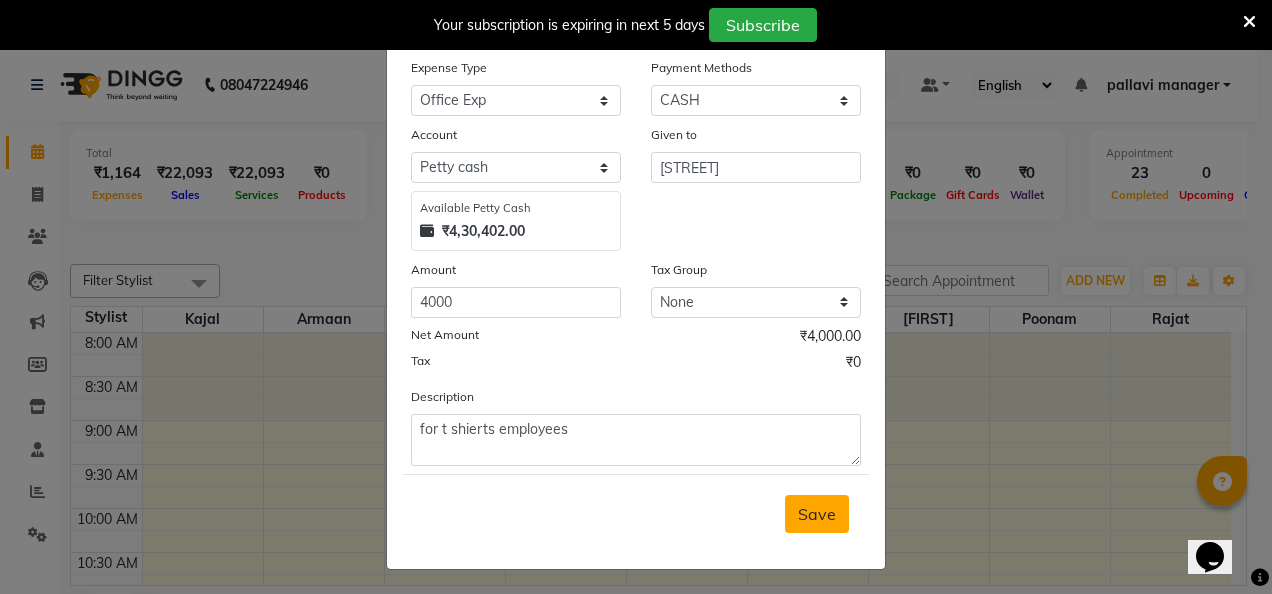 click on "Save" at bounding box center [817, 514] 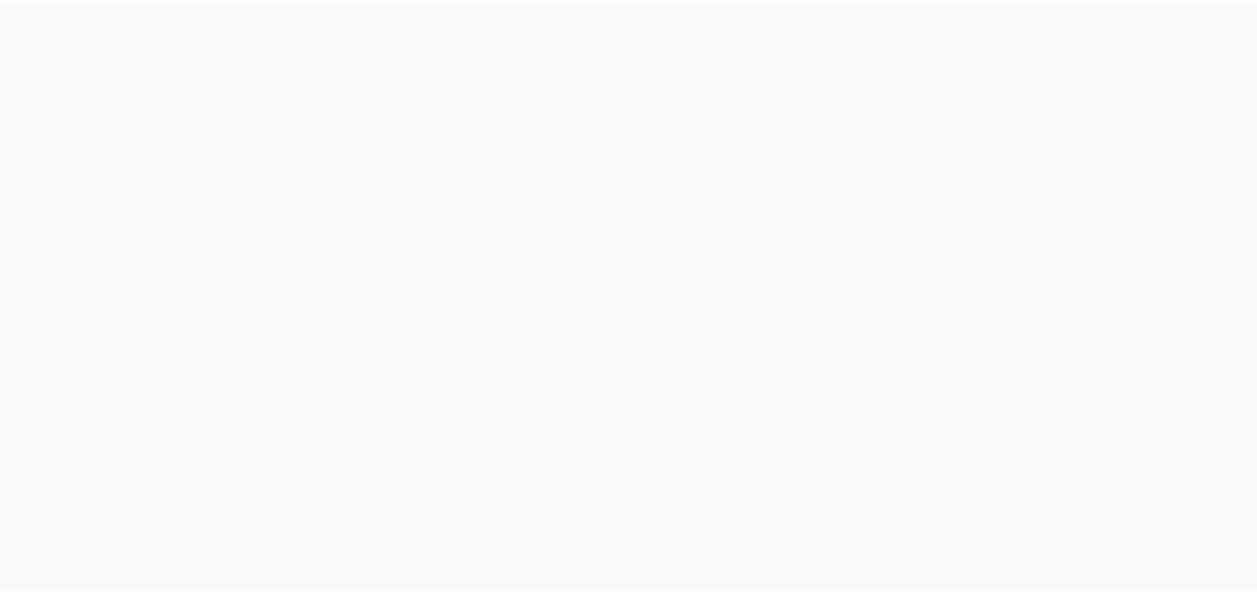 scroll, scrollTop: 0, scrollLeft: 0, axis: both 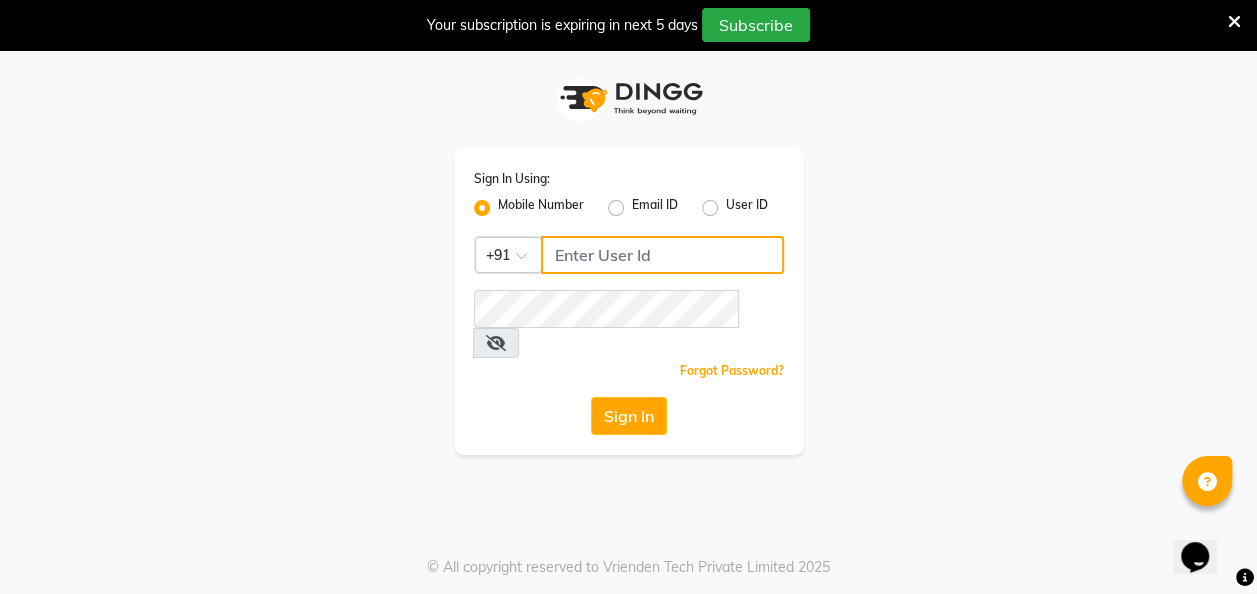 type on "7889170976" 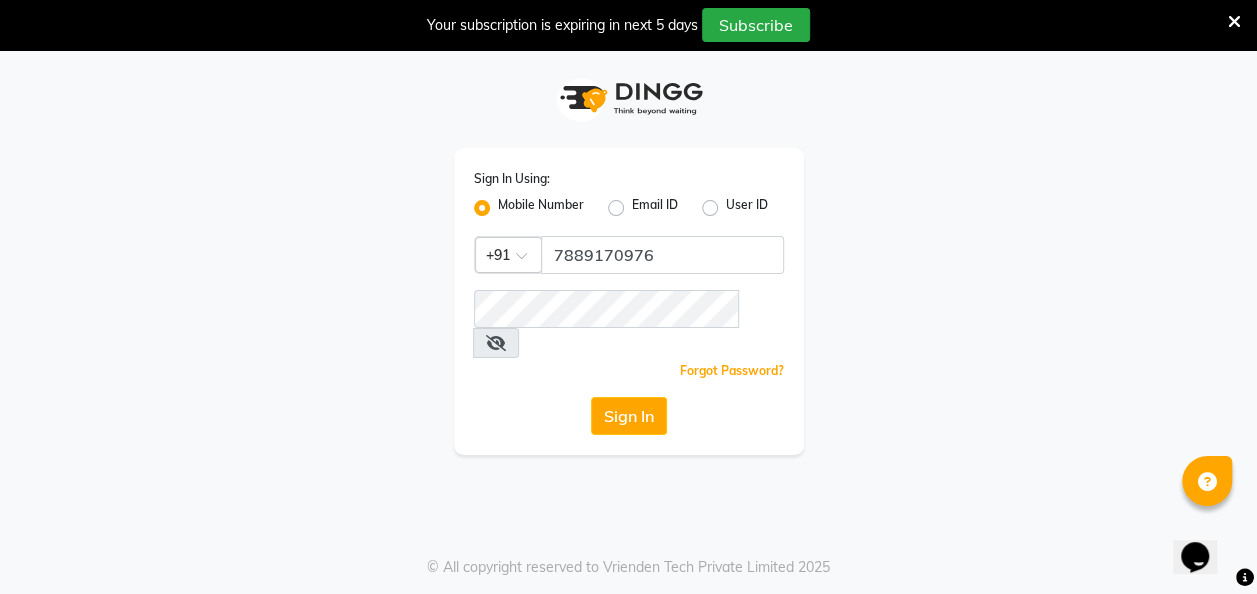 click on "Sign In Using: Mobile Number Email ID User ID Country Code × +91 [PHONE]  Remember me Forgot Password?  Sign In" 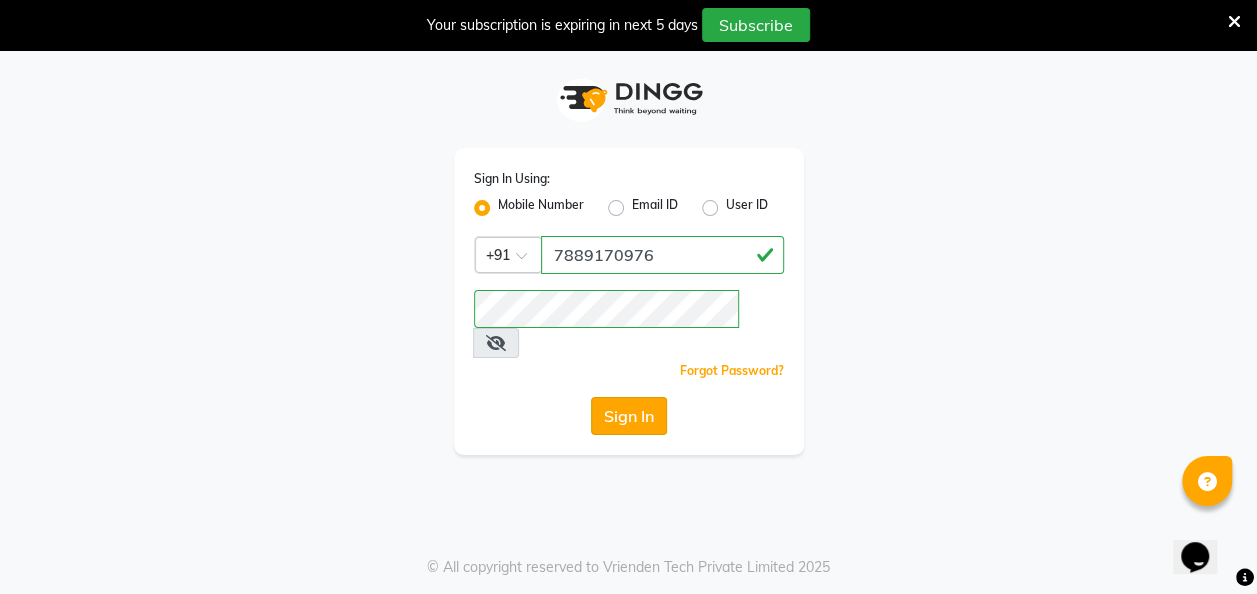 click on "Sign In" 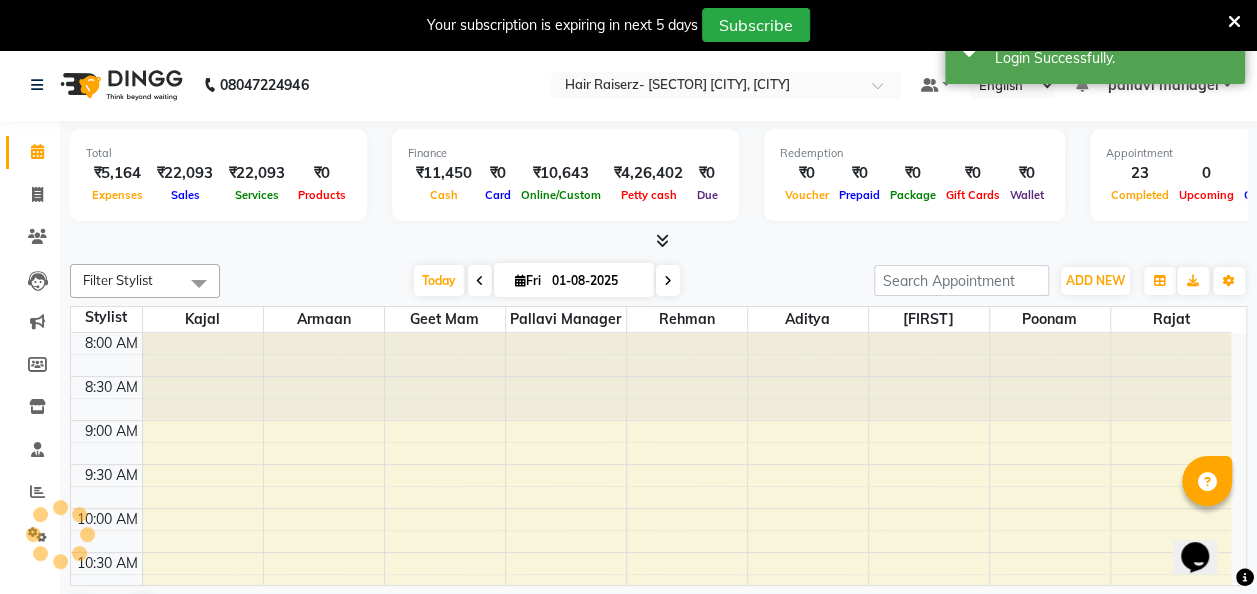 scroll, scrollTop: 737, scrollLeft: 0, axis: vertical 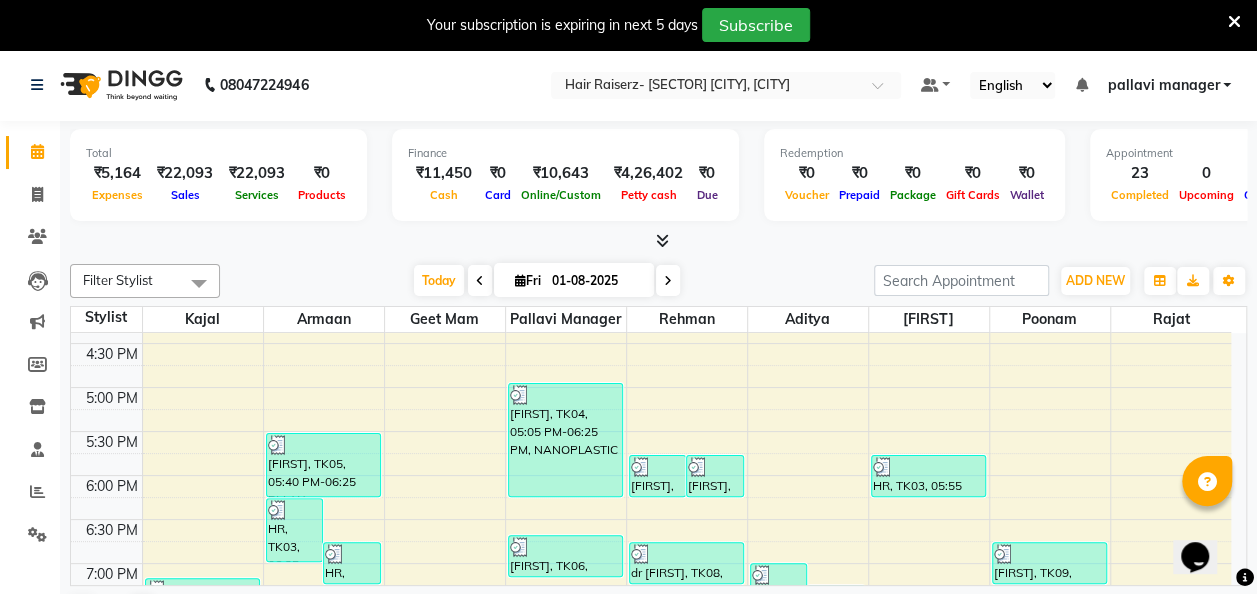 click on "08047224946 Select Location × Hair Raiserz- [SECTOR] [CITY], [CITY] Default Panel My Panel English ENGLISH Español العربية मराठी हिंदी ગુજરાતી தமிழ் 中文 Notifications nothing to show [FIRST] [LAST] Manage Profile Change Password Sign out  Version:3.15.11  ☀ Hair Raiserz- [SECTOR] [CITY], [CITY]  Calendar  Invoice  Clients  Leads   Marketing  Members  Inventory  Staff  Reports  Settings Completed InProgress Upcoming Dropped Tentative Check-In Confirm Bookings Generate Report Segments Page Builder Total  ₹5,164  Expenses ₹22,093  Sales ₹22,093  Services ₹0  Products Finance  ₹11,450  Cash ₹0  Card ₹10,643  Online/Custom ₹4,26,402 Petty cash ₹0 Due  Redemption  ₹0 Voucher ₹0 Prepaid ₹0 Package ₹0  Gift Cards ₹0  Wallet  Appointment  23 Completed 0 Upcoming 0 Ongoing 0 No show  Other sales  ₹0  Packages ₹0  Memberships ₹0  Vouchers ₹0  Prepaids ₹0  Gift Cards Filter Stylist Select All [FIRST] [FIRST] [FIRST]" at bounding box center [628, 297] 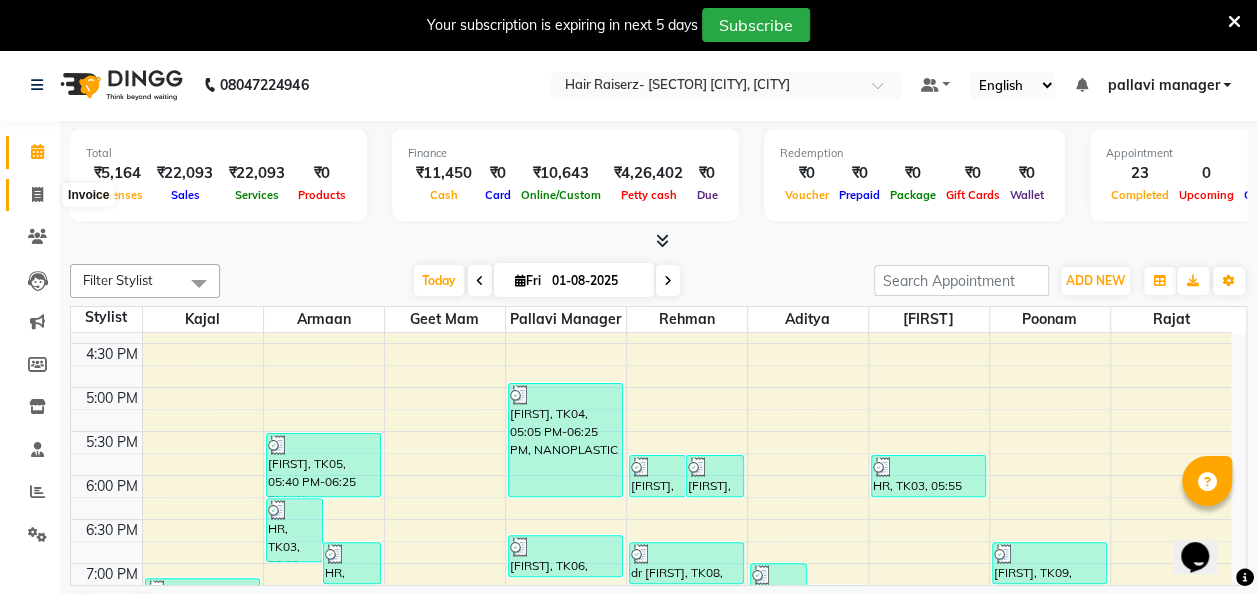 click 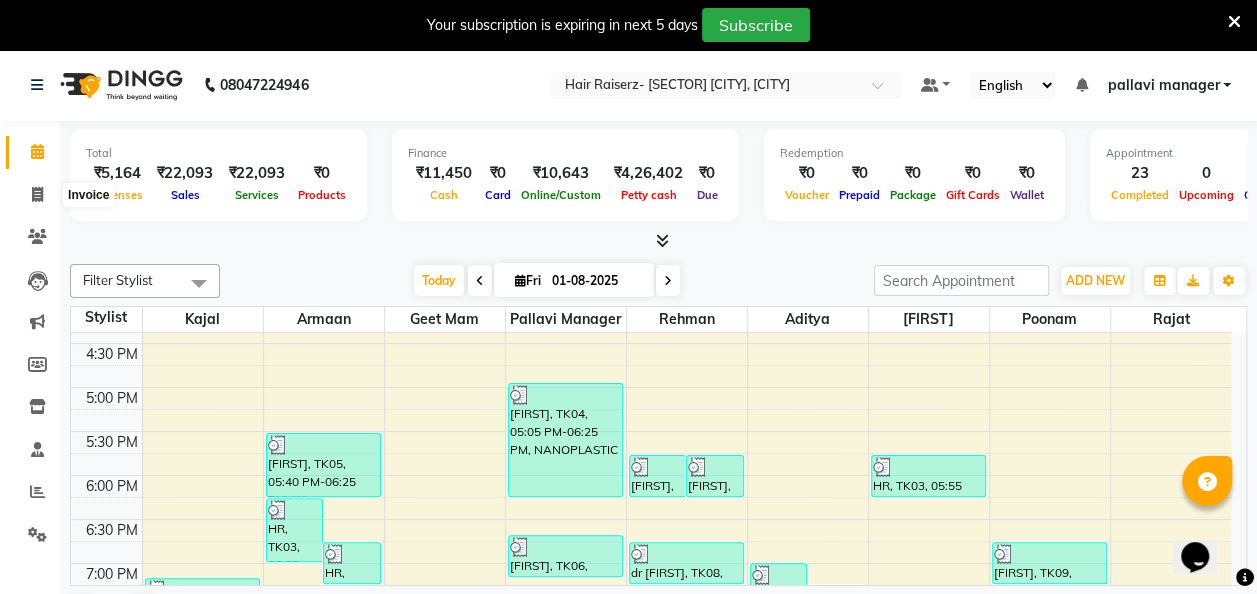 select on "6691" 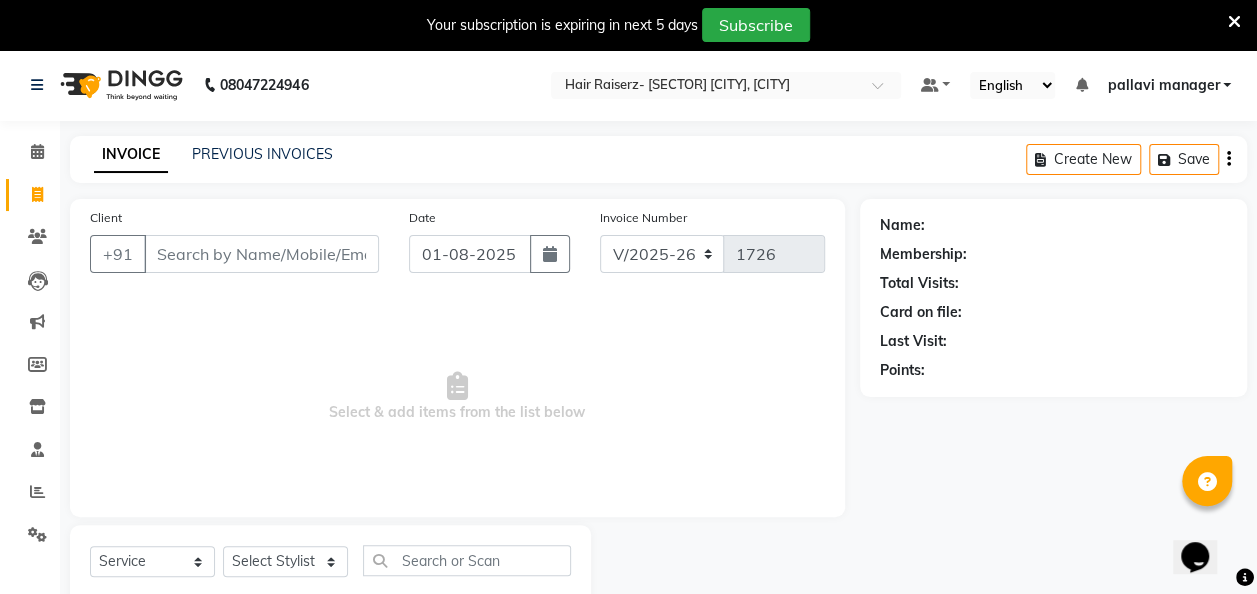 click on "Client" at bounding box center (261, 254) 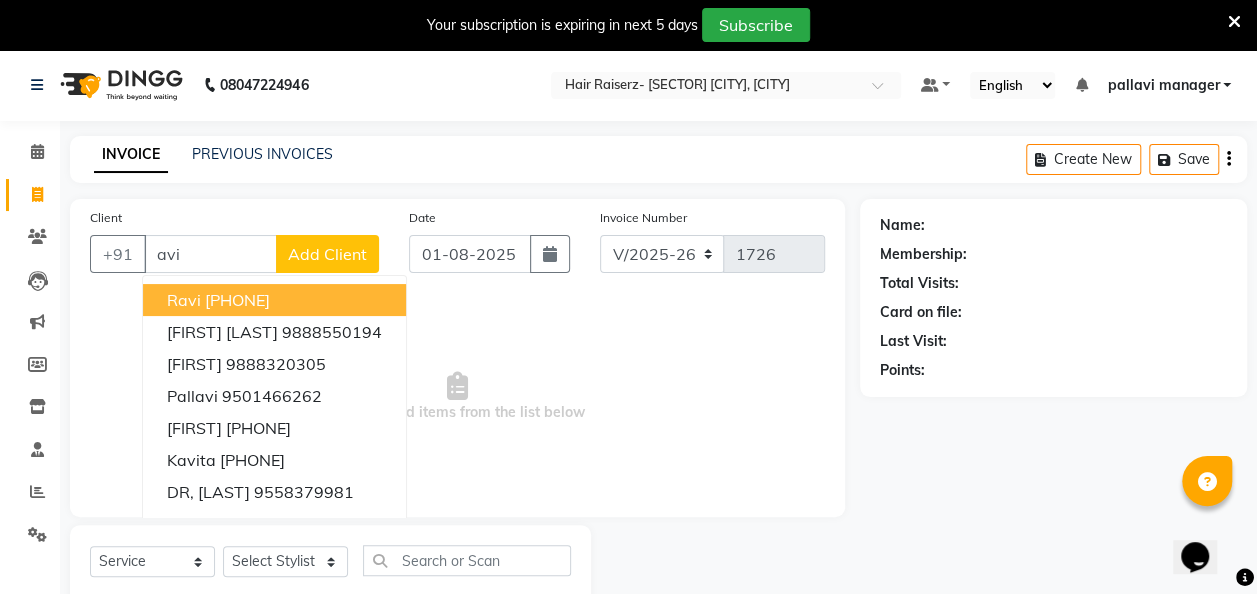 click on "ravi  8894851234 ravinder singh  9888550194 navinder  9888320305 pallavi  9501466262 savie  8054281845 kavita  7347211985 DR, Ravinkal  9558379981 Ravinder kaur  9878576813 vashnavi  7591800116 Pallavi  8627043674" at bounding box center [274, 444] 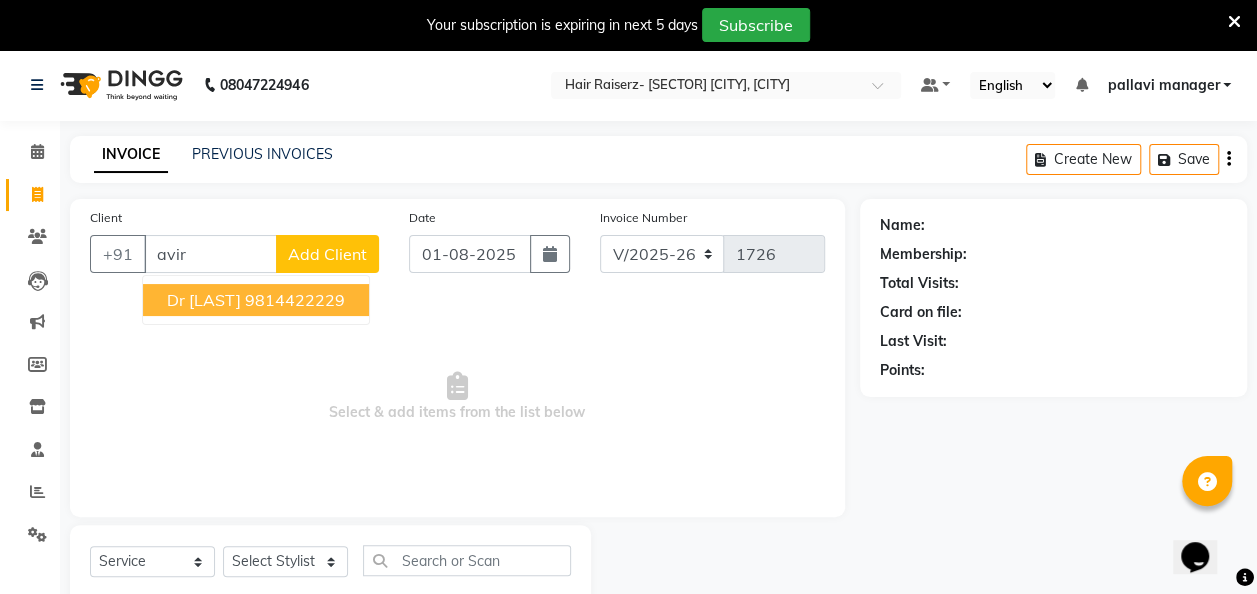 click on "9814422229" at bounding box center [295, 300] 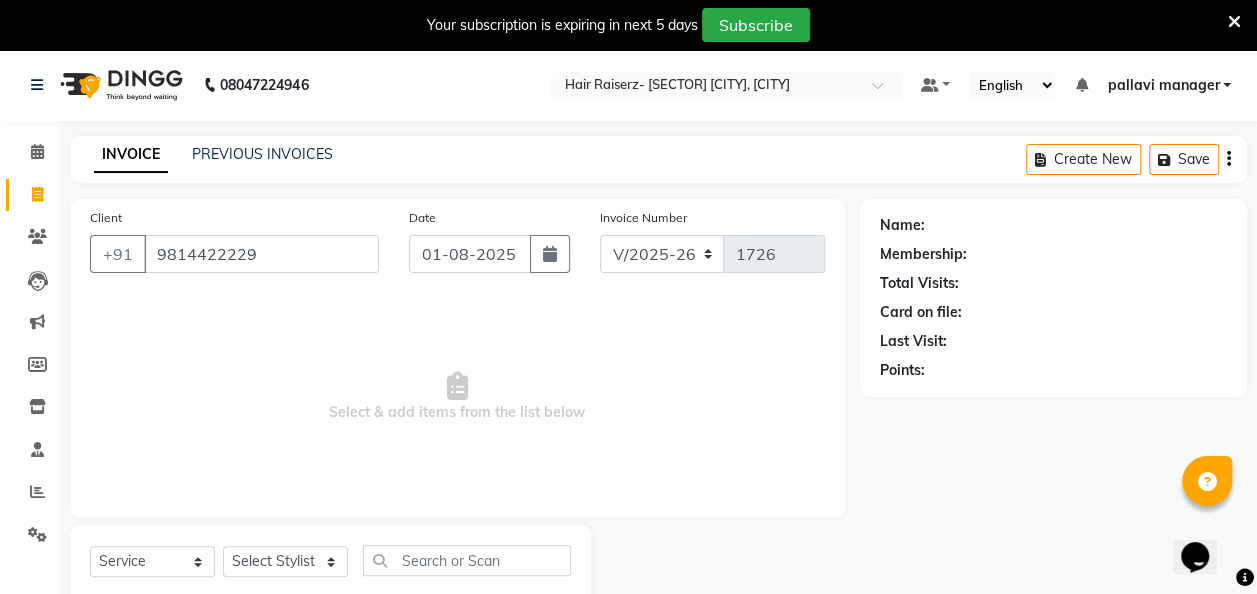 type on "9814422229" 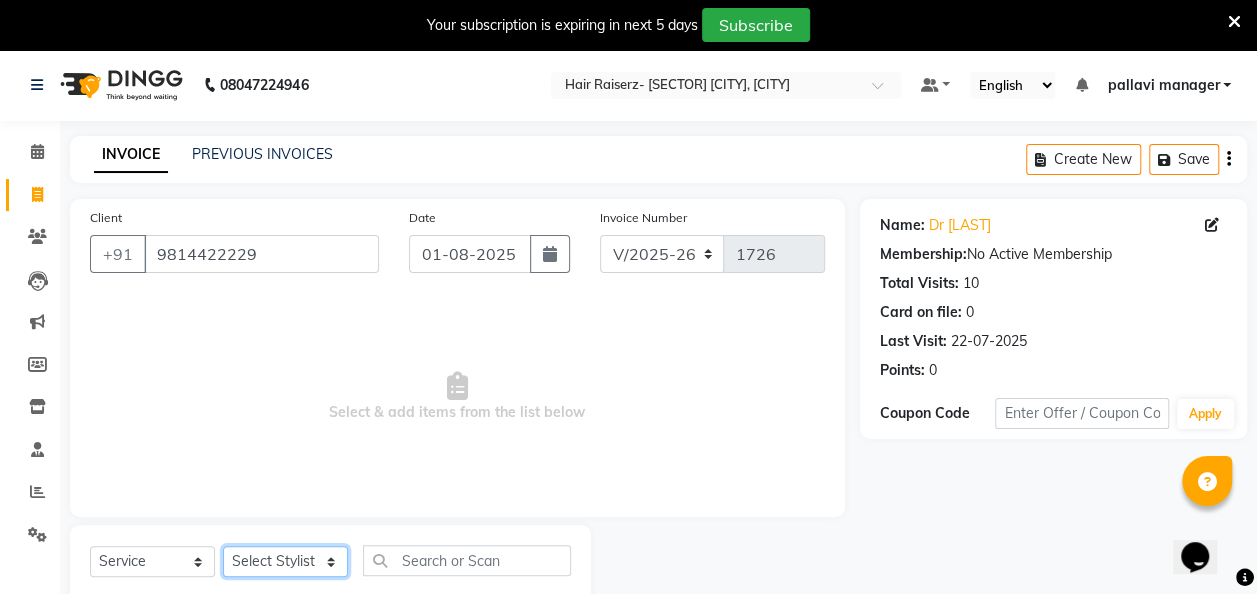 click on "Select Stylist [FIRST] [FIRST] [FIRST] [FIRST] [FIRST] [FIRST] [FIRST] [FIRST] [FIRST] [FIRST]" 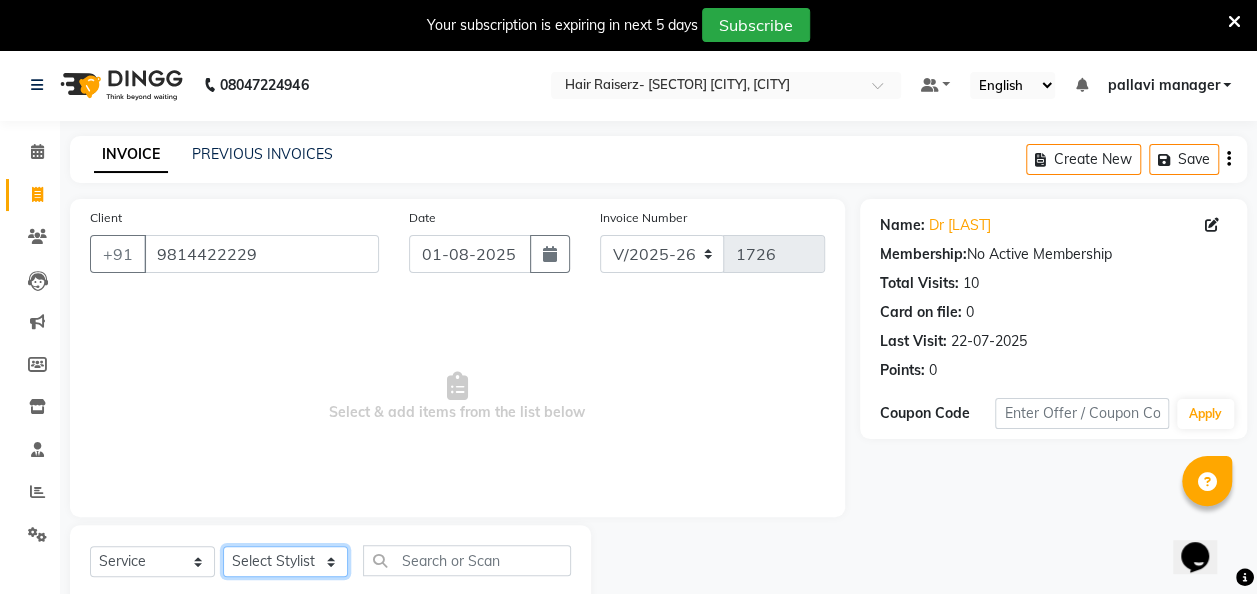 select on "52447" 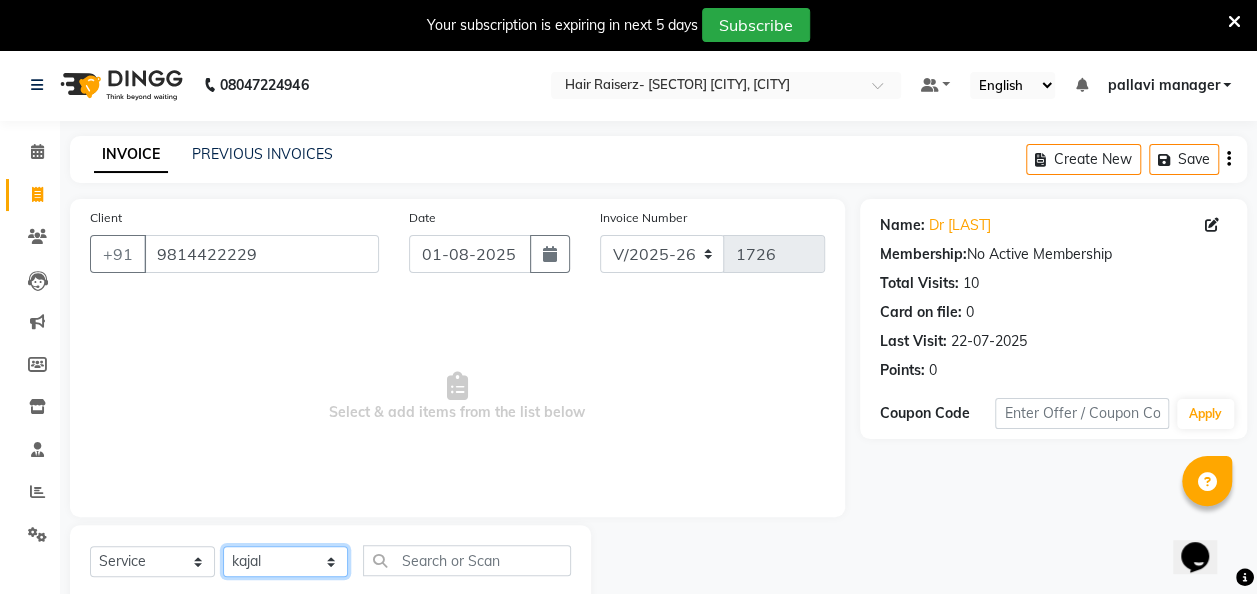 click on "Select Stylist [FIRST] [FIRST] [FIRST] [FIRST] [FIRST] [FIRST] [FIRST] [FIRST] [FIRST] [FIRST]" 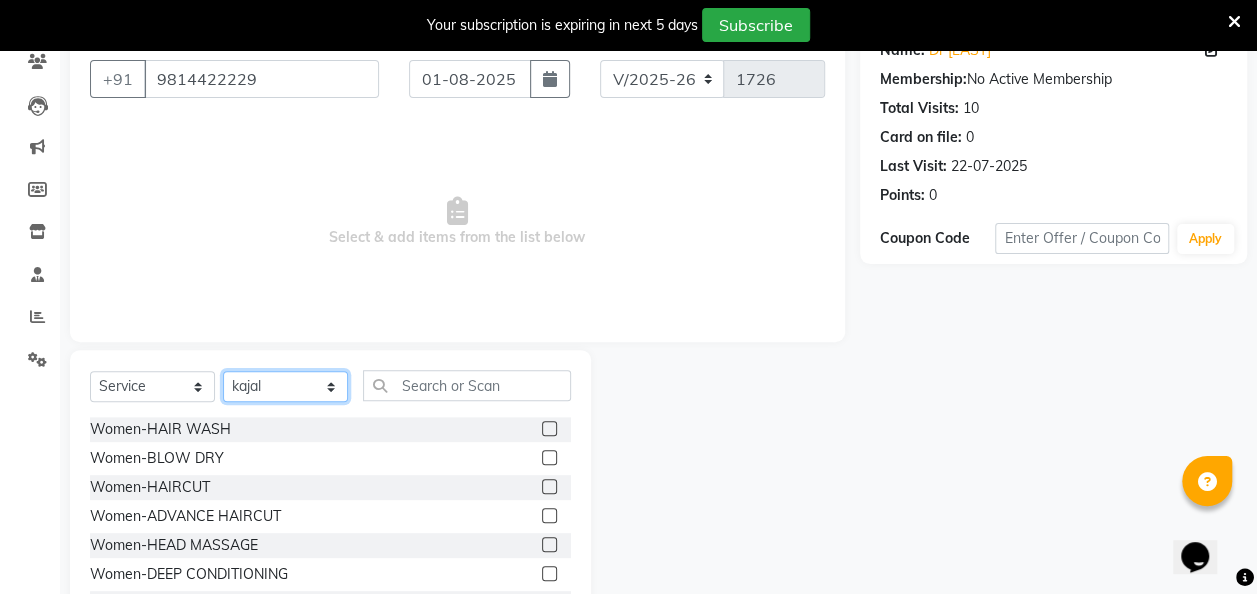 scroll, scrollTop: 177, scrollLeft: 0, axis: vertical 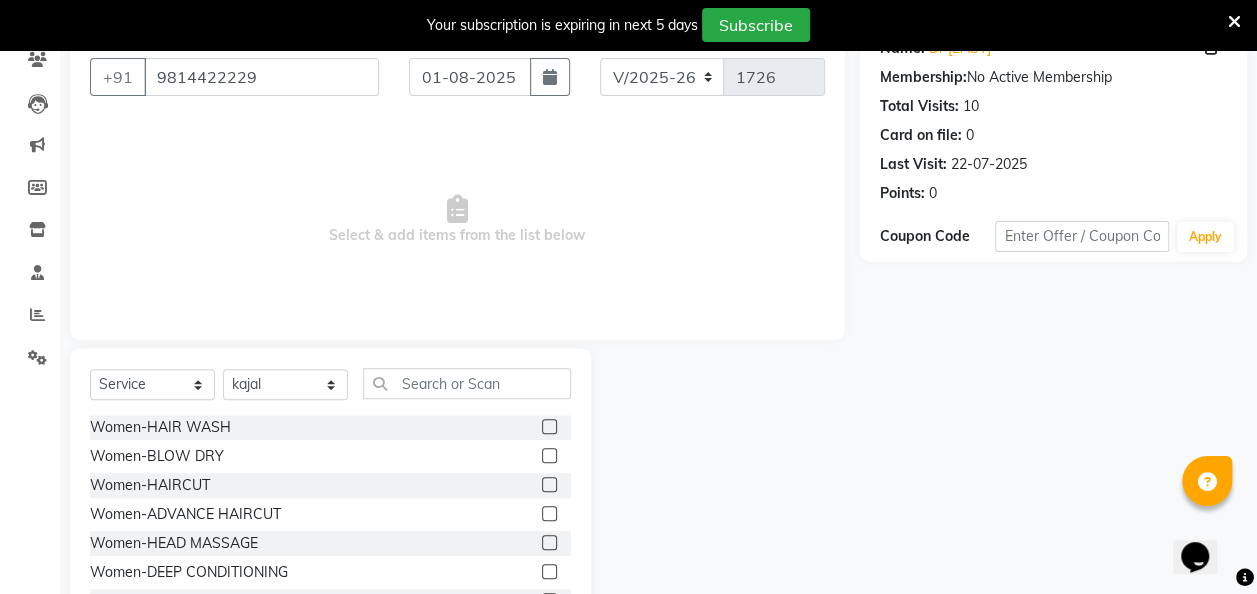 click 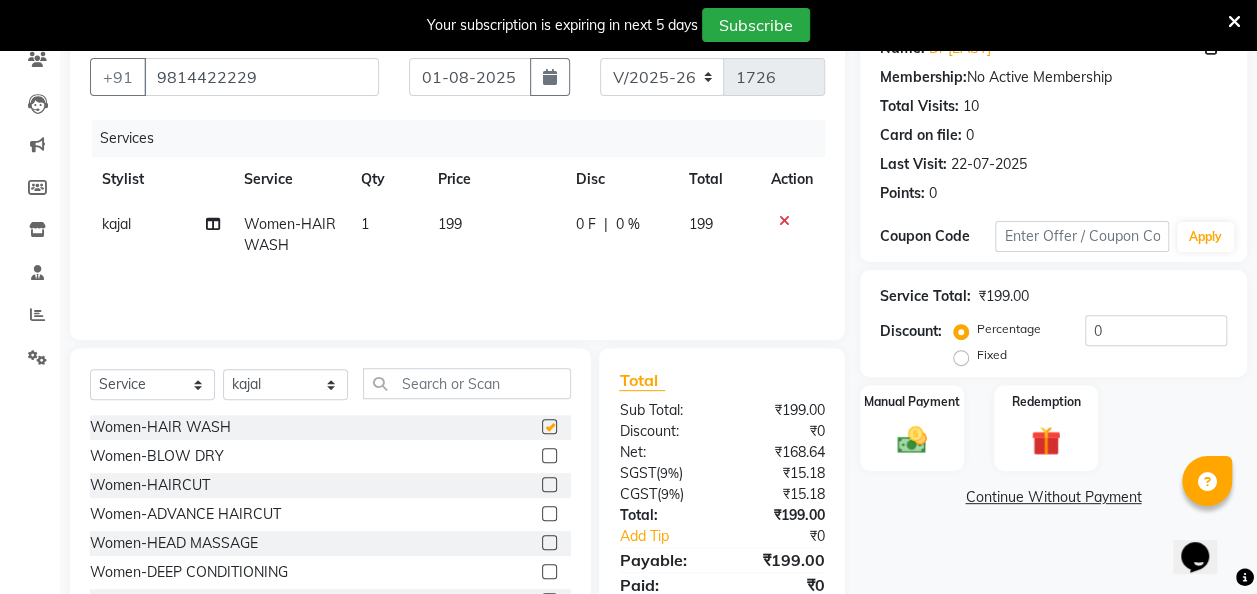checkbox on "false" 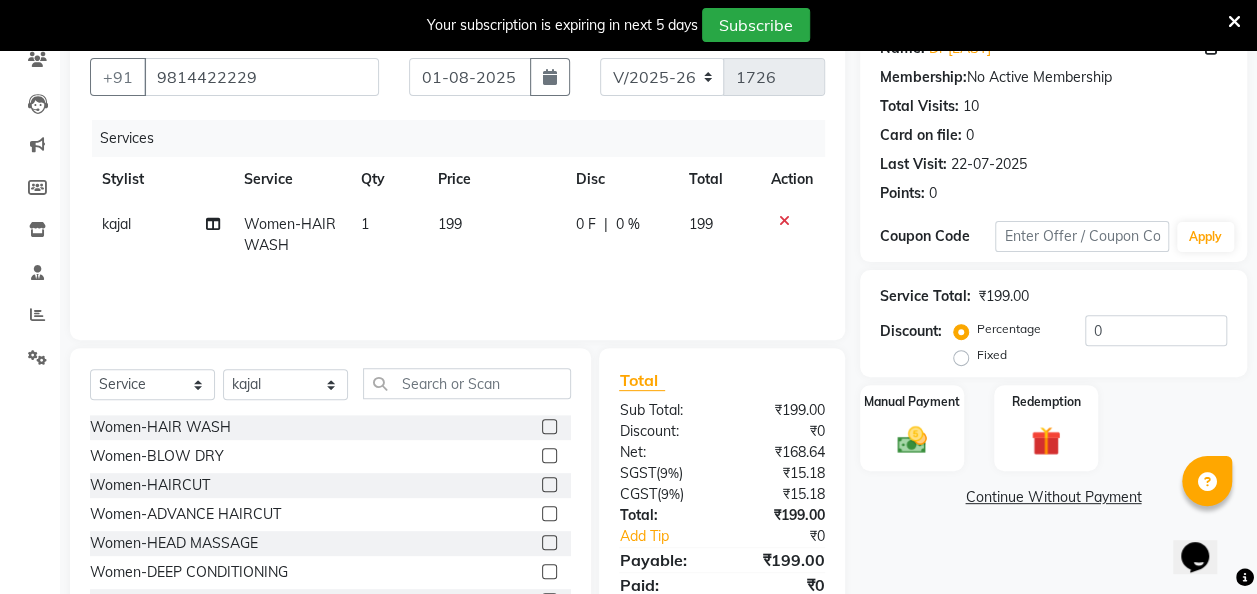 click on "199" 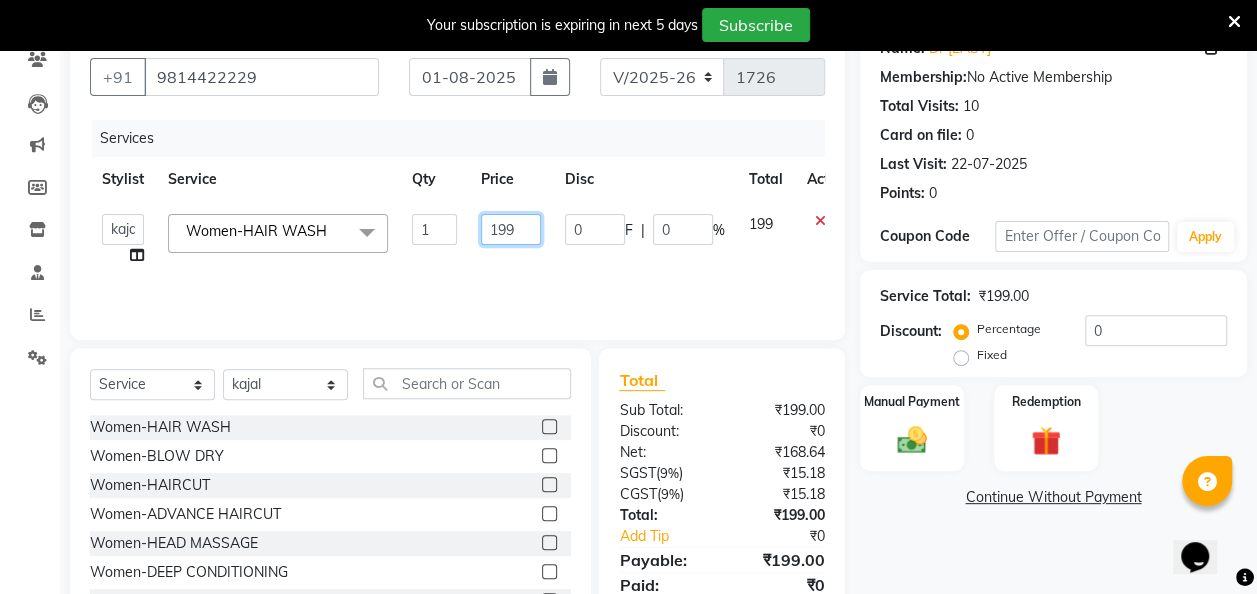 click on "199" 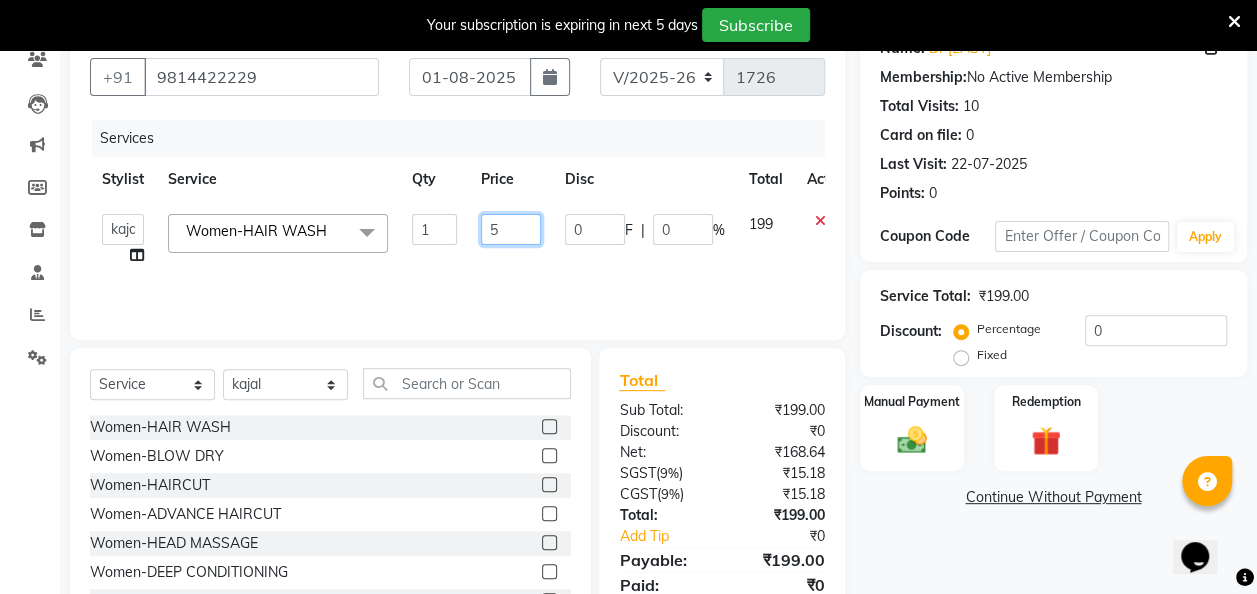 type on "50" 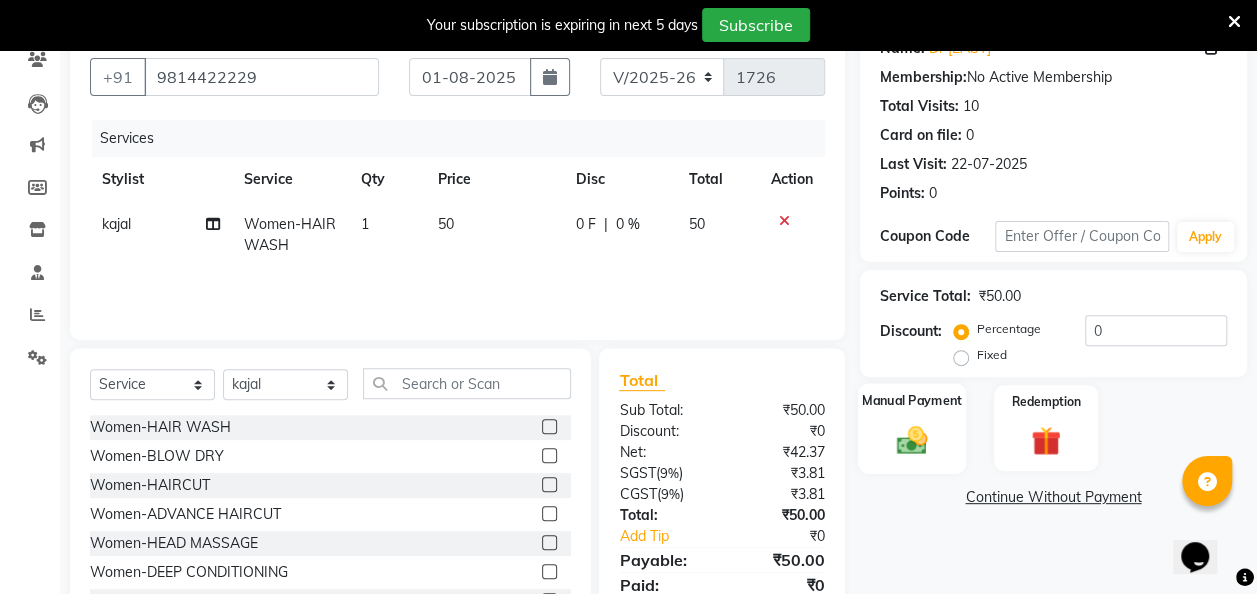 click on "Manual Payment" 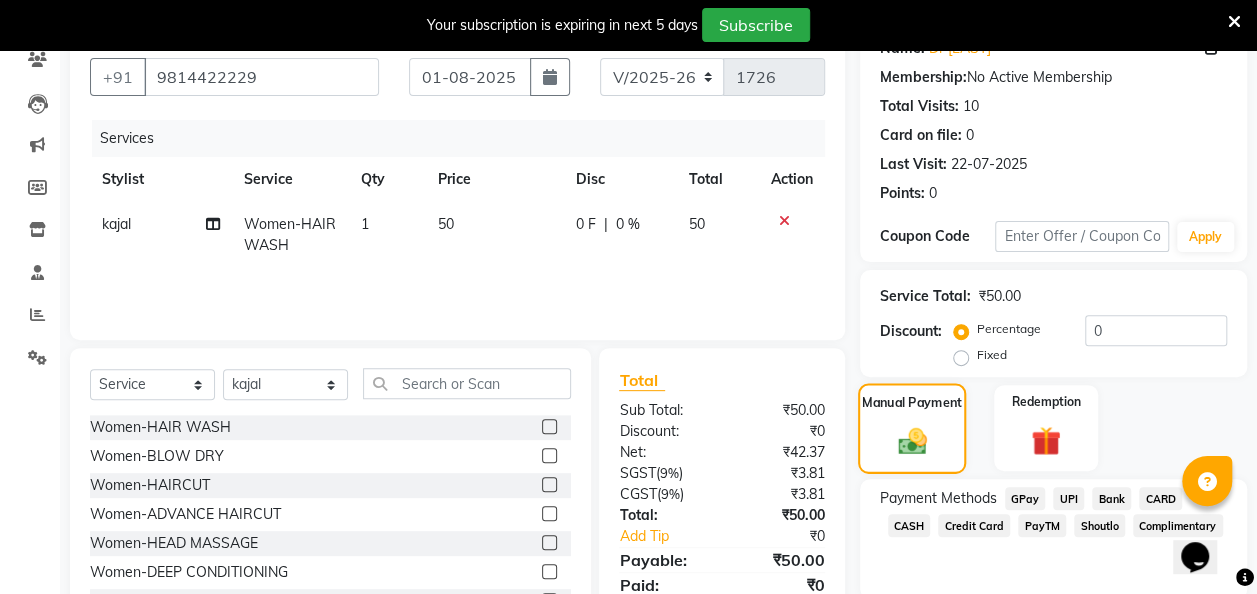 scroll, scrollTop: 255, scrollLeft: 0, axis: vertical 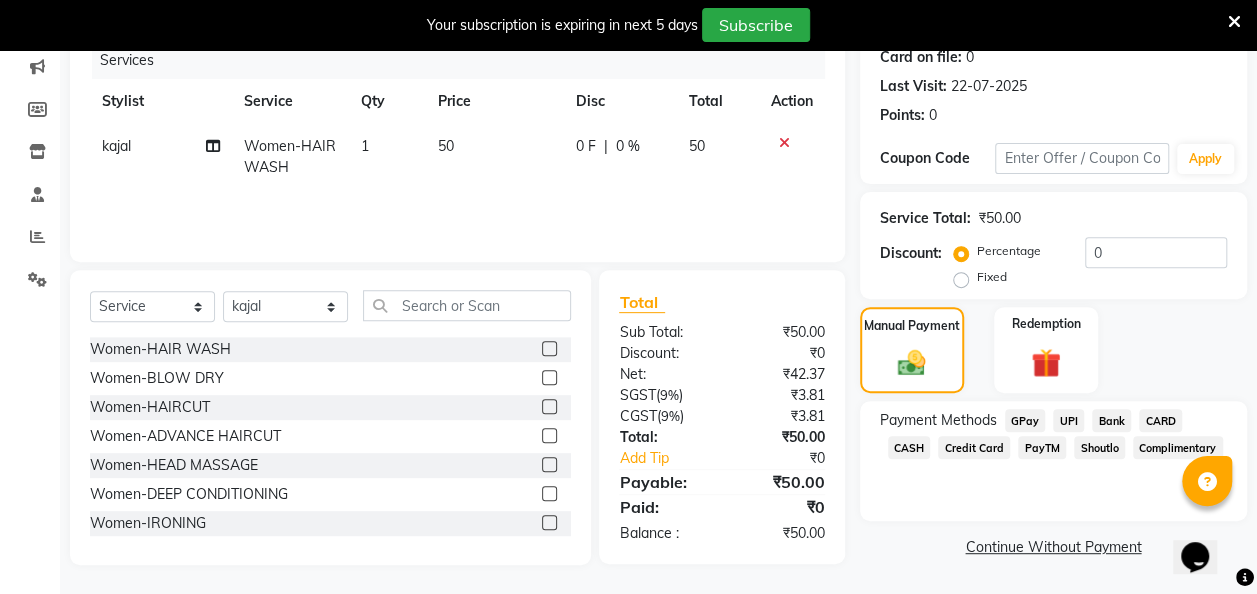 click on "GPay" 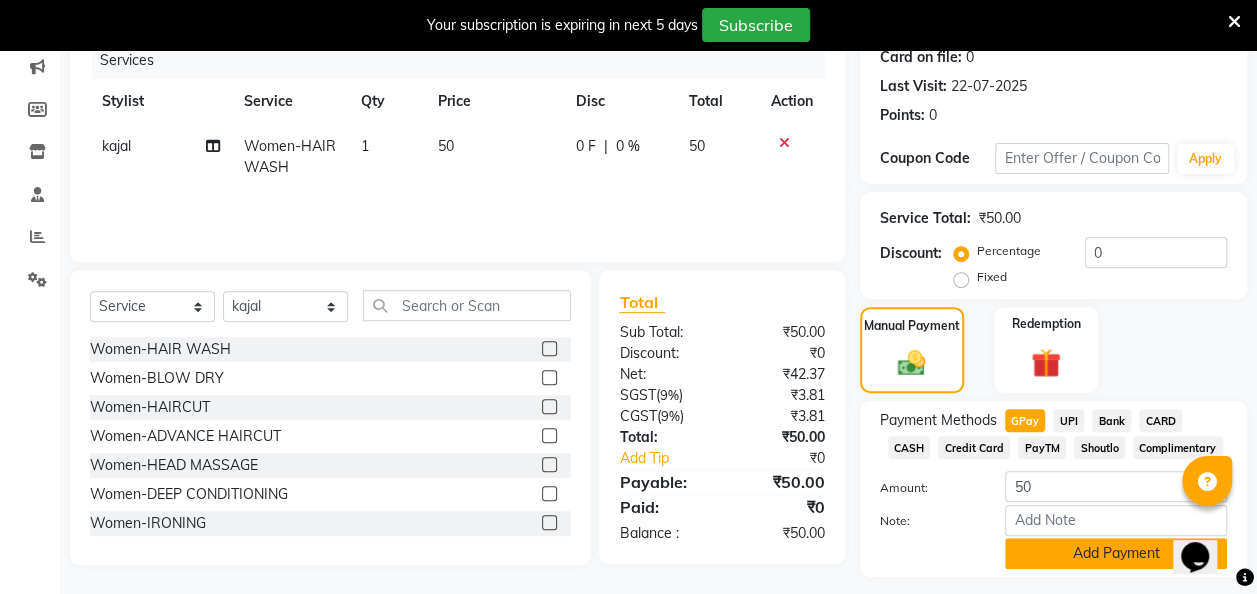 click on "Add Payment" 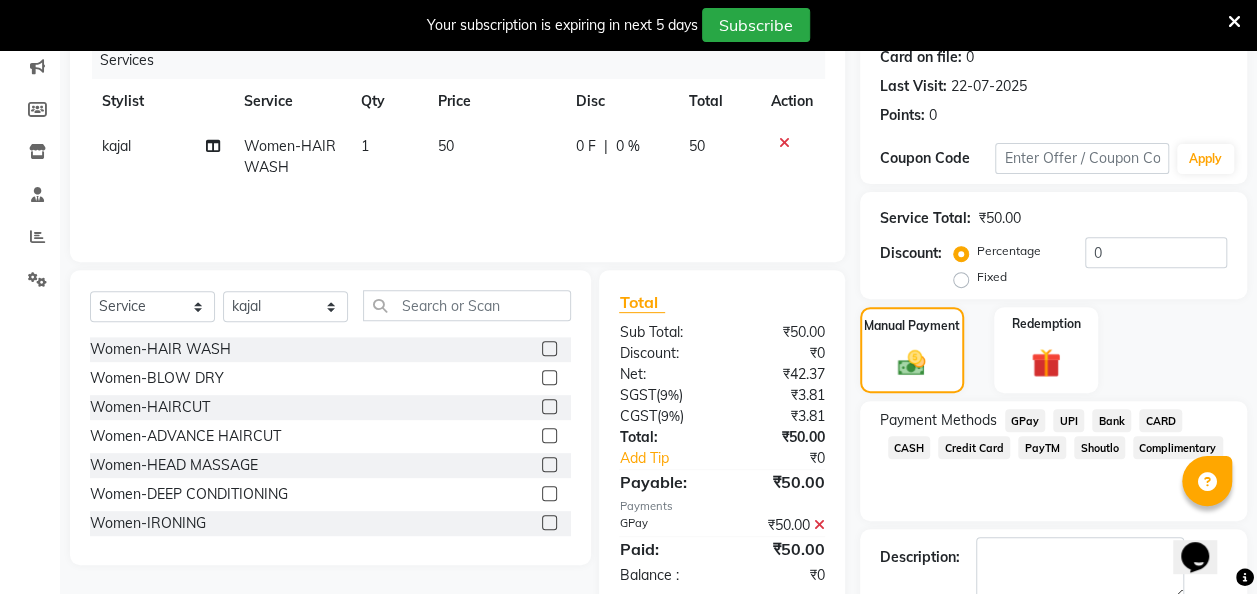 scroll, scrollTop: 364, scrollLeft: 0, axis: vertical 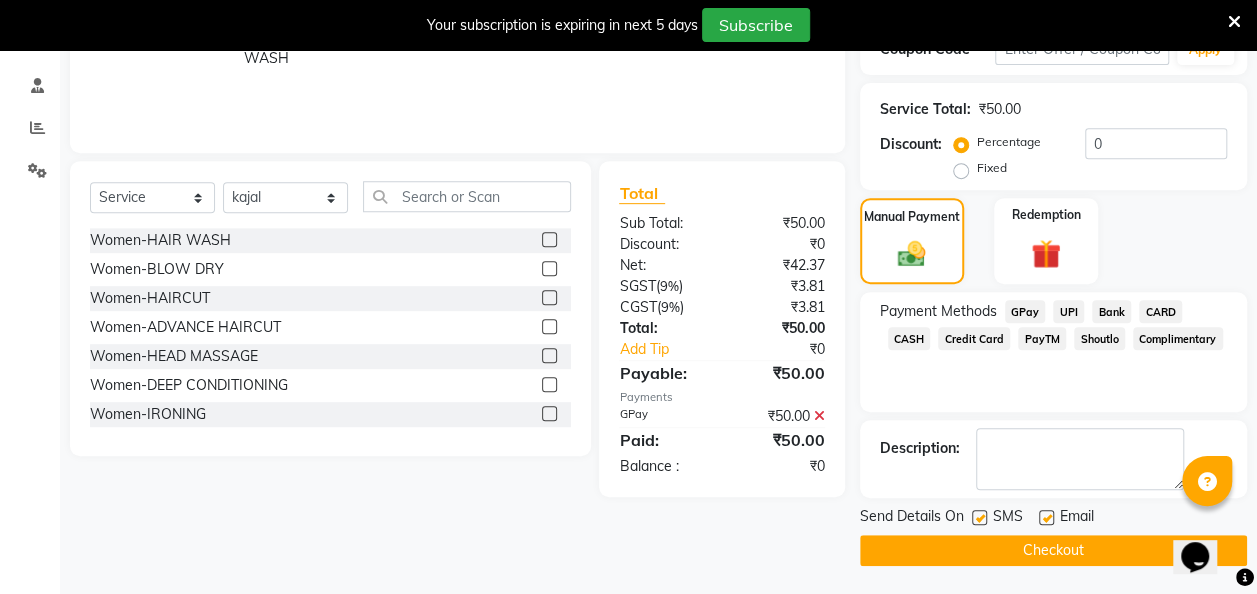 click 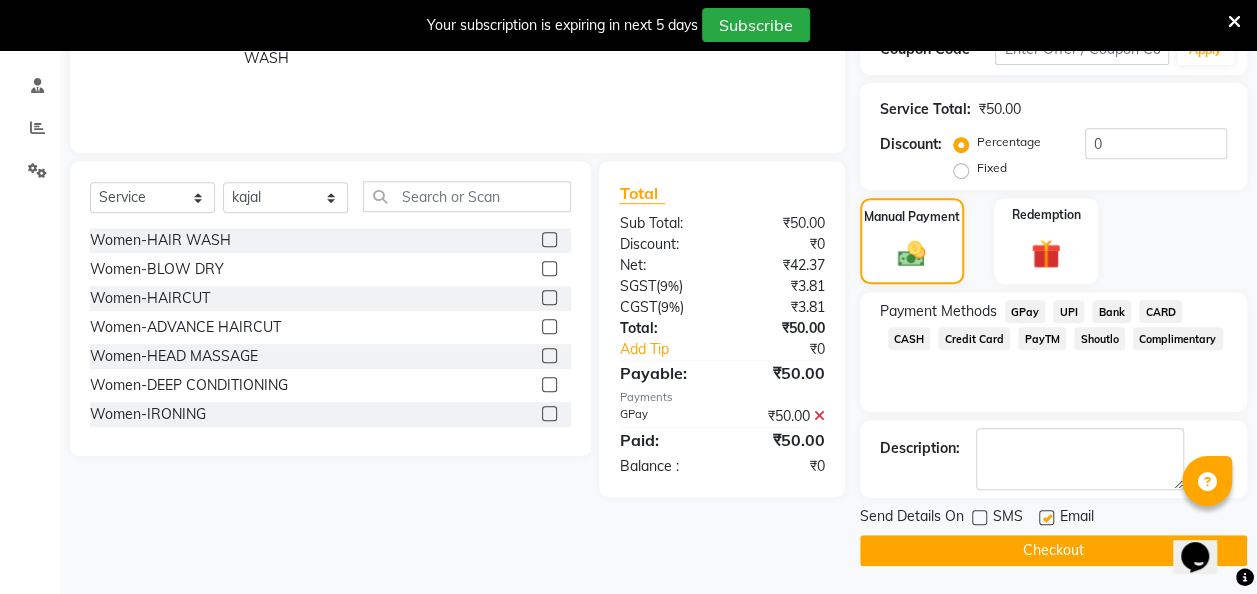click on "Checkout" 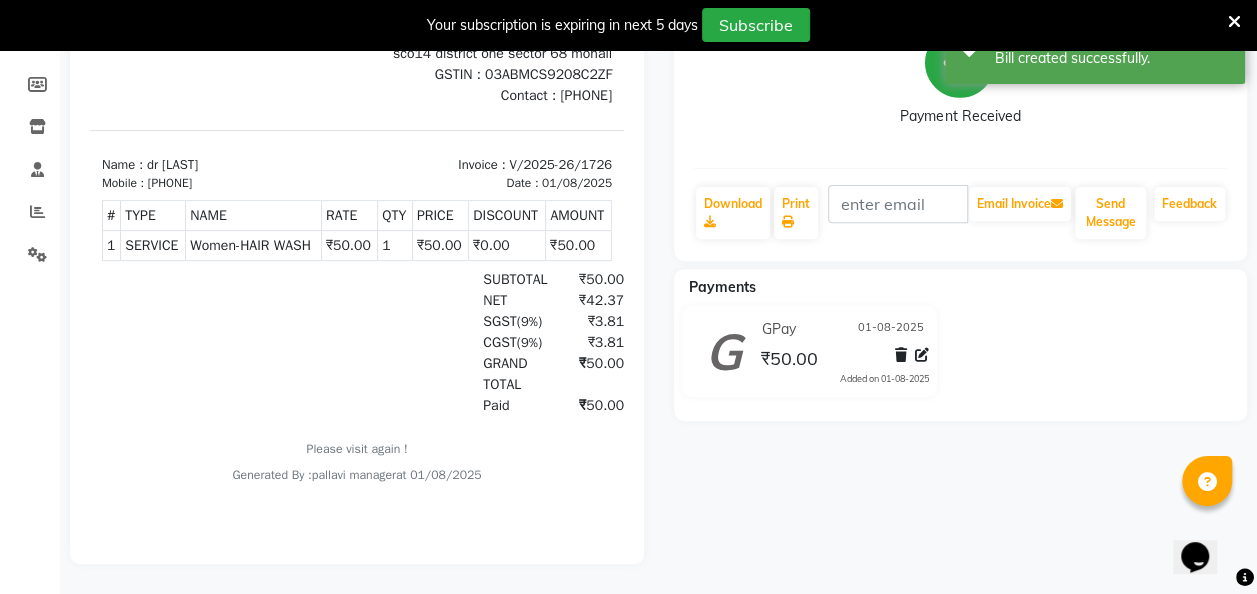 scroll, scrollTop: 0, scrollLeft: 0, axis: both 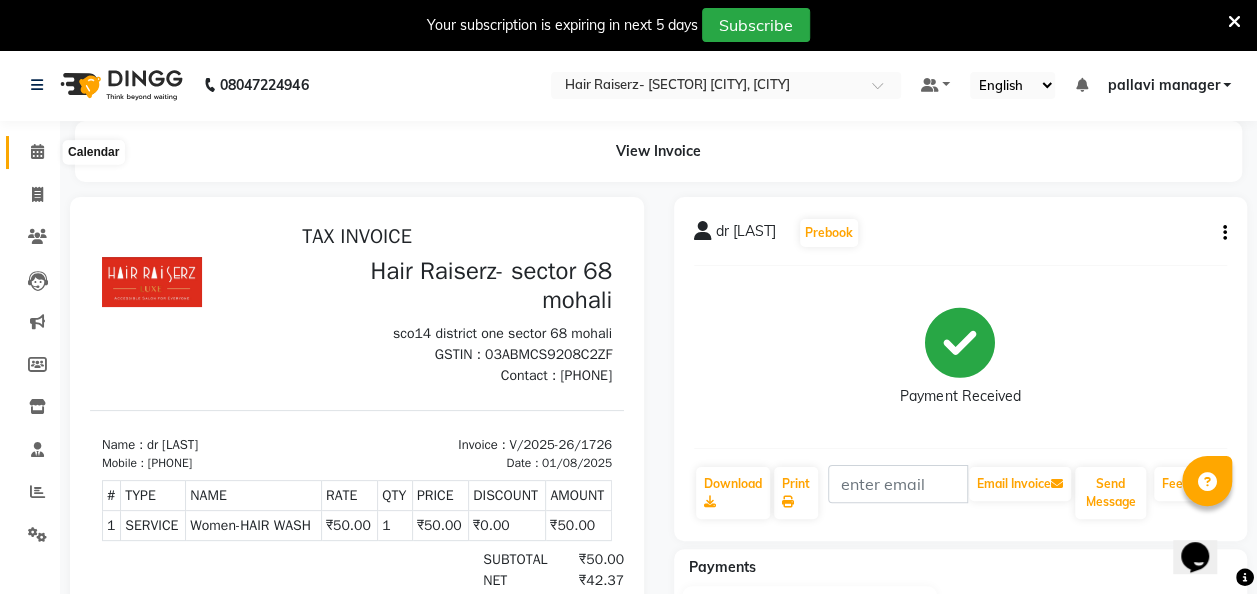 click 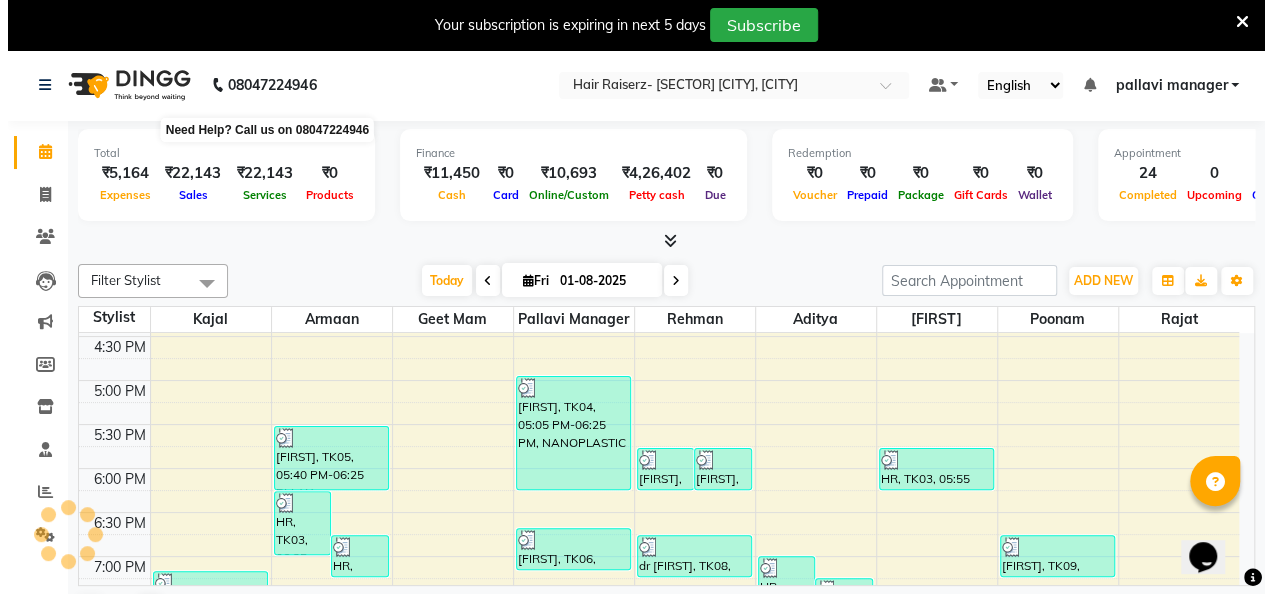 scroll, scrollTop: 0, scrollLeft: 0, axis: both 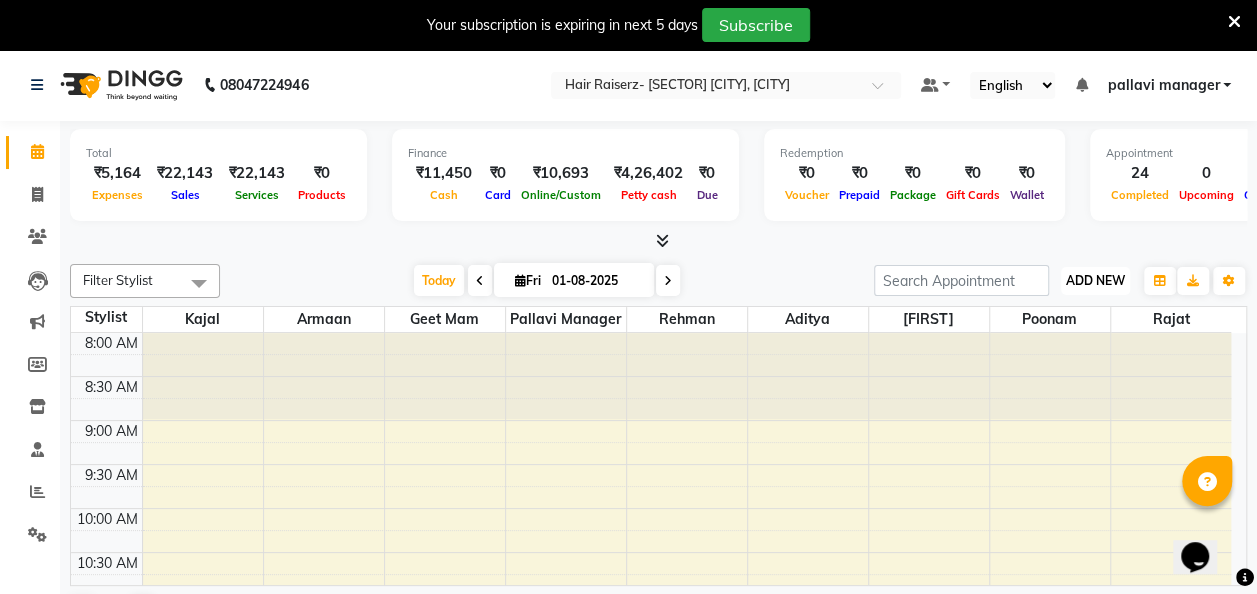 click on "ADD NEW" at bounding box center [1095, 280] 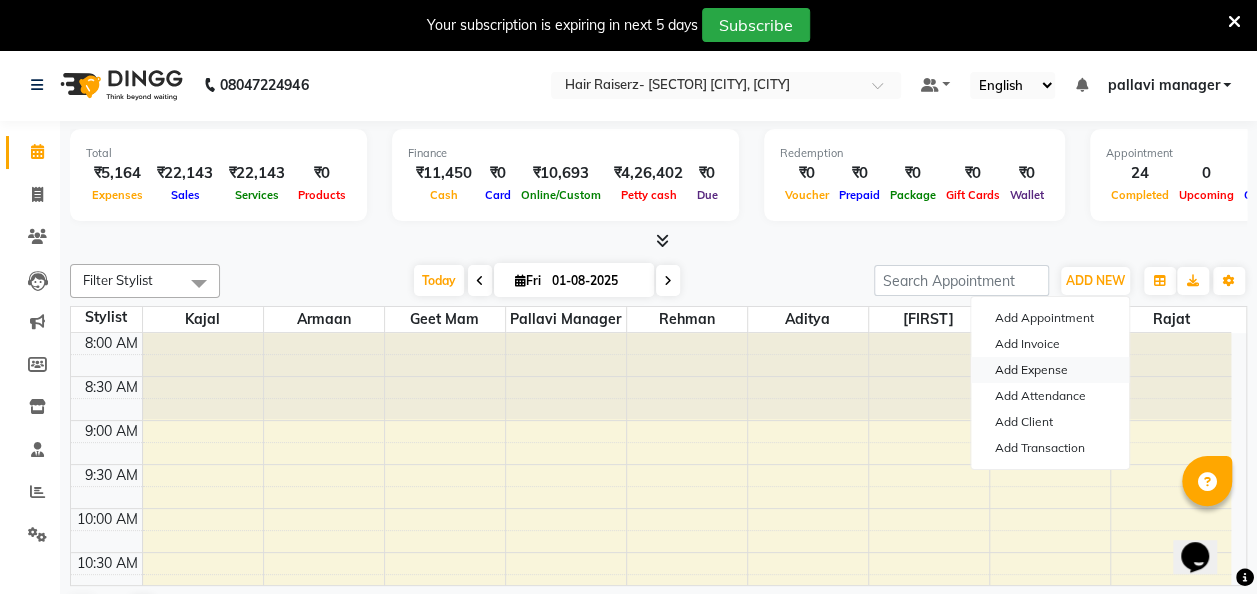 click on "Add Expense" at bounding box center (1050, 370) 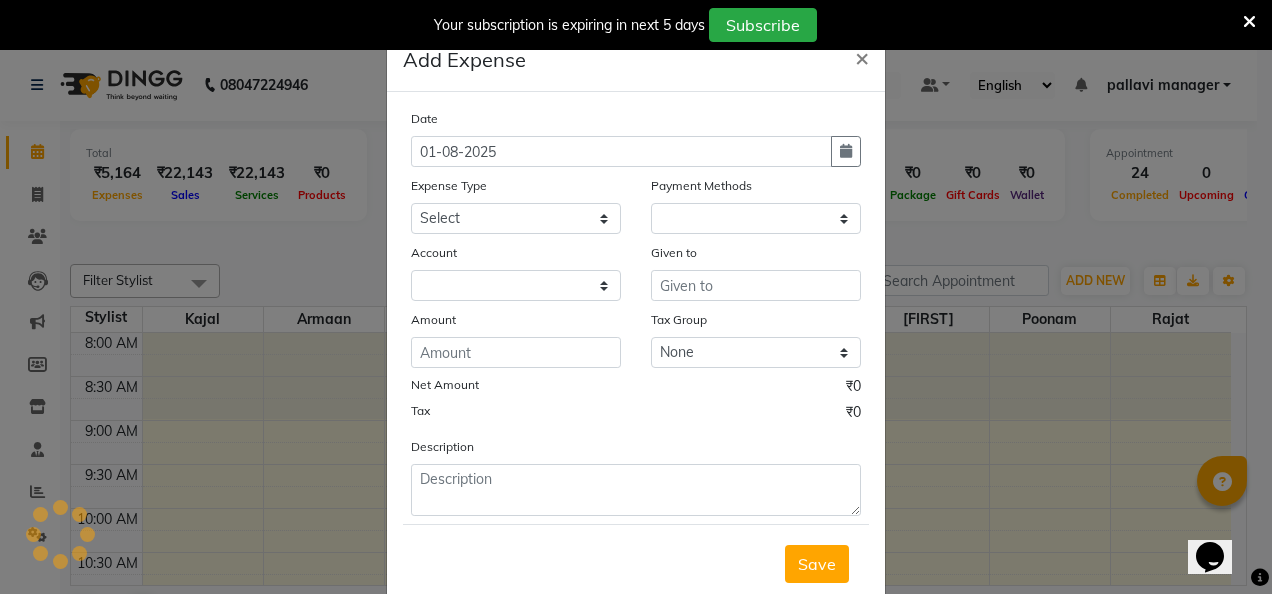 select on "1" 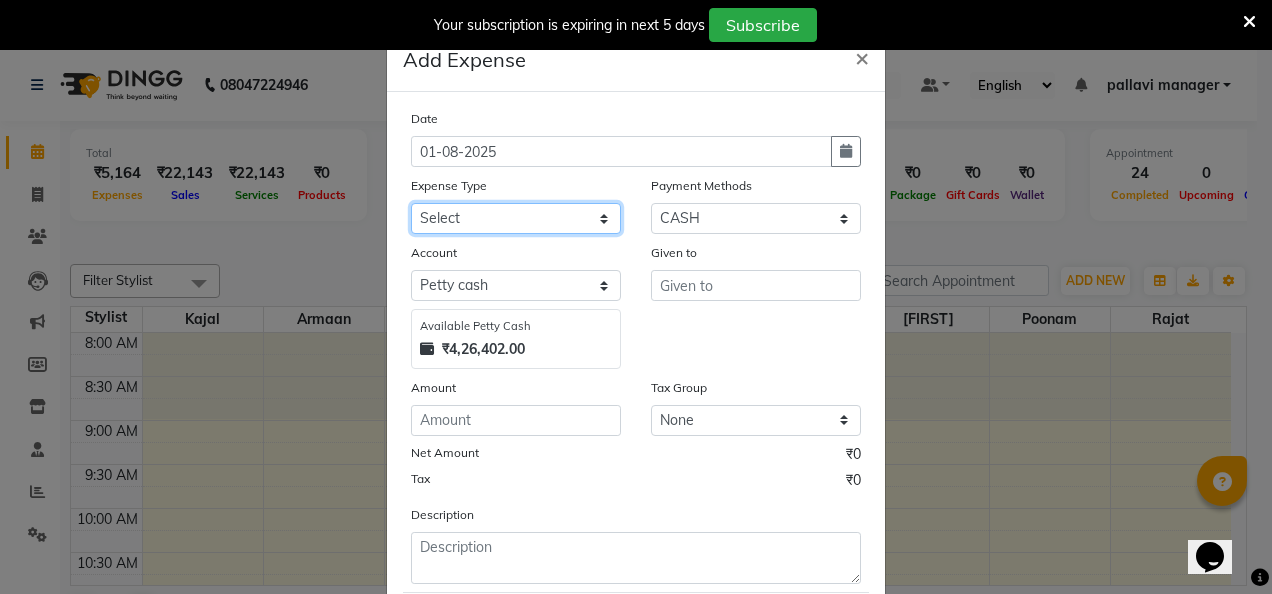 click on "Select Advance Salary Advance Tax Bank charges Bank Expense Cab Exp Client Exp client refund Disposable products Donation Electricity Bill Equipment Flowers Freelancer Generator Rent Gen Set Fuel GST INCENTIVE Maintenance MEDICAL mehandi Milk Office Exp Other Over time Owner Expense owner food expense Pantry Pending Salary Pesticide Prasad Product Rent Return To Client Ride saloon decoration SALOON EXPENSE Sewa Social Media Staff Cab Expense Staff Dress Staff Fuel Staff Incentive Staff Over Time Staff Salalry Staff Snacks Stationary STOCK Sugar Tea leaves Tea & Refreshment TIP VENDOR PAYMENT Water Bottle water supply bill WIFI Payment" 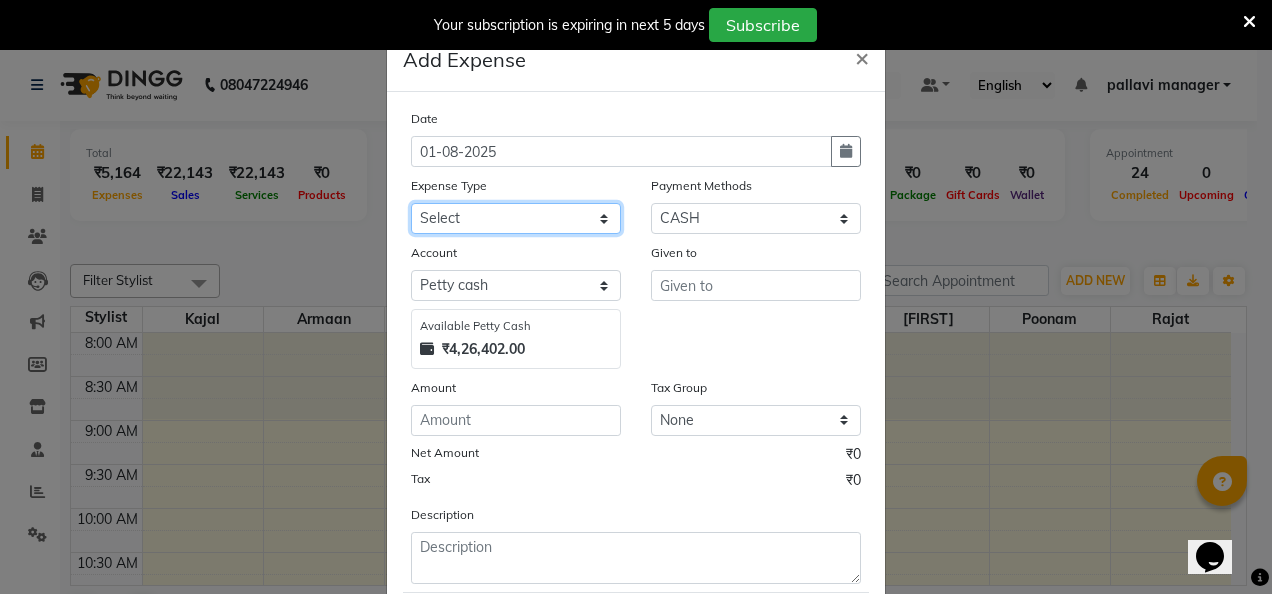 select on "15259" 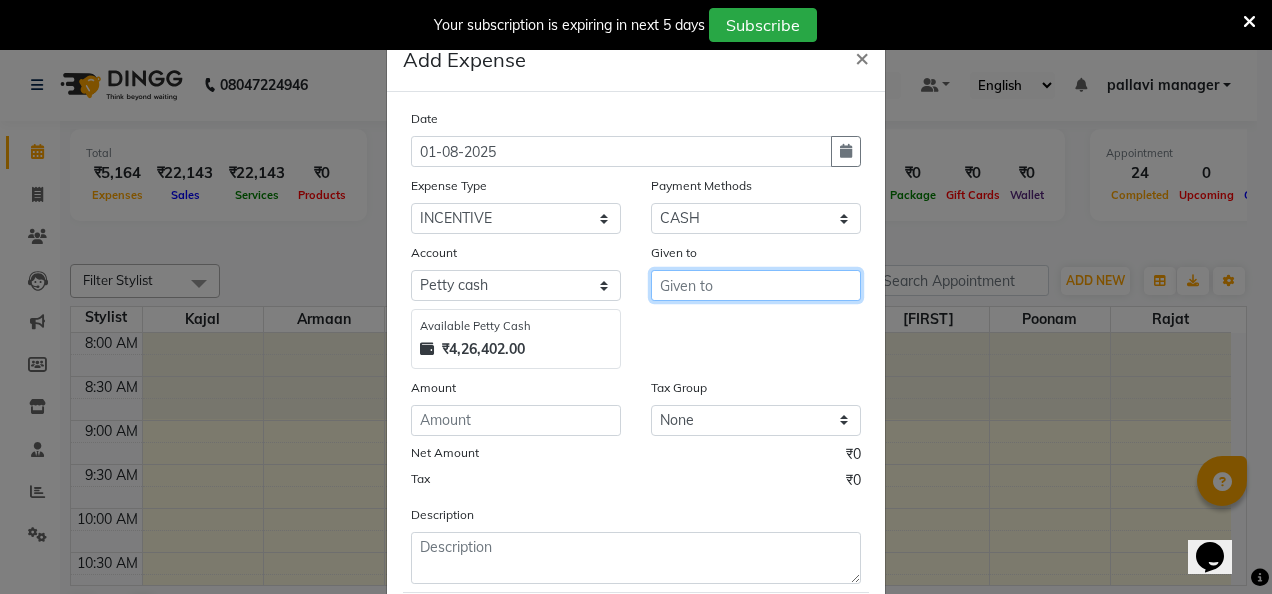 click at bounding box center [756, 285] 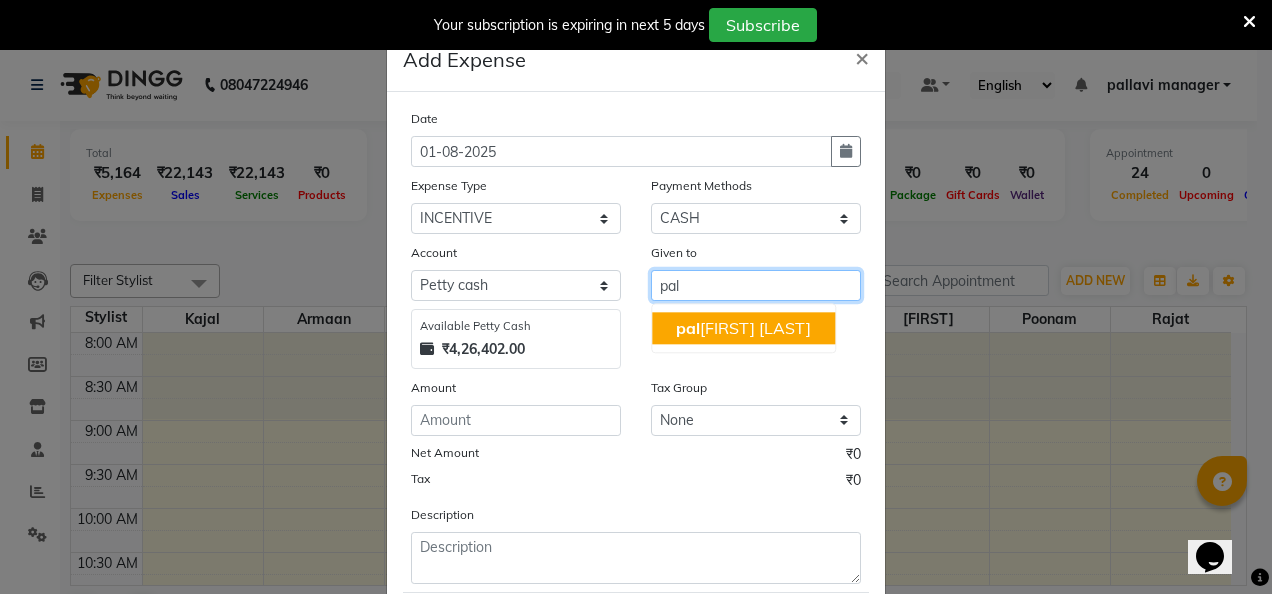 click on "pal lavi manager" at bounding box center [743, 328] 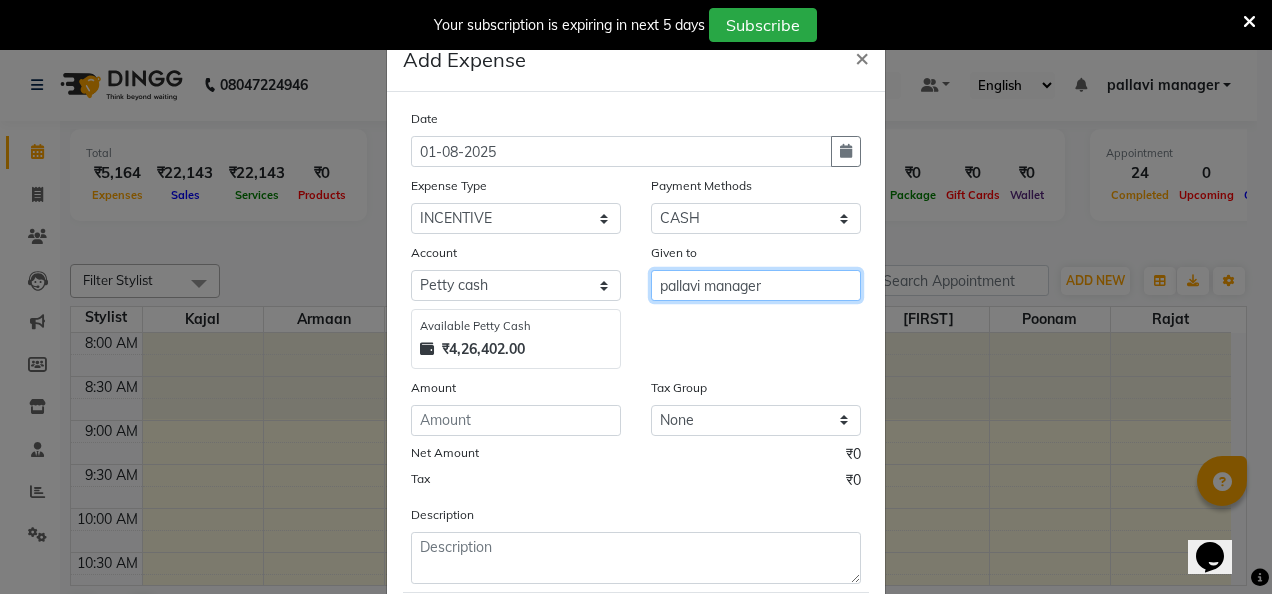 type on "pallavi manager" 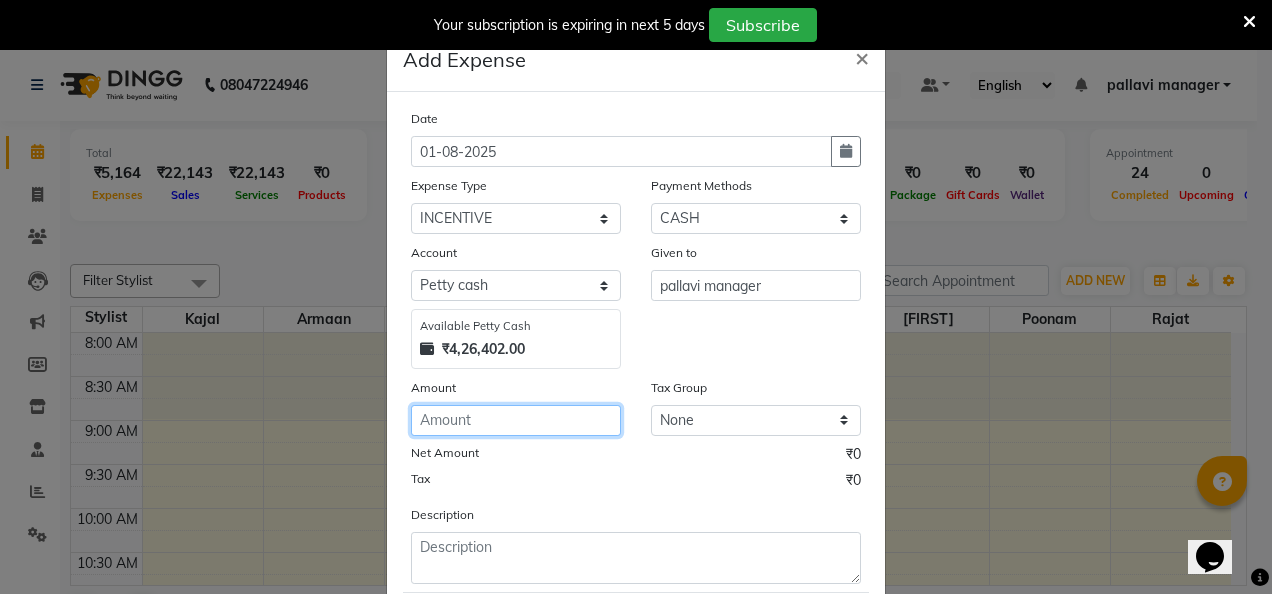 click 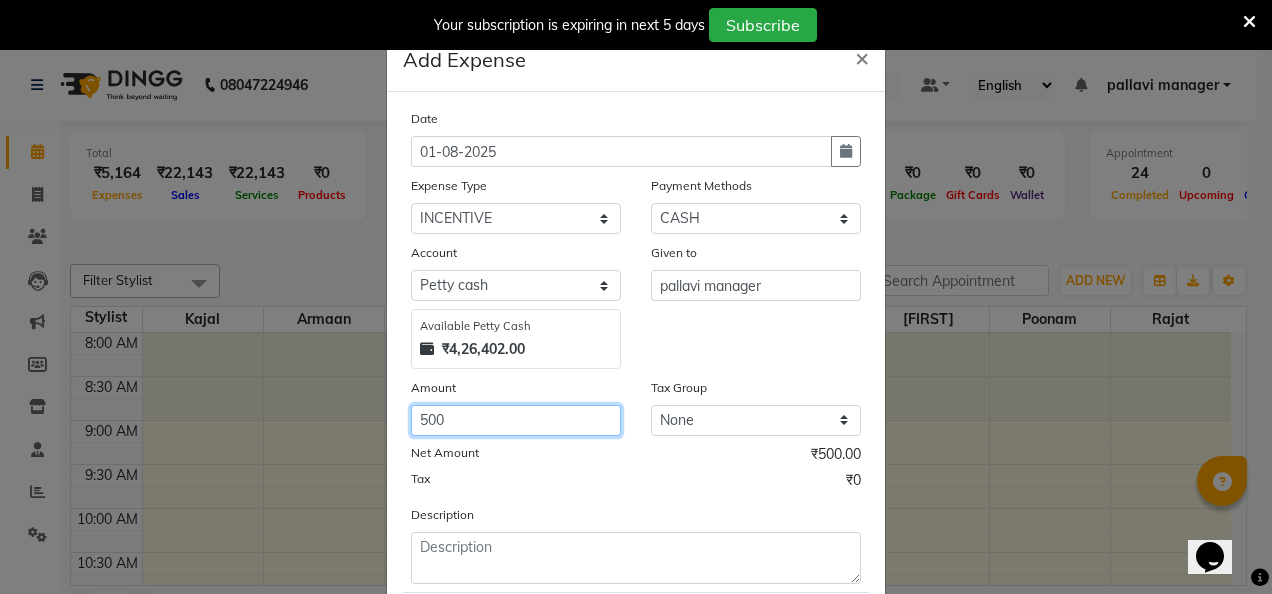 type on "500" 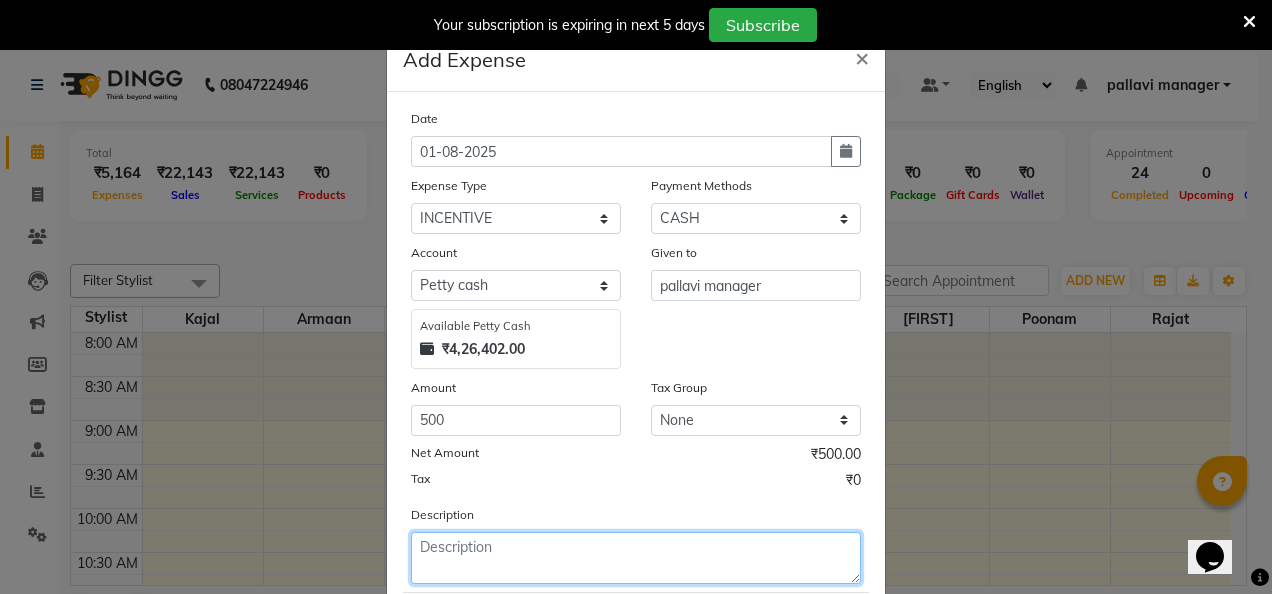 click 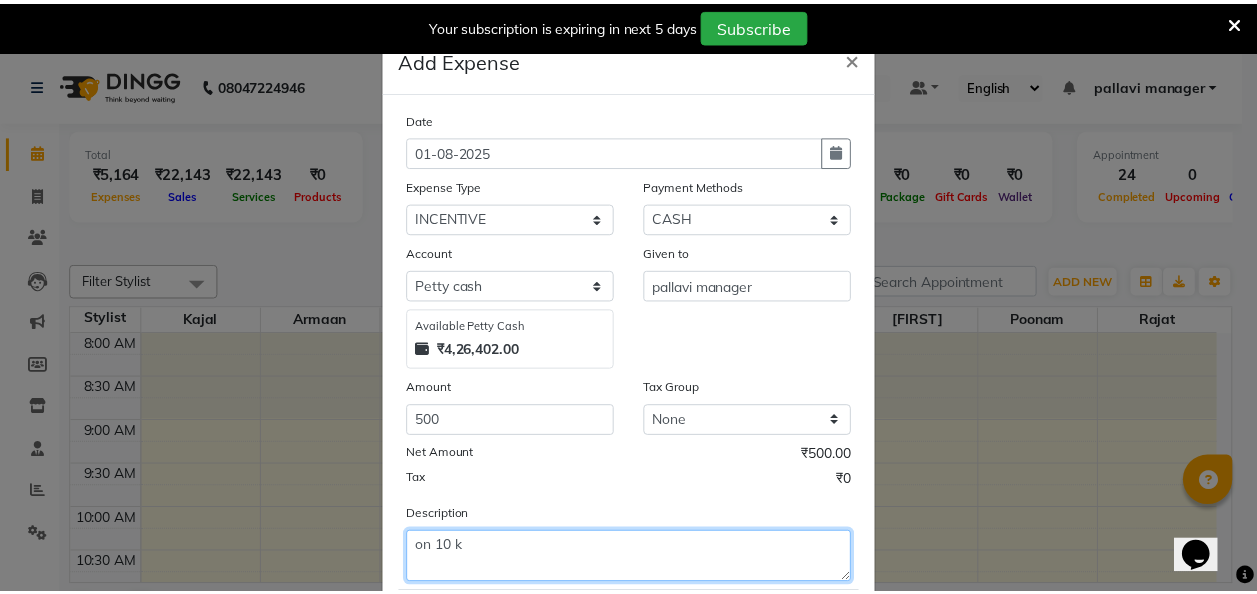scroll, scrollTop: 118, scrollLeft: 0, axis: vertical 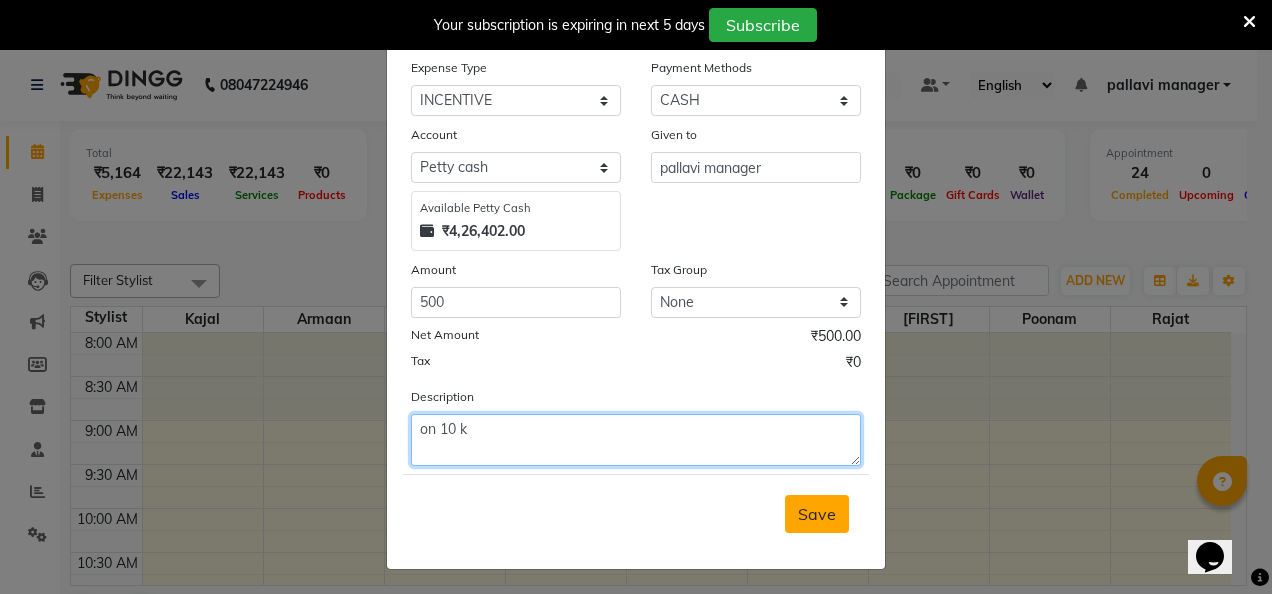 type on "on 10 k" 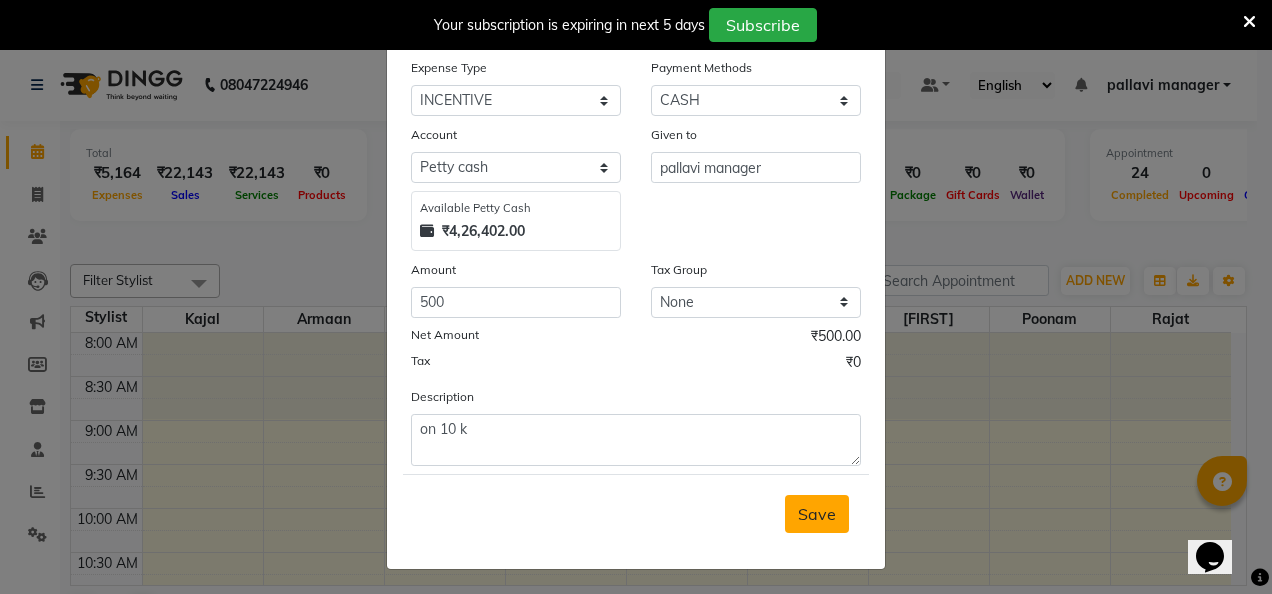 click on "Save" at bounding box center (817, 514) 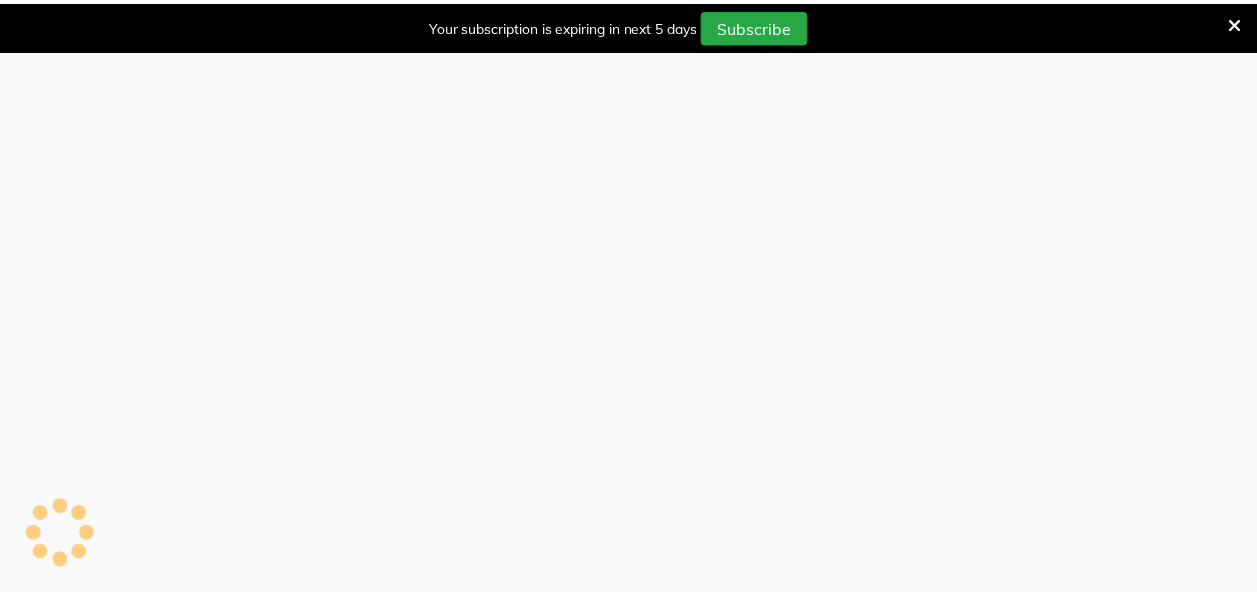 scroll, scrollTop: 0, scrollLeft: 0, axis: both 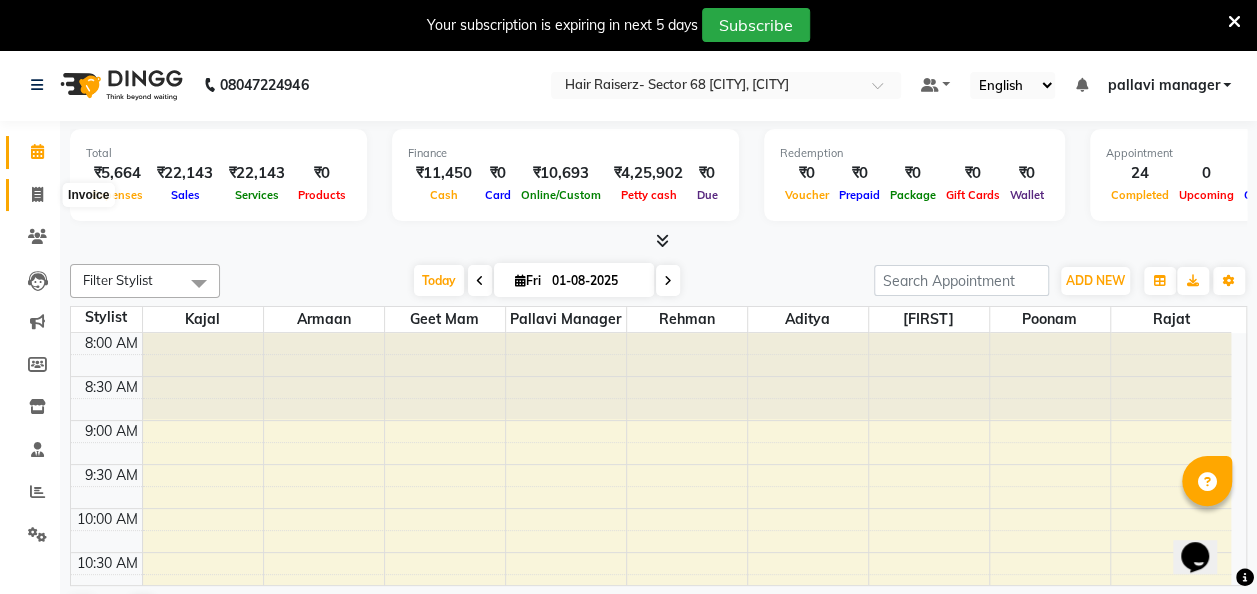 click 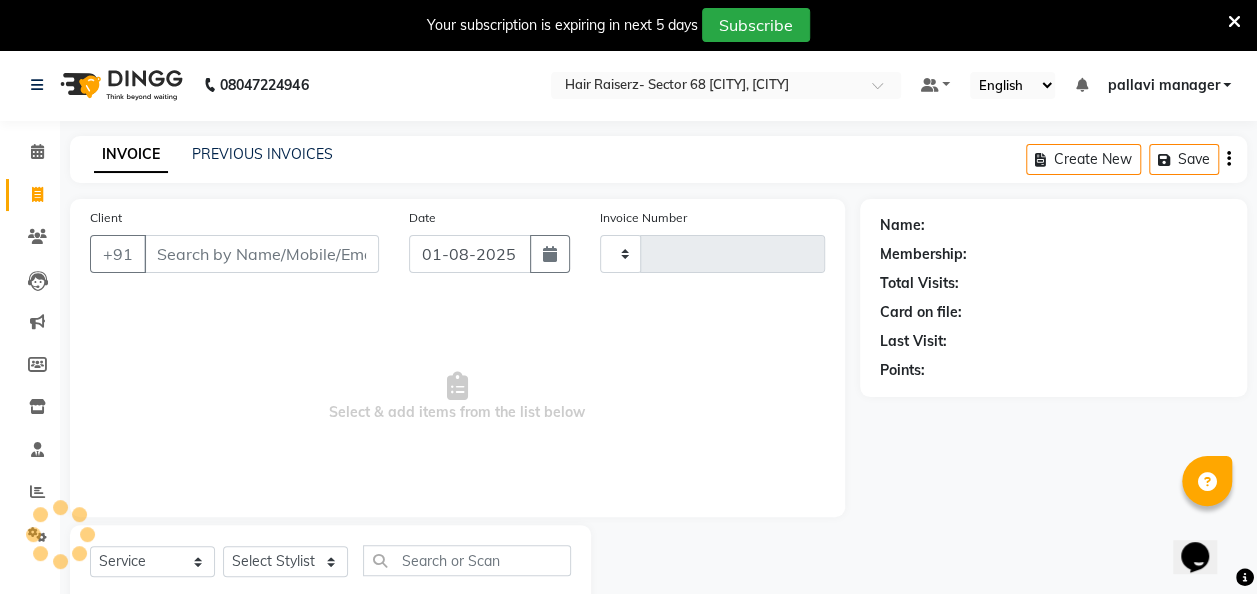 type on "1727" 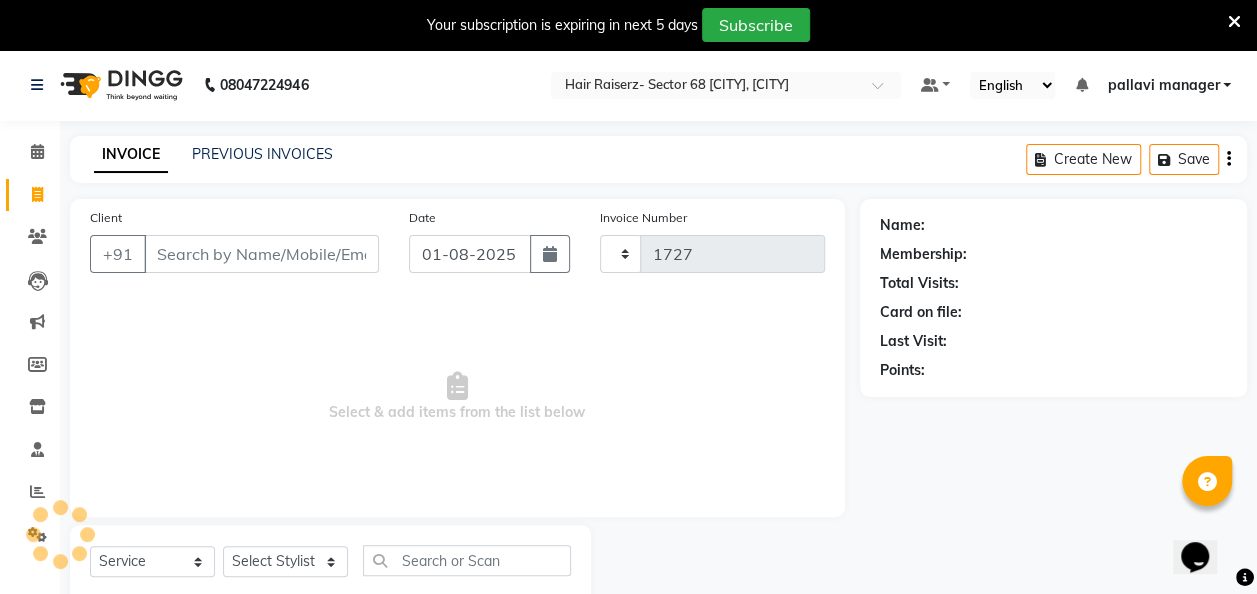 select on "6691" 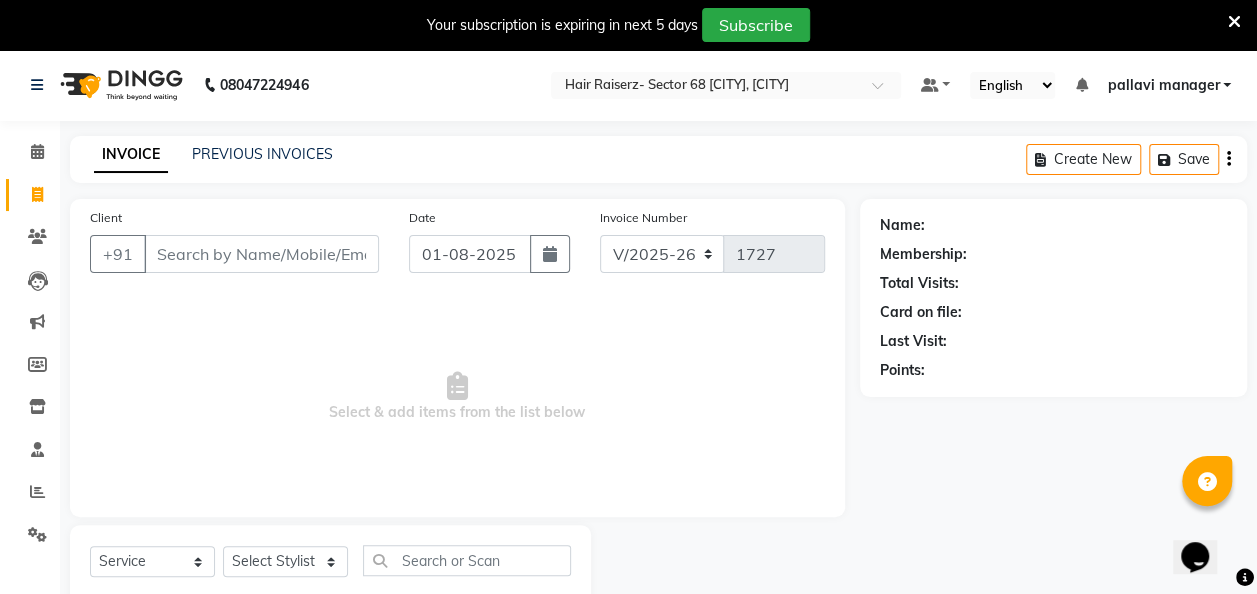 click on "Client" at bounding box center [261, 254] 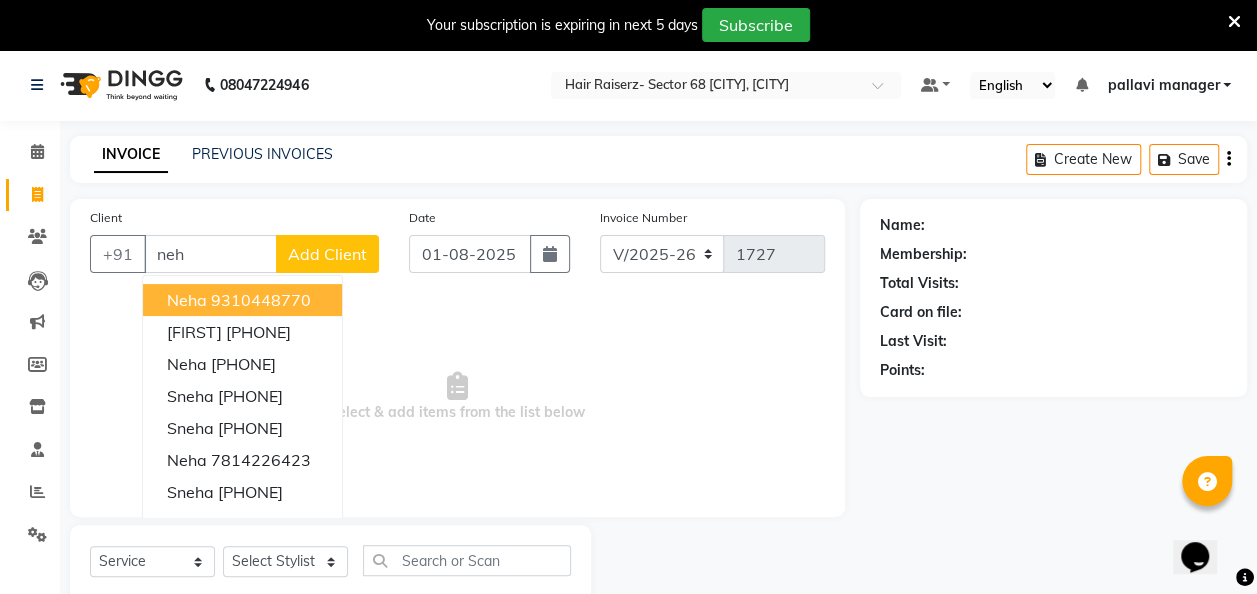 click on "9310448770" at bounding box center [261, 300] 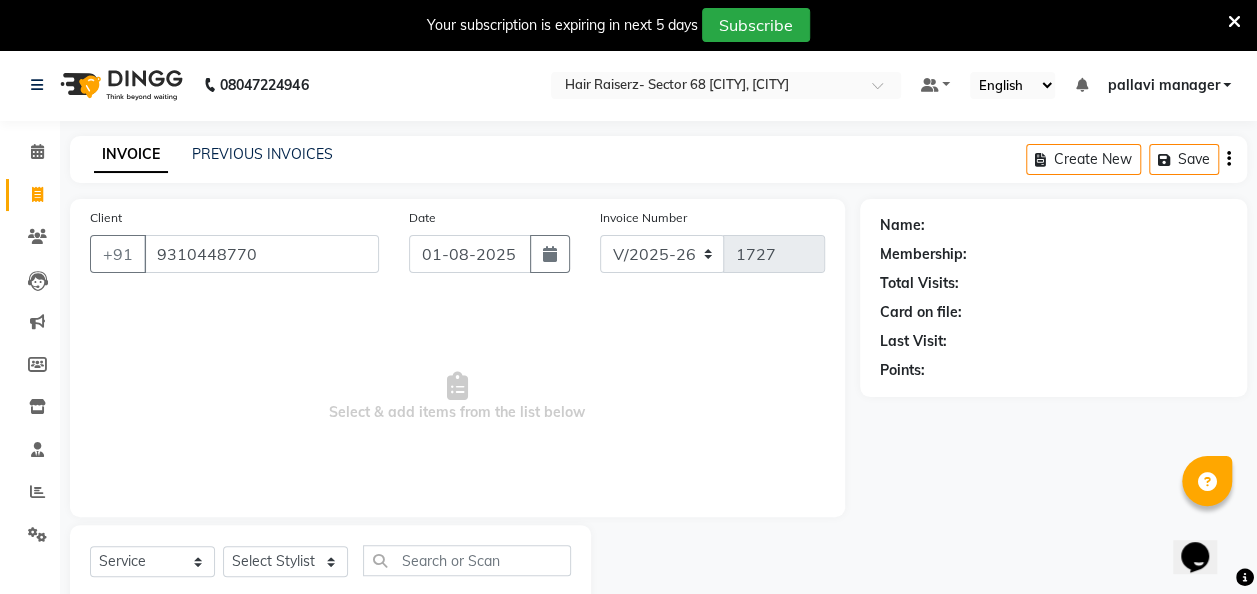type on "9310448770" 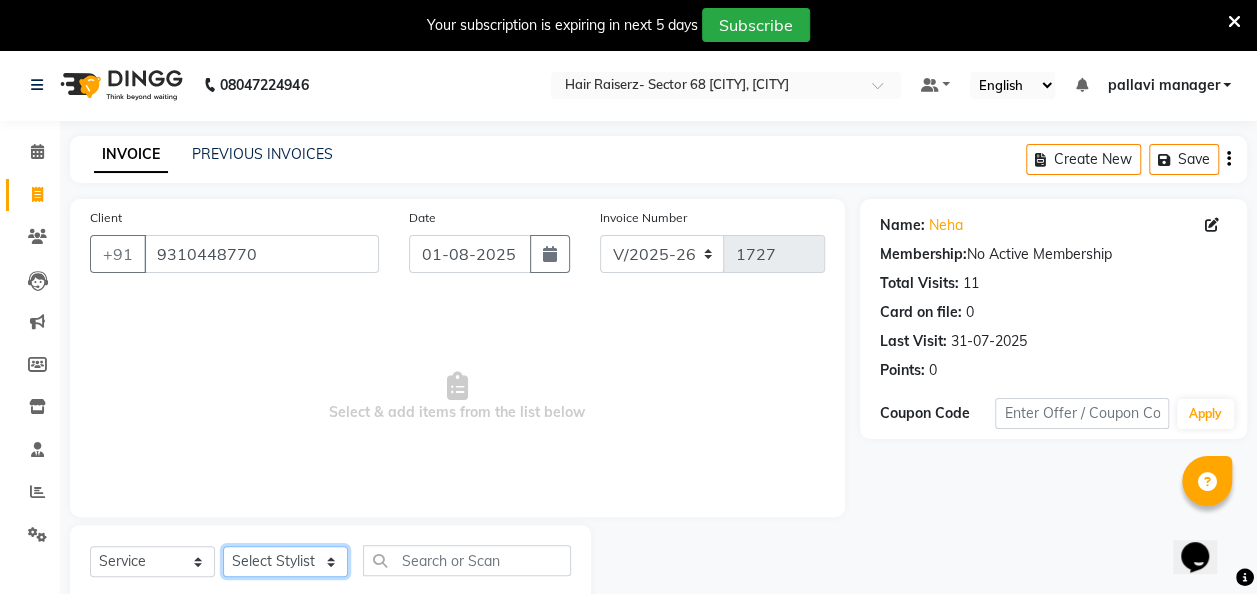 click on "Select Stylist [FIRST] [FIRST] [FIRST] [FIRST] [FIRST] [FIRST] [FIRST] [FIRST] [FIRST] [FIRST]" 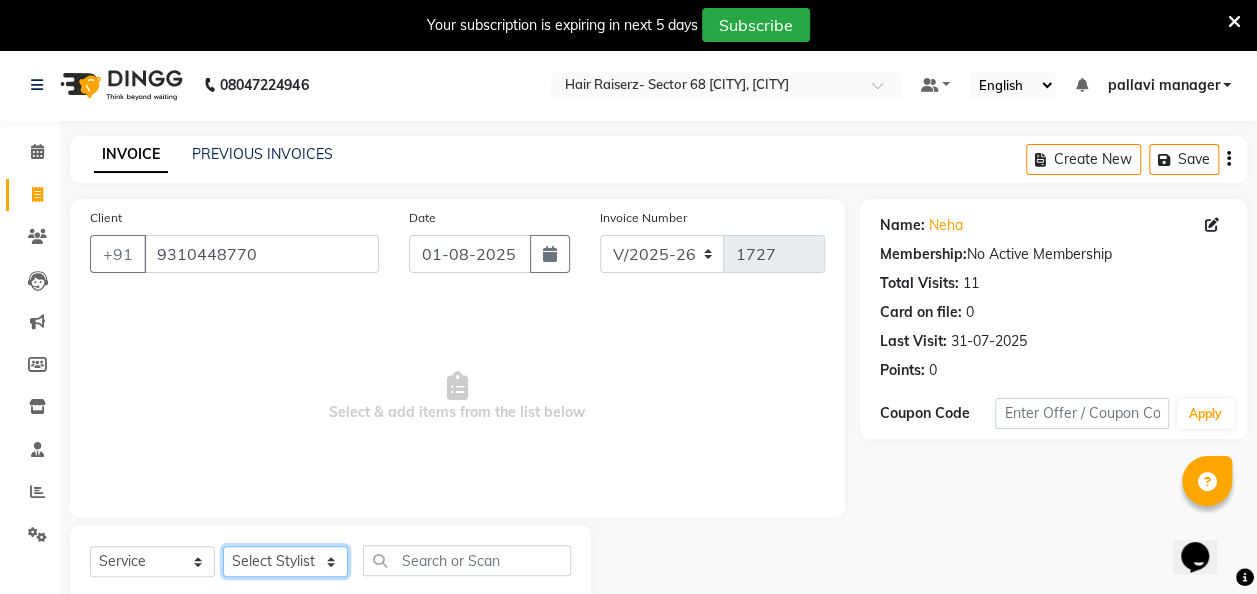 select on "63155" 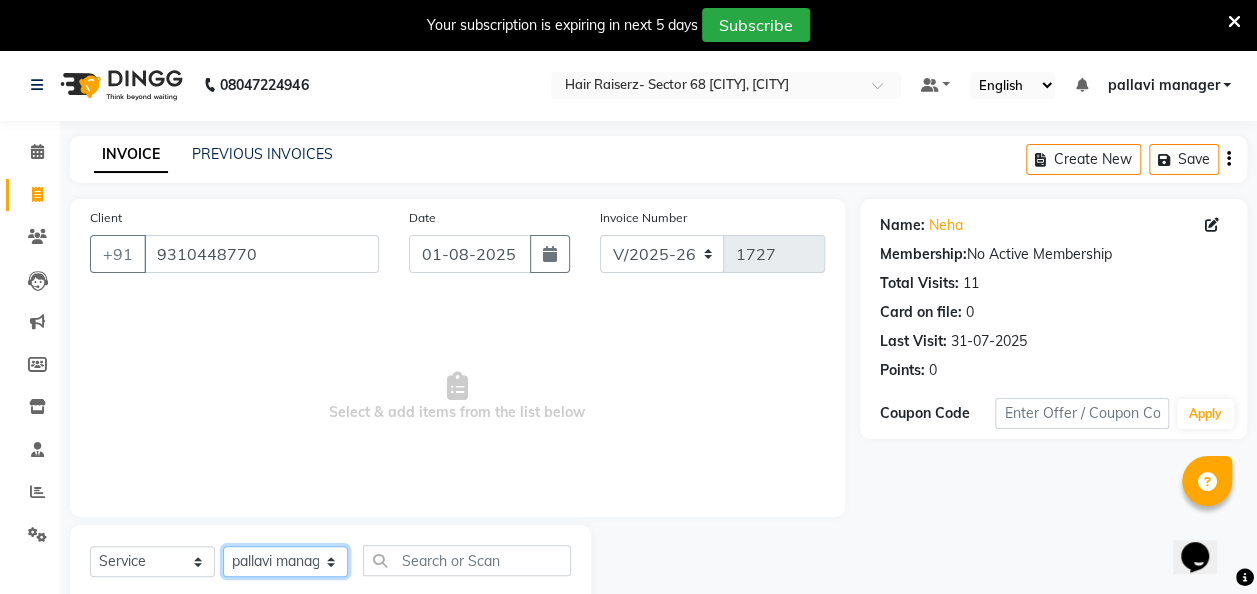 click on "Select Stylist [FIRST] [FIRST] [FIRST] [FIRST] [FIRST] [FIRST] [FIRST] [FIRST] [FIRST] [FIRST]" 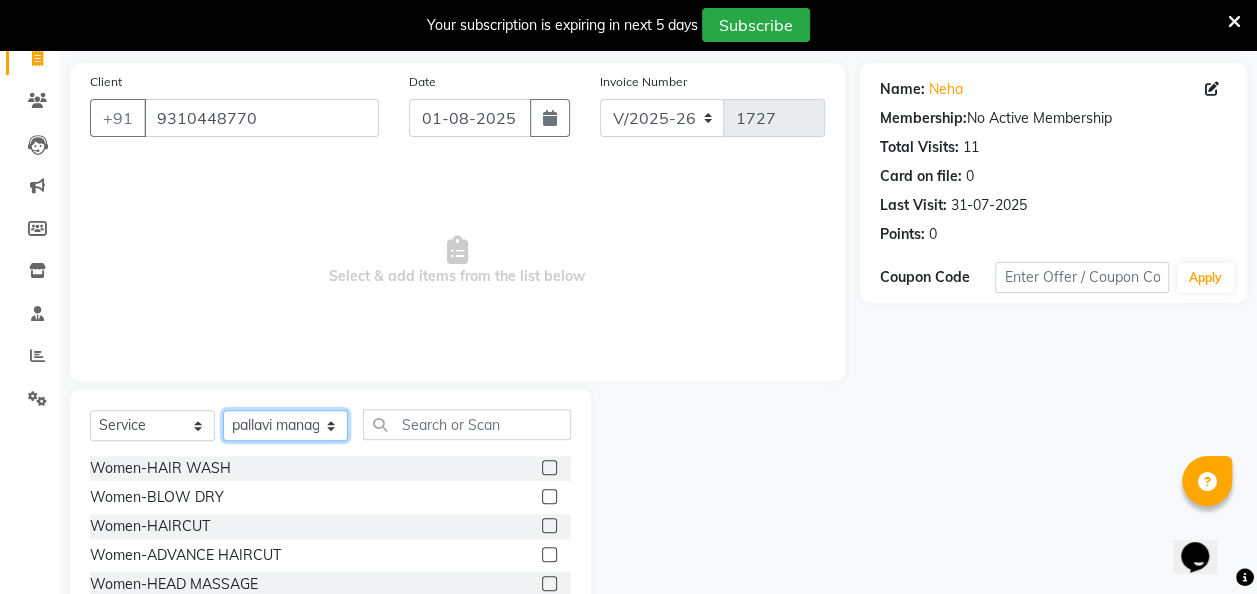 scroll, scrollTop: 137, scrollLeft: 0, axis: vertical 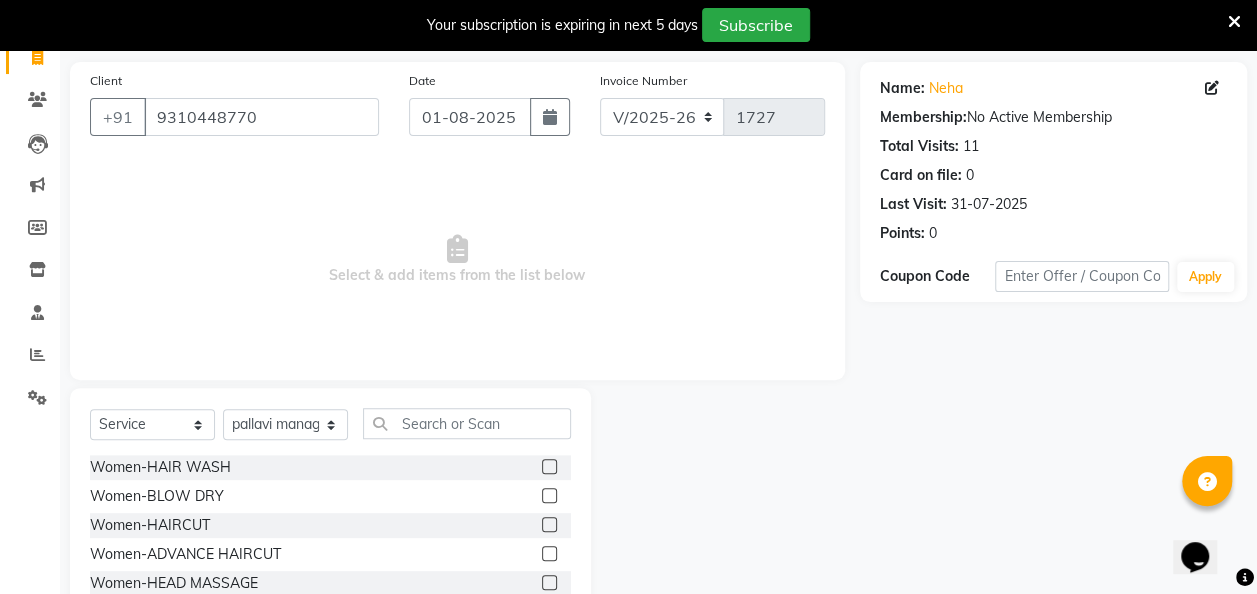click 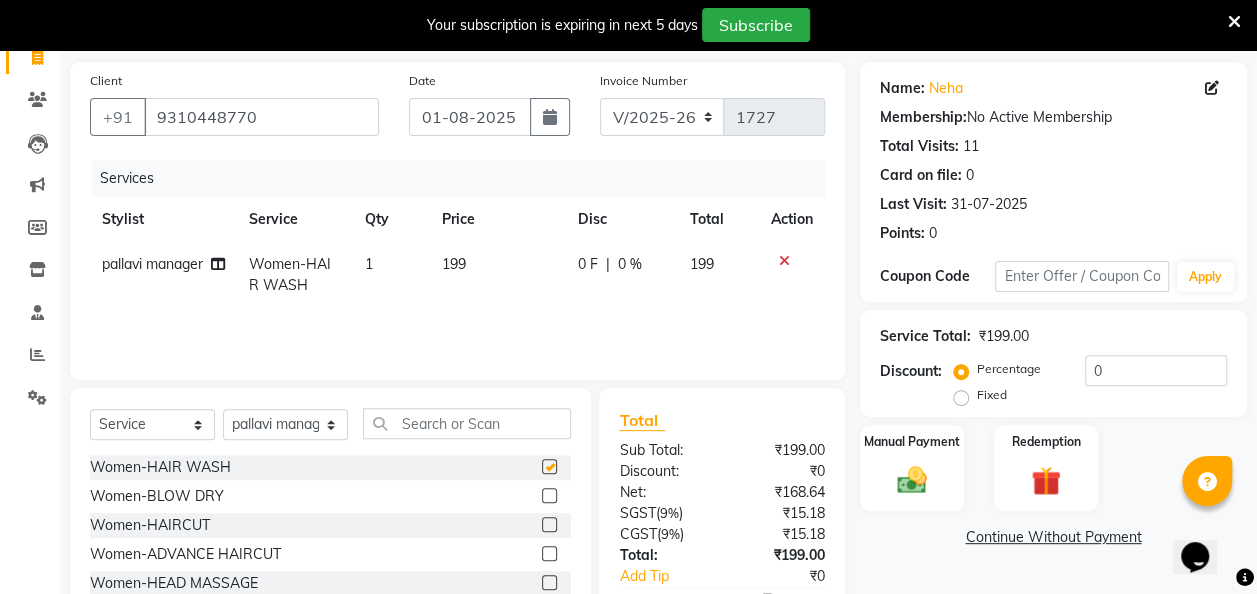 checkbox on "false" 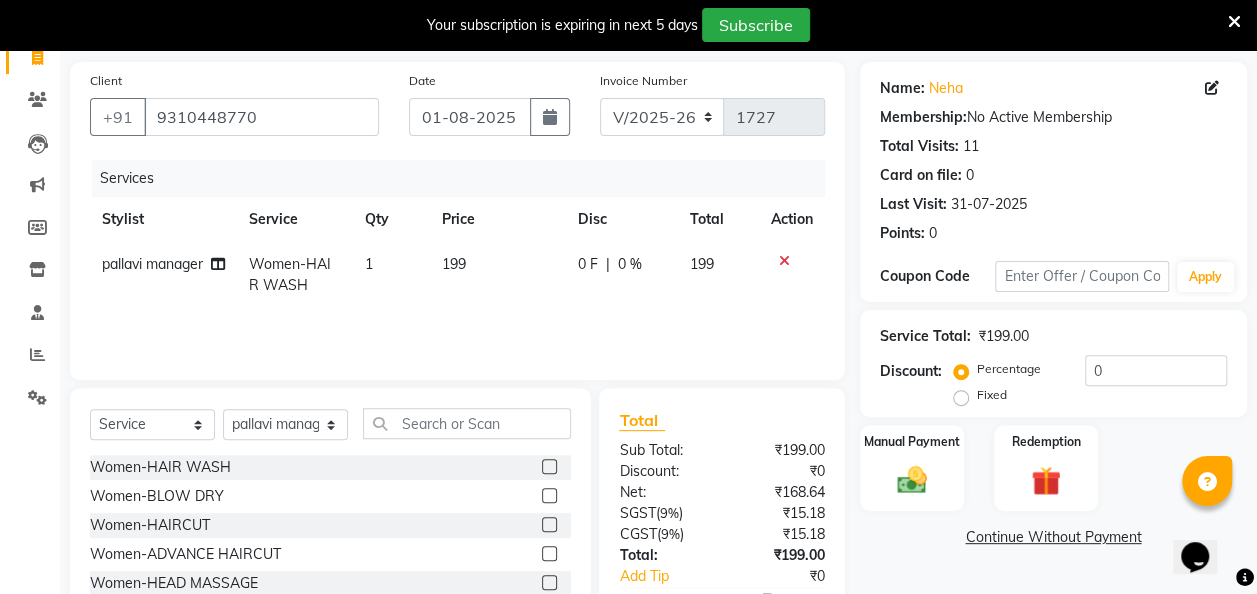 click on "199" 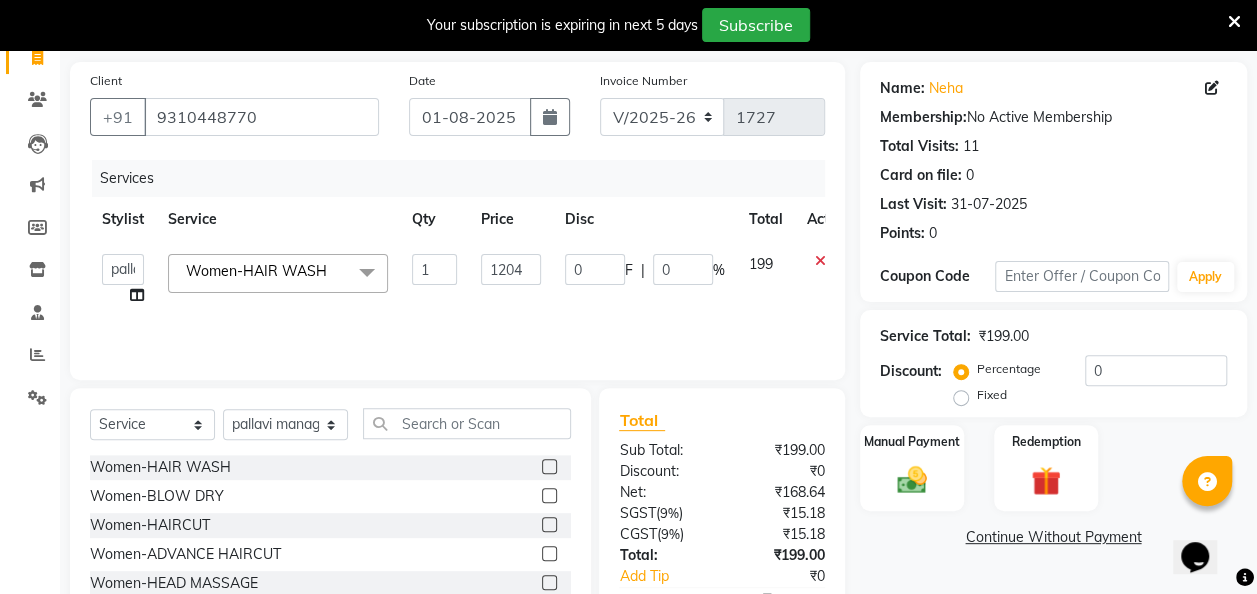 type on "[POSTAL_CODE]" 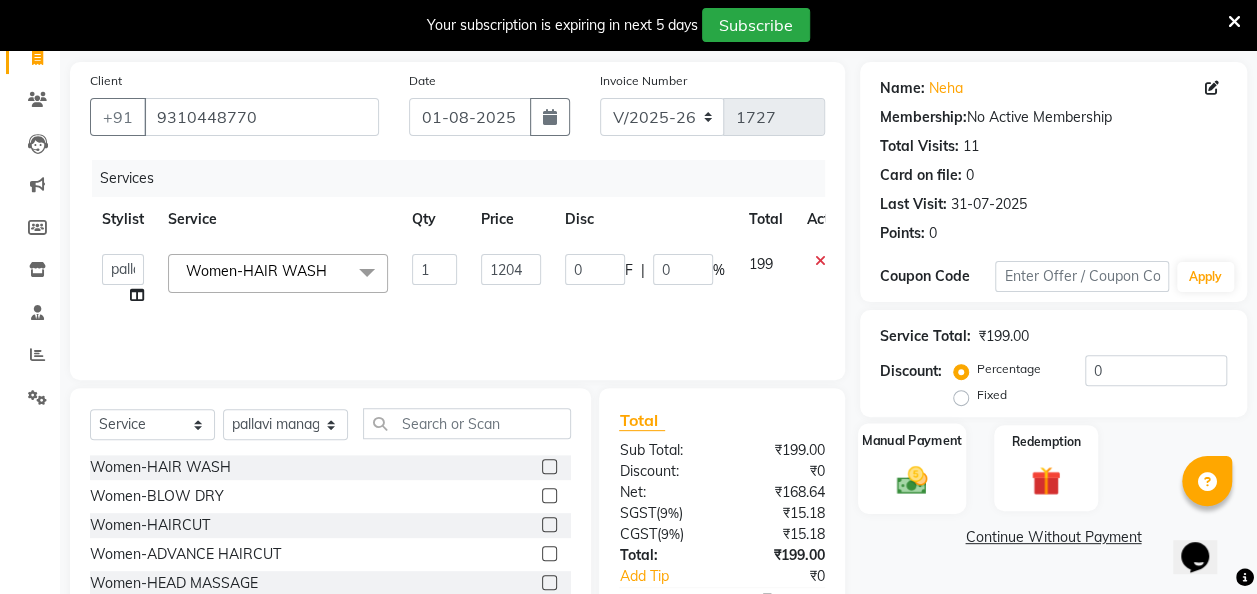 click on "Manual Payment" 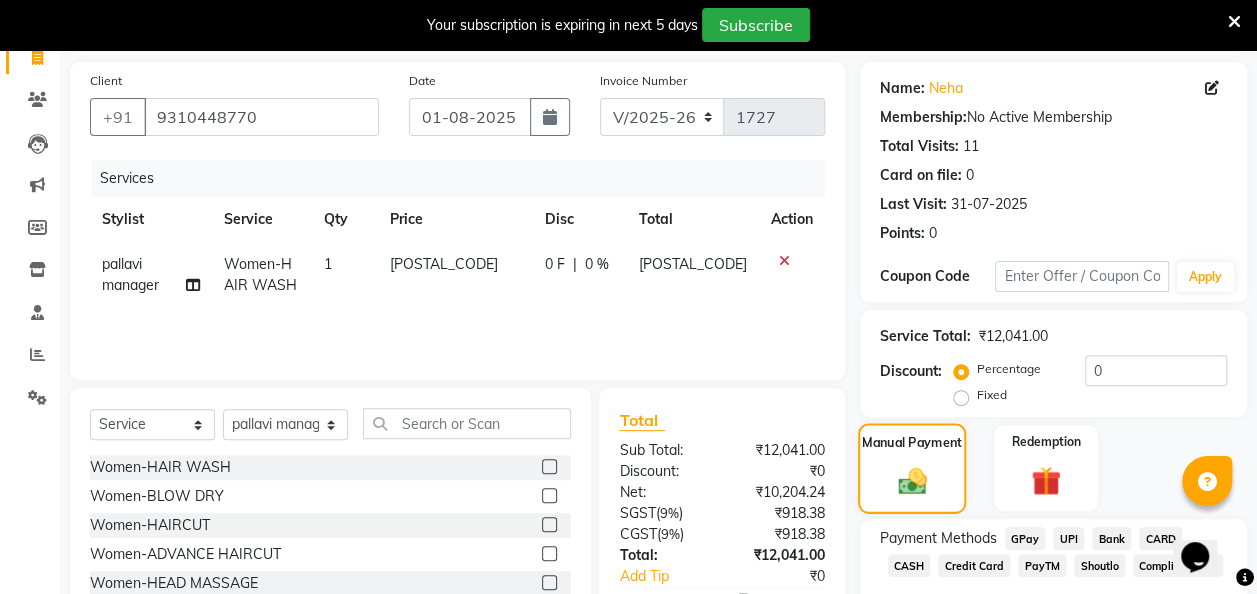 scroll, scrollTop: 255, scrollLeft: 0, axis: vertical 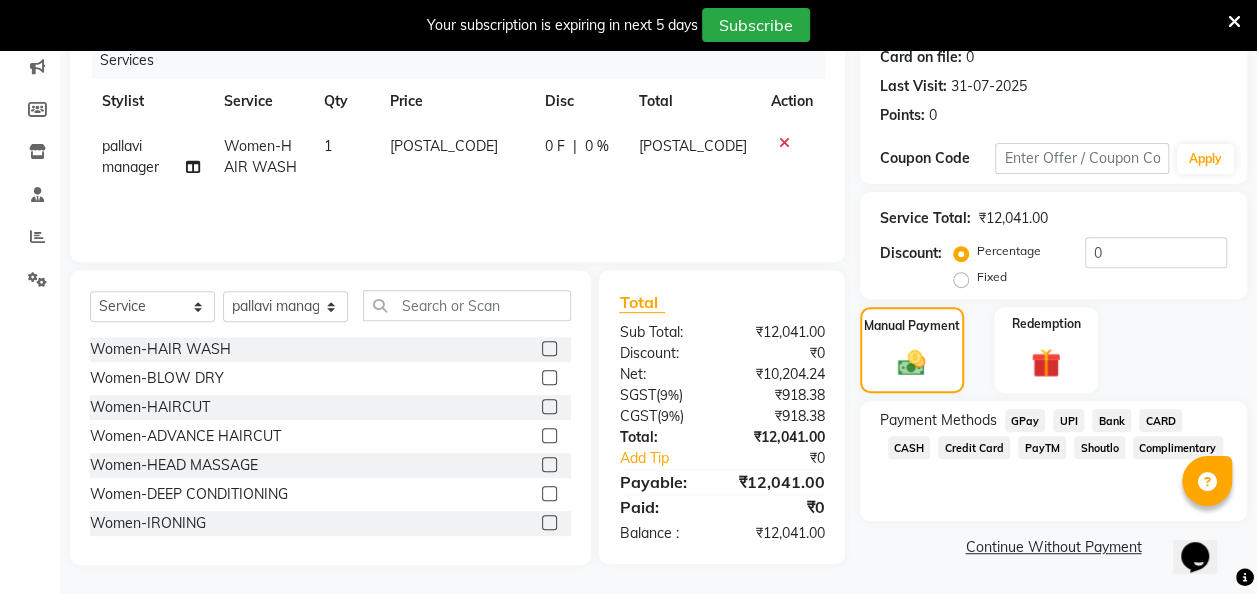 click on "[POSTAL_CODE]" 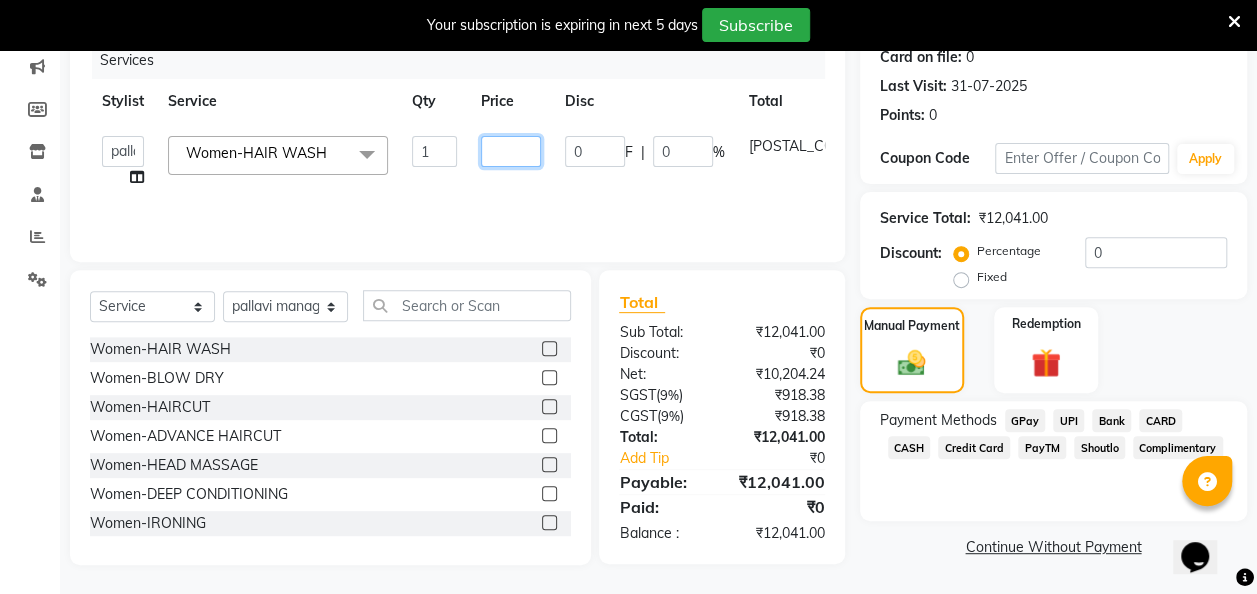 click on "[POSTAL_CODE]" 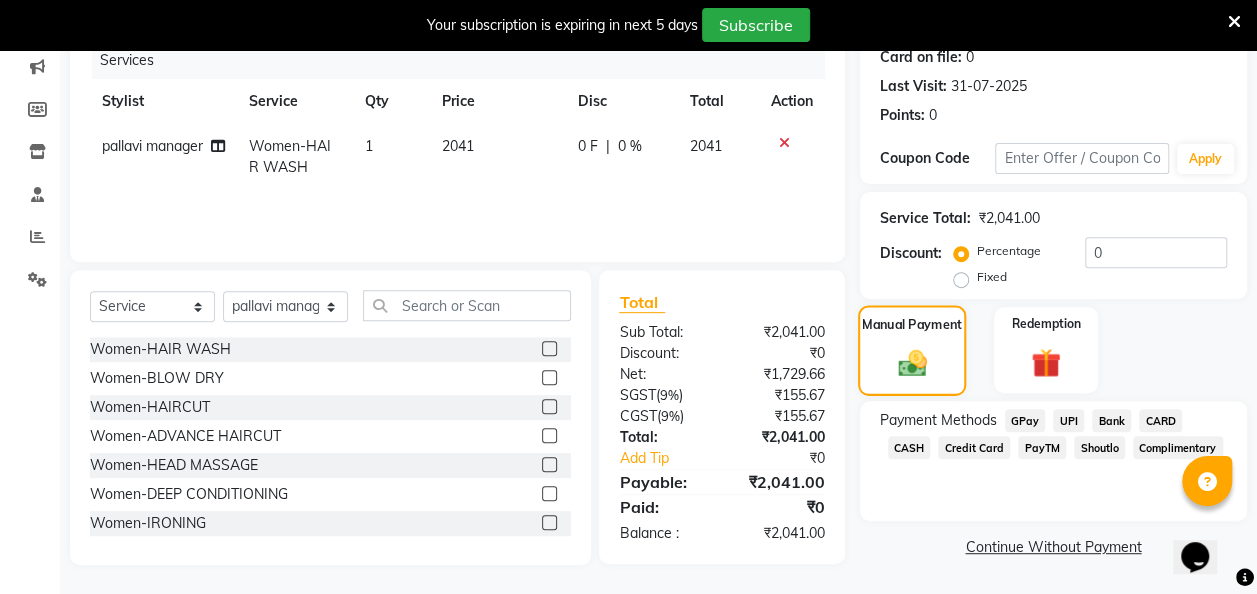 click on "Manual Payment" 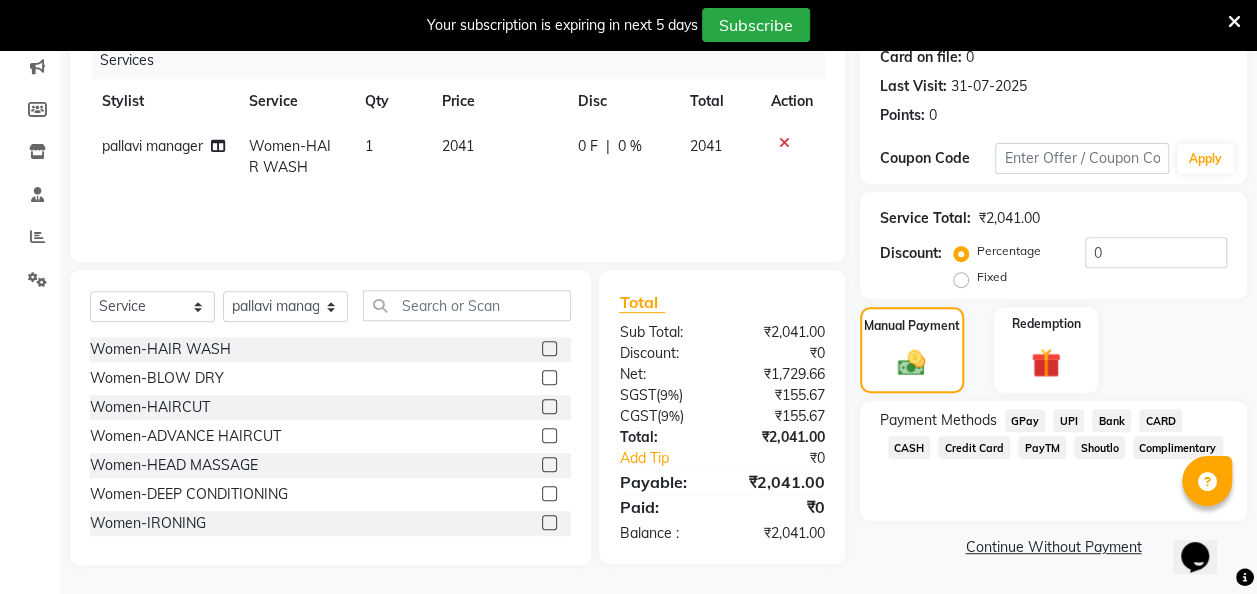 click on "Payment Methods  GPay   UPI   Bank   CARD   CASH   Credit Card   PayTM   Shoutlo   Complimentary" 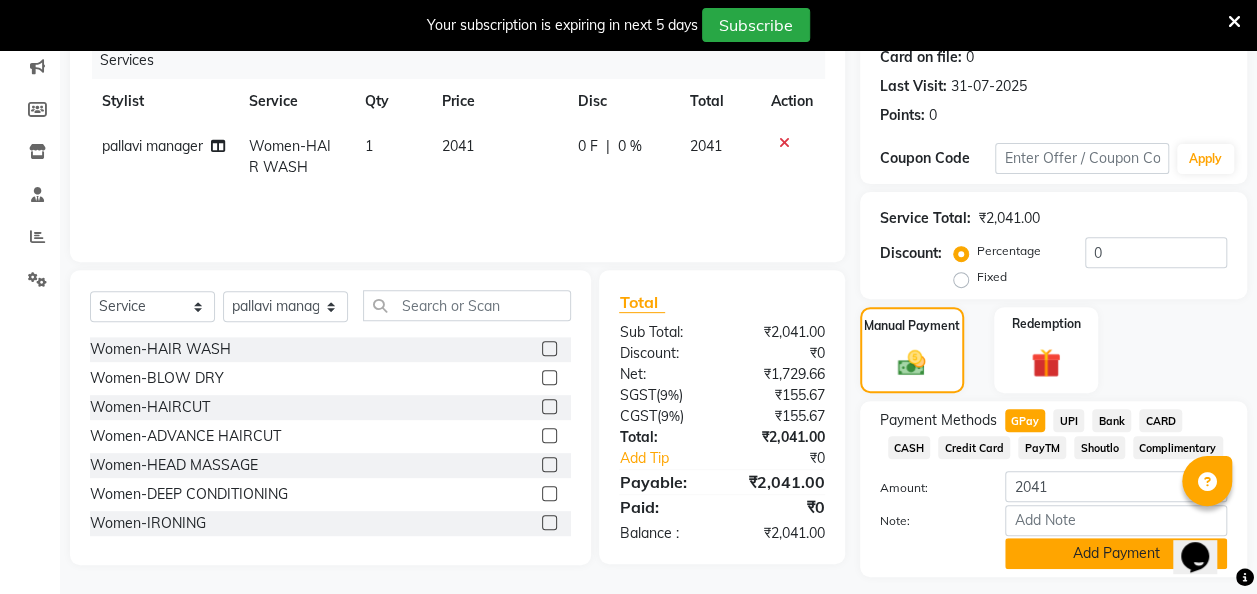 click on "Add Payment" 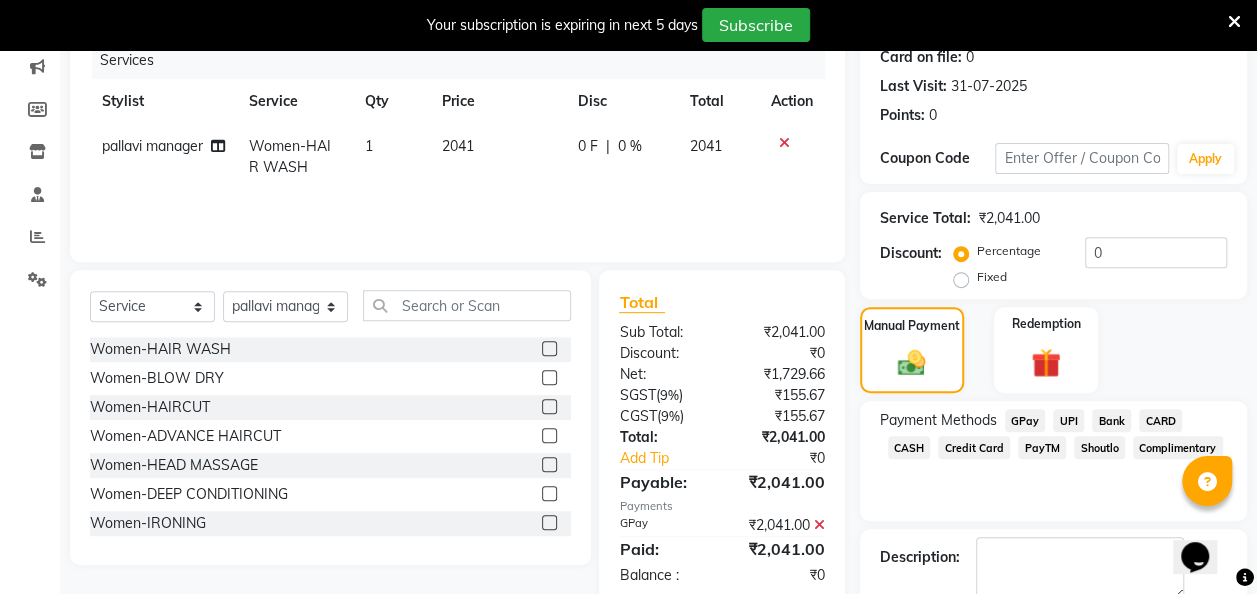 scroll, scrollTop: 364, scrollLeft: 0, axis: vertical 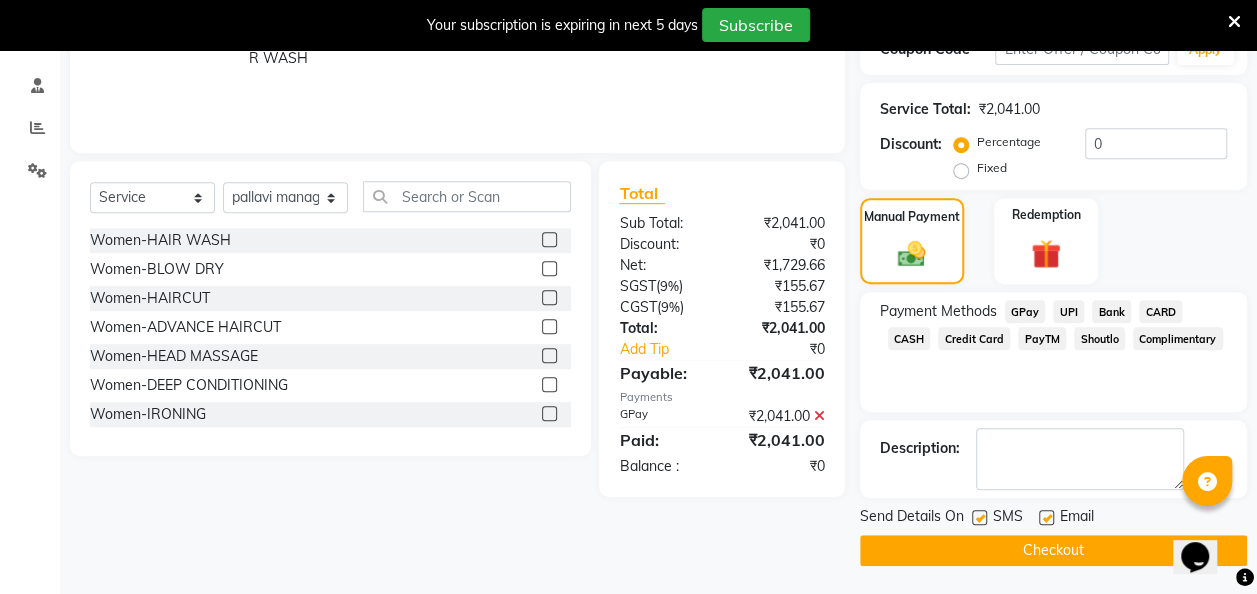 click 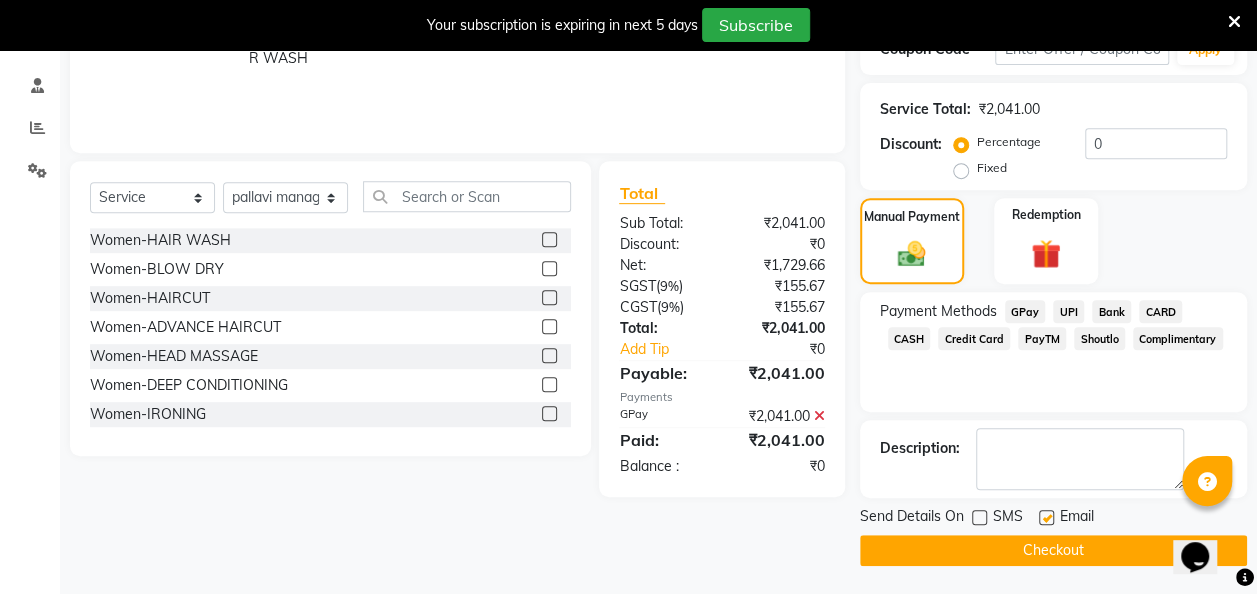 click on "INVOICE PREVIOUS INVOICES Create New   Save  Client +91 [PHONE] Date 01-08-2025 Invoice Number V/2025 V/2025-26 1727 Services Stylist Service Qty Price Disc Total Action [FIRST] [FIRST] Women-HAIR WASH 1 2041 0 F | 0 % 2041 Select  Service  Product  Membership  Package Voucher Prepaid Gift Card  Select Stylist [FIRST] [FIRST] [FIRST] [FIRST] [FIRST] [FIRST] [FIRST] [FIRST] [FIRST] [FIRST] Women-HAIR WASH  Women-BLOW DRY  Women-HAIRCUT  Women-ADVANCE HAIRCUT  Women-HEAD MASSAGE  Women-DEEP CONDITIONING  Women-IRONING  Women-SPLITEND TREATMENT  Women-LOREAL ROOT-TOUCHUP  Women-ROOT-TOUCHUP AMONIA FREE  Women-GLOBAL COLOR  Women-GLOBAL HIGHLIGHTS  Women-COLOR PER STREAK  Women-SMOTHNING, REBONDING  Women-KERATIN TREATMENT  Women-LOREAL HAIR SPA  Women-ASSORTED HAIR CARE SERVICE  Women-SCALP TREATMENT  Women-OLA PLEX  Women-SHOMBRE  Women-BOTOX  Women-OMBRE  Women-HAIR BOTOX TREATMENT  Women-MERGING HIGHLIGHTS  Women-BALAYAGE  Women-DOUBLE COLOUR  BABY GIRL HAIR-CUT  Eyebrows-upperlips-forehead  NANOPLASTIC    (" 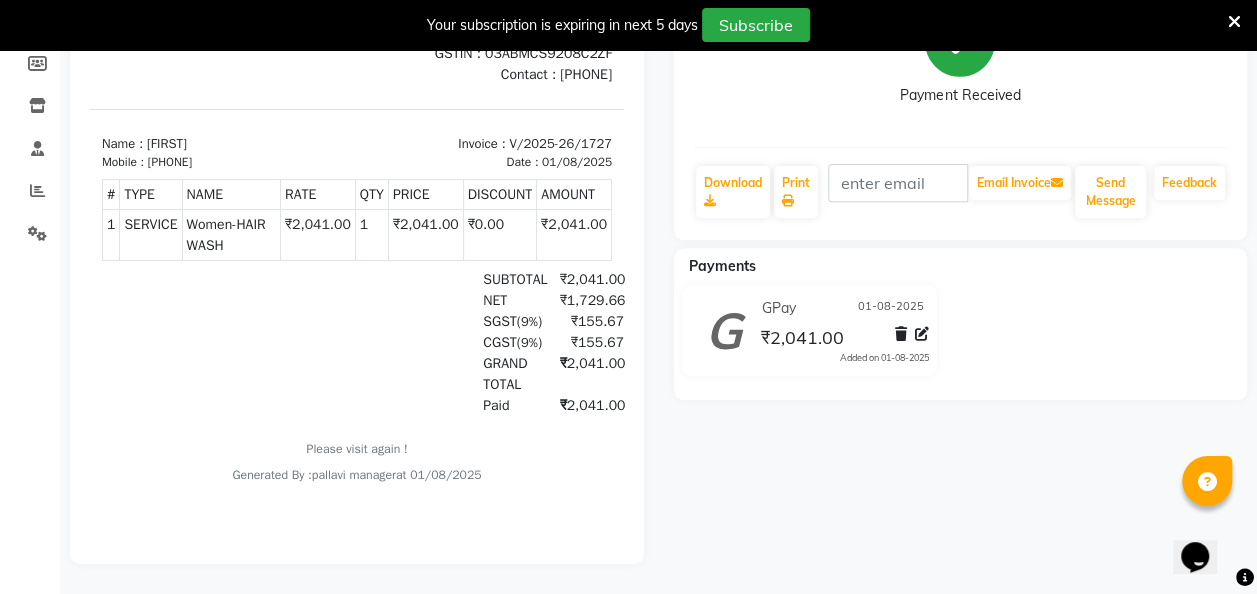scroll, scrollTop: 0, scrollLeft: 0, axis: both 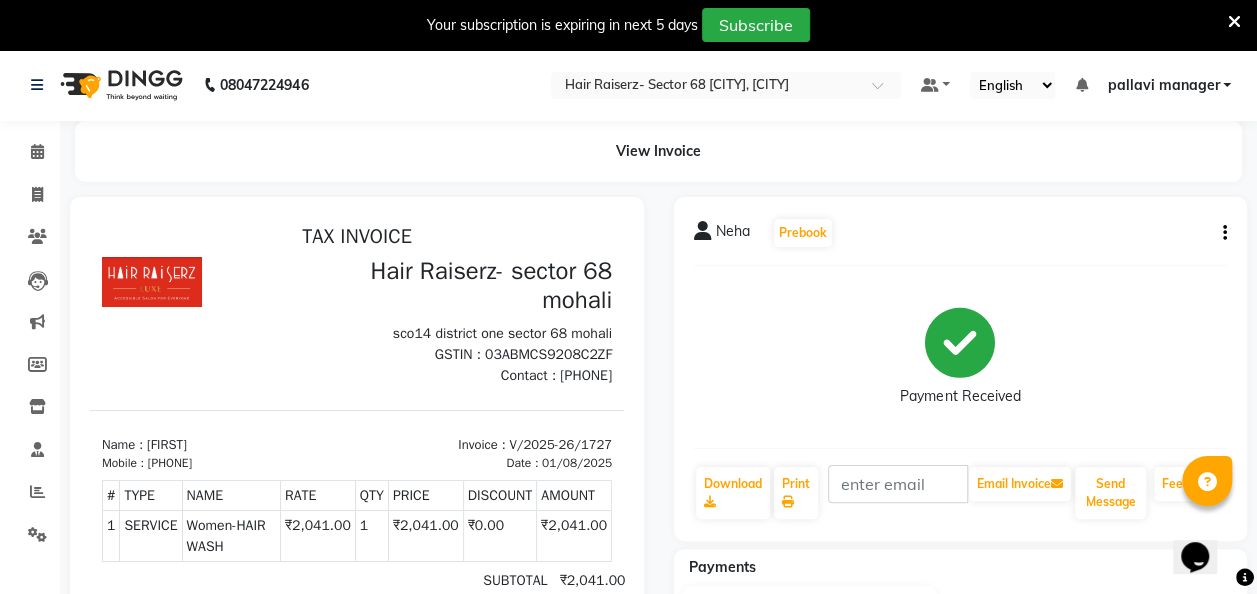 click on "Invoice" 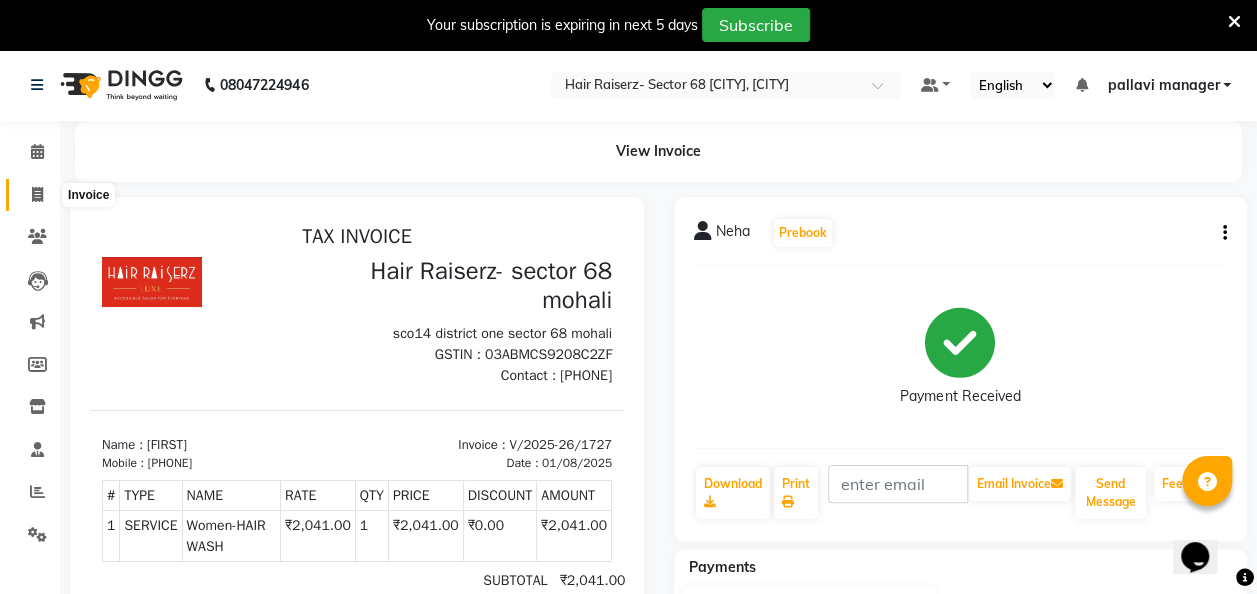click 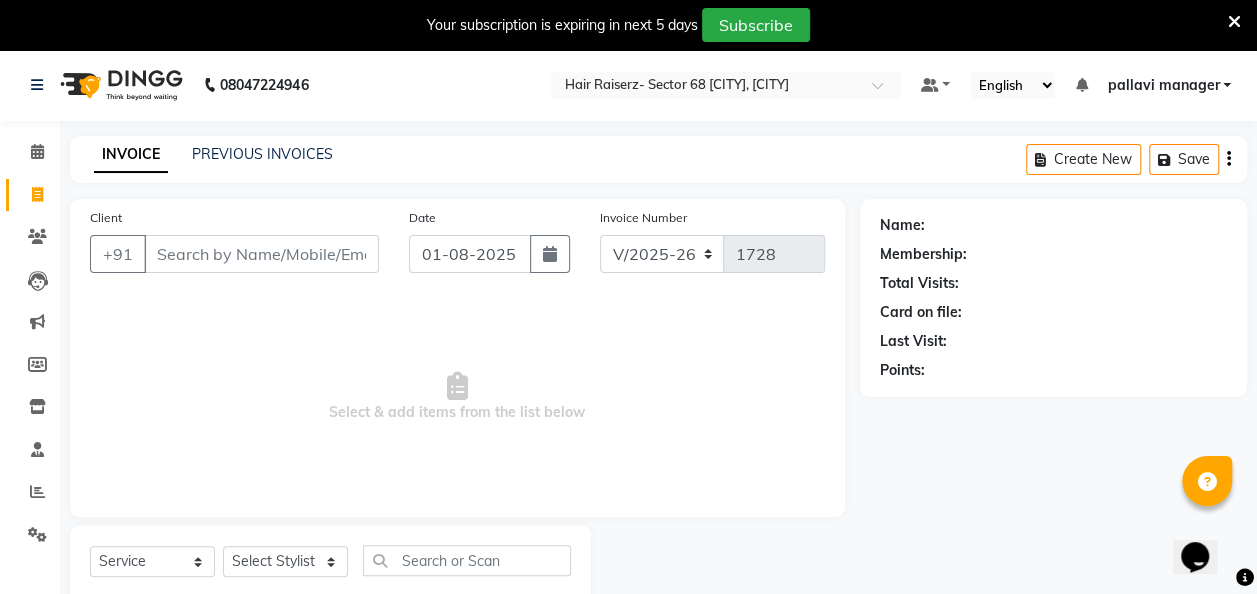 scroll, scrollTop: 55, scrollLeft: 0, axis: vertical 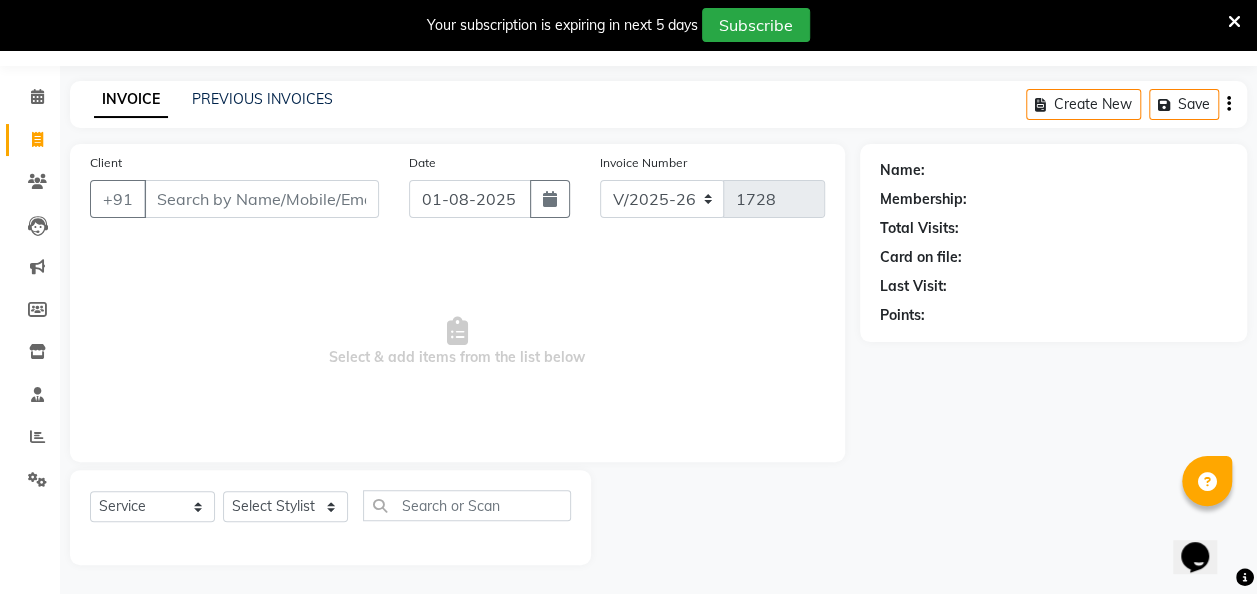 click on "Client" at bounding box center (261, 199) 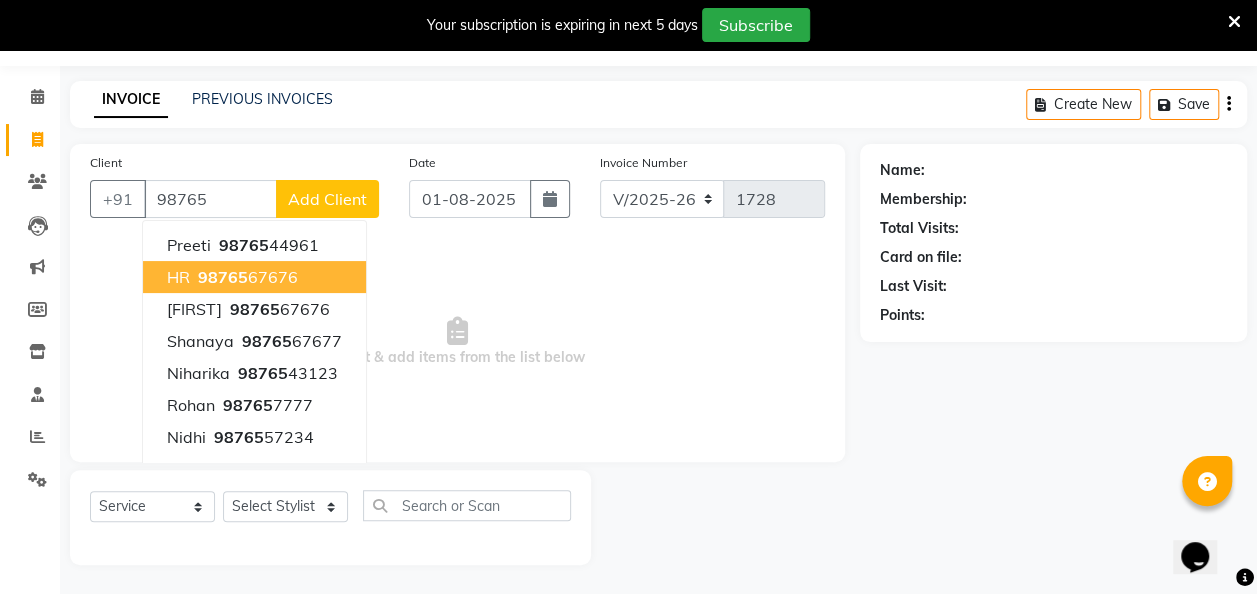 click on "98765 67676" at bounding box center (246, 277) 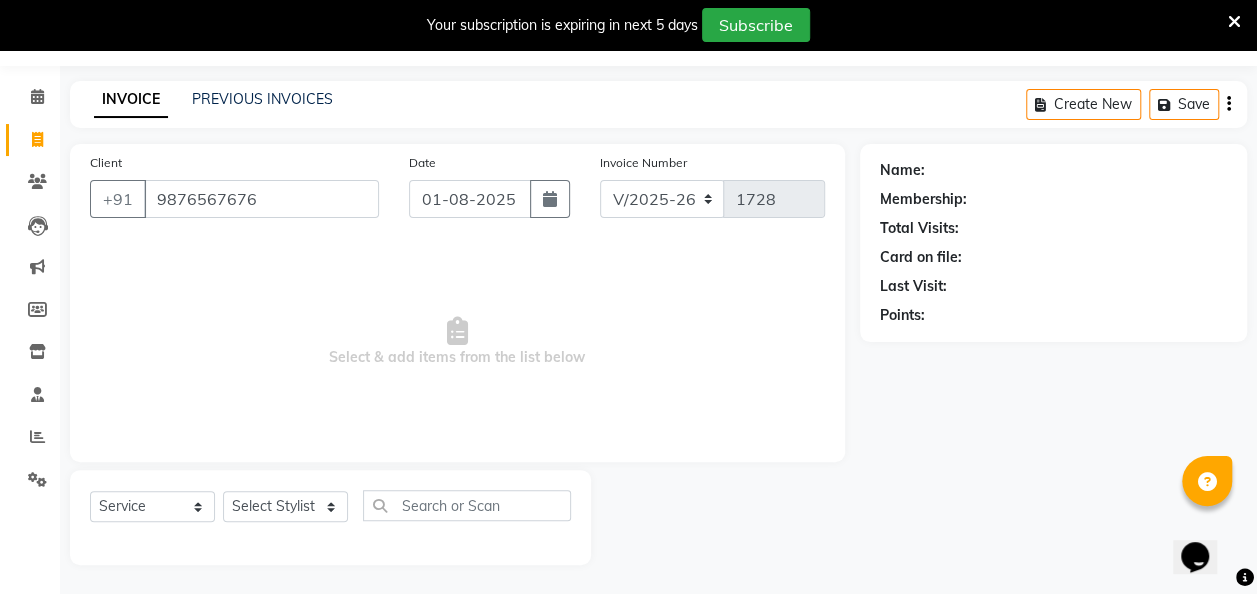 type on "9876567676" 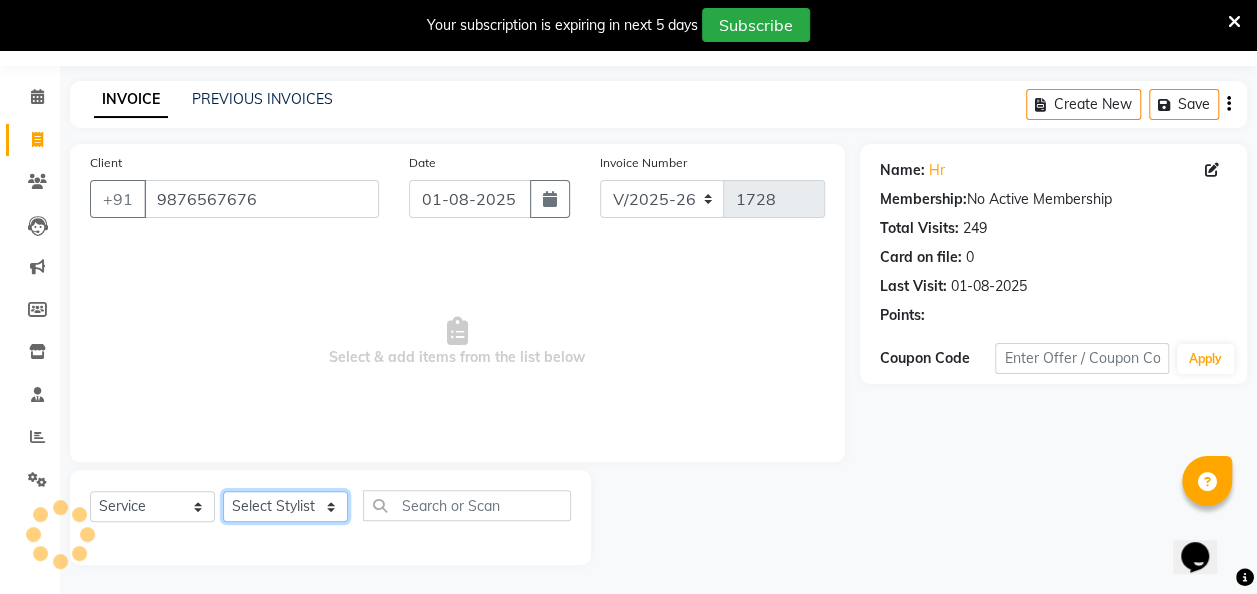 click on "Select Stylist [FIRST] [FIRST] [FIRST] [FIRST] [FIRST] [FIRST] [FIRST] [FIRST] [FIRST] [FIRST]" 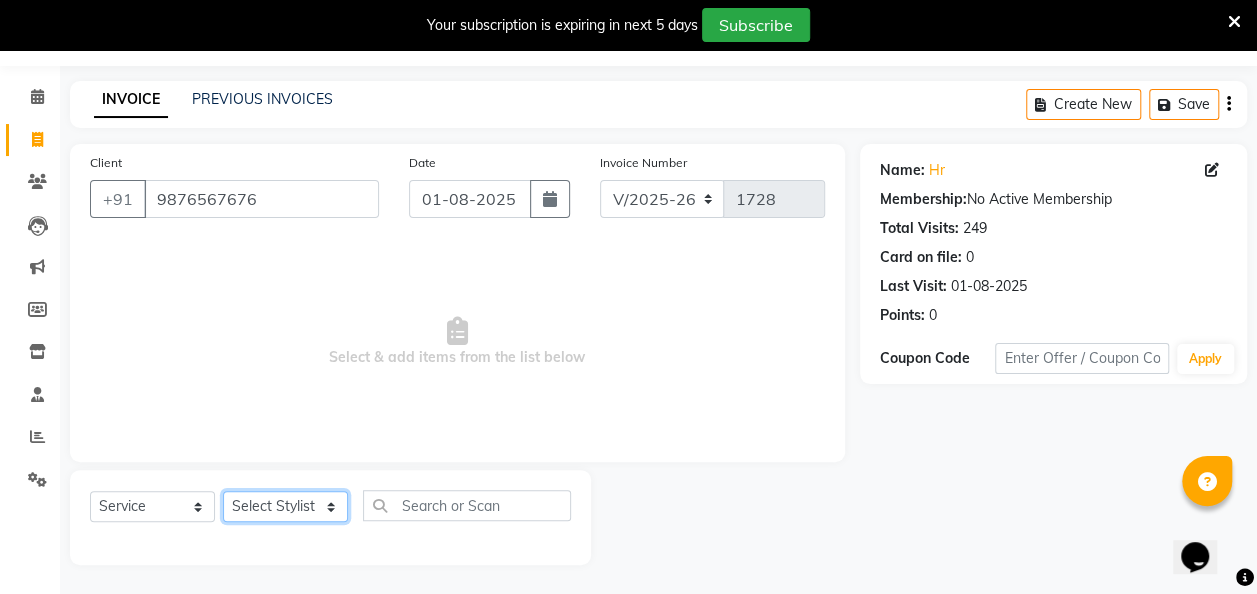 select on "72184" 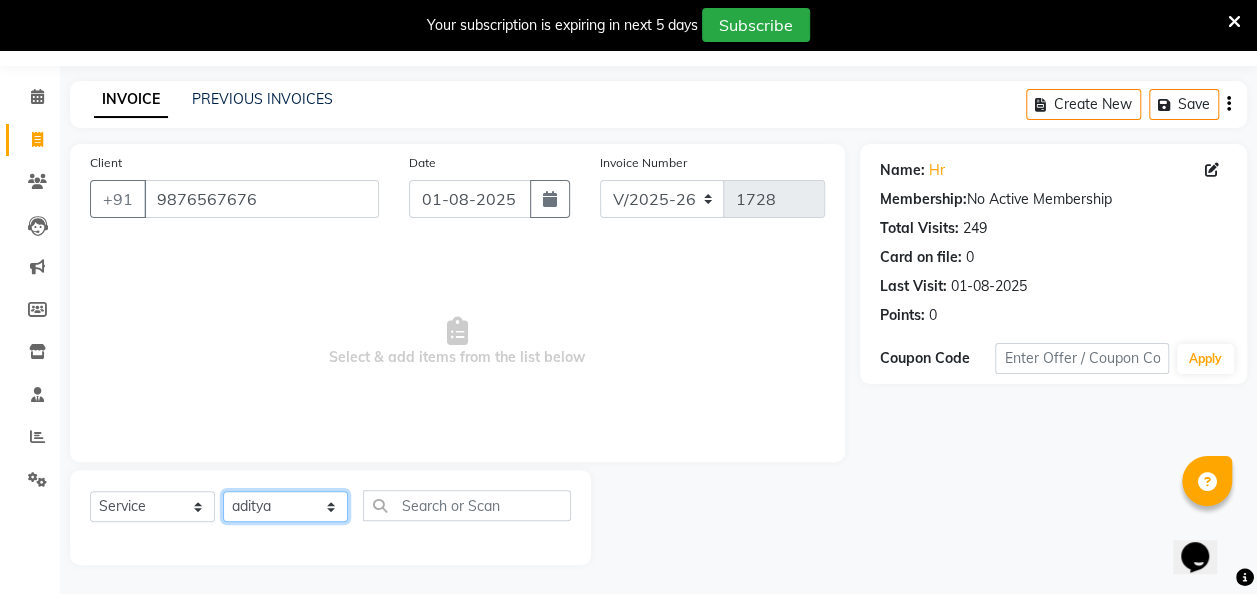click on "Select Stylist [FIRST] [FIRST] [FIRST] [FIRST] [FIRST] [FIRST] [FIRST] [FIRST] [FIRST] [FIRST]" 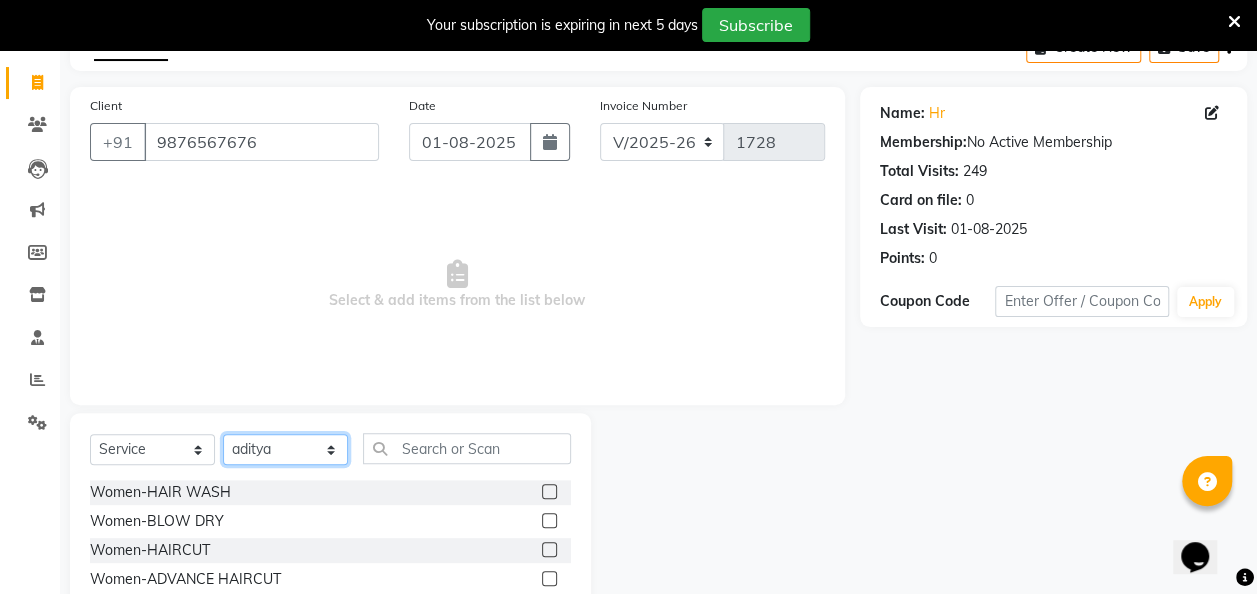 scroll, scrollTop: 113, scrollLeft: 0, axis: vertical 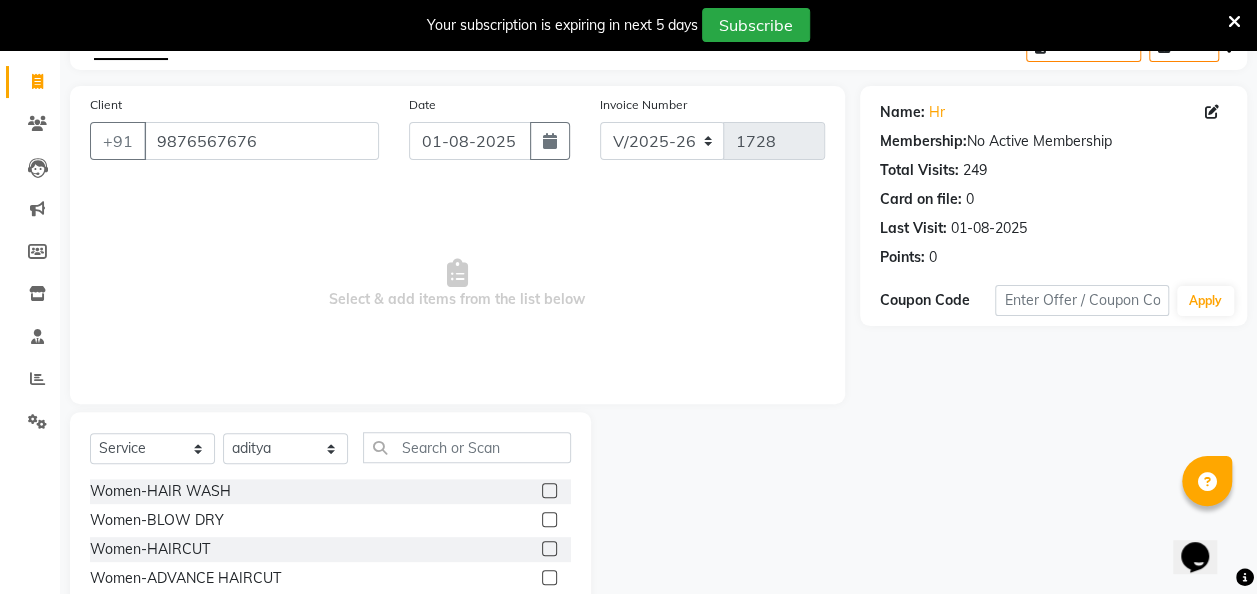 click 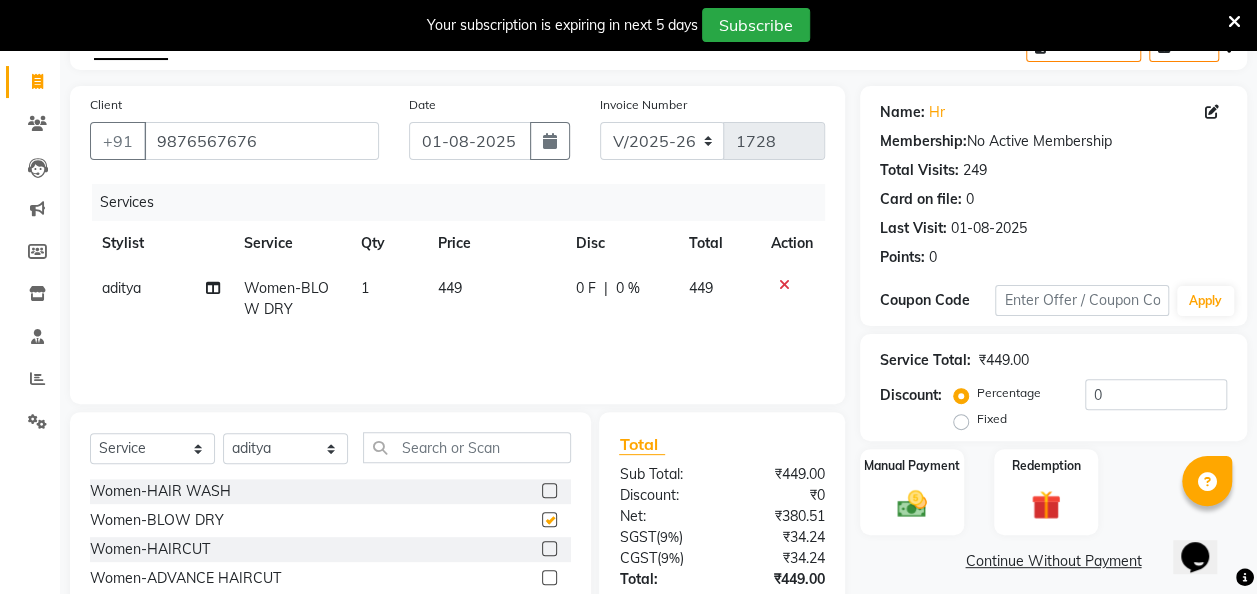 checkbox on "false" 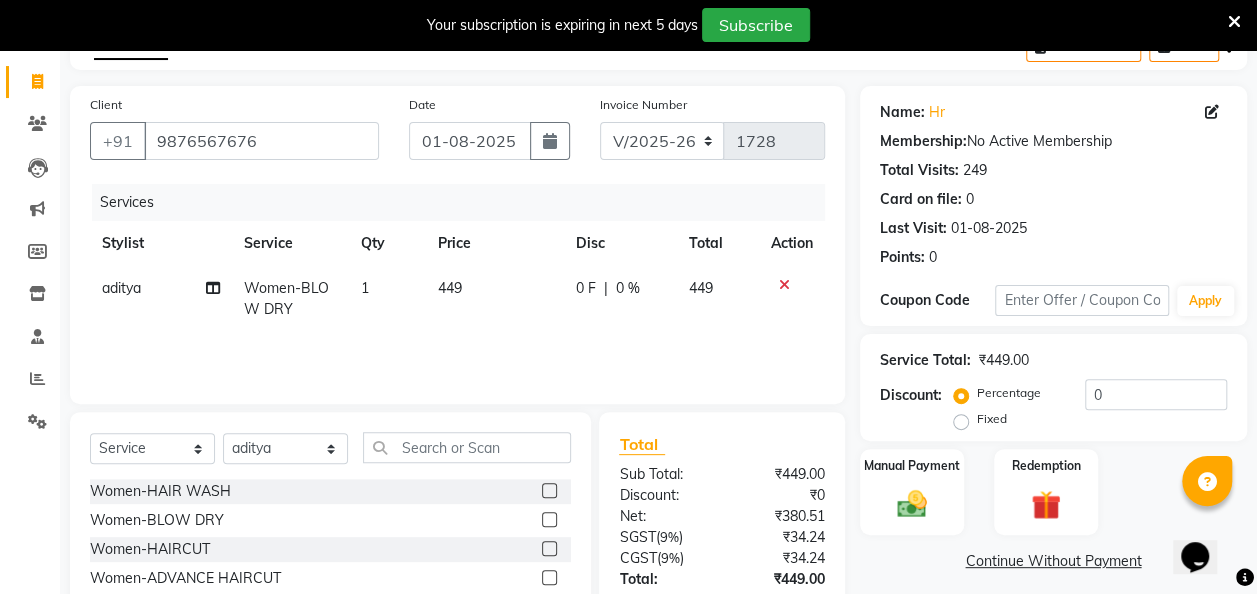 click on "449" 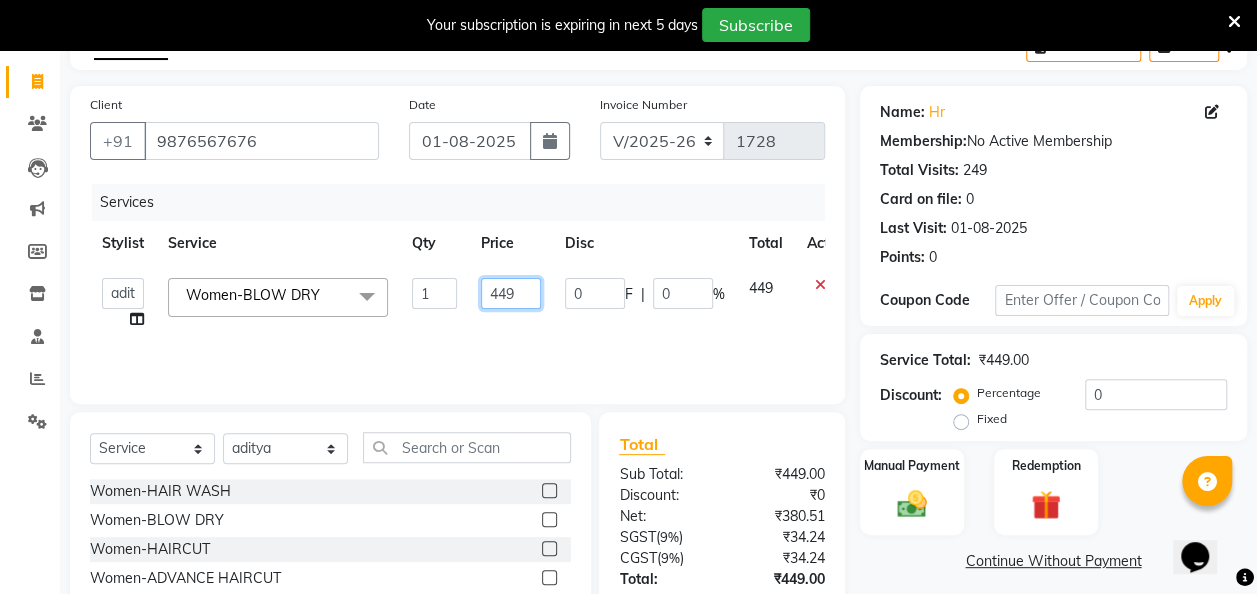 click on "449" 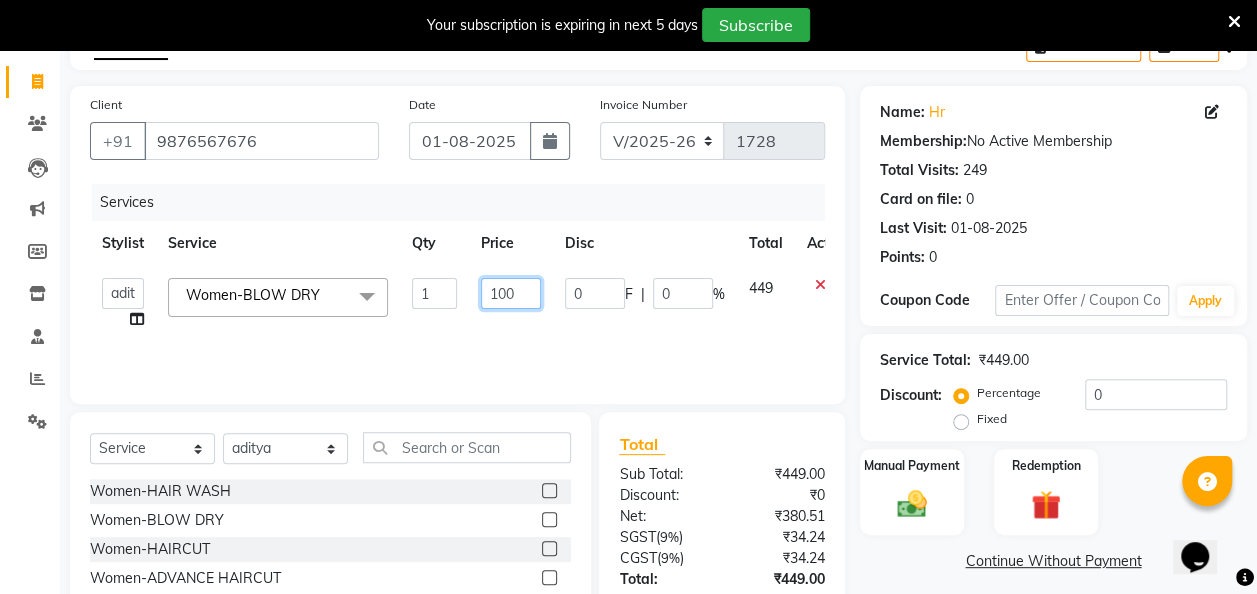 type on "1000" 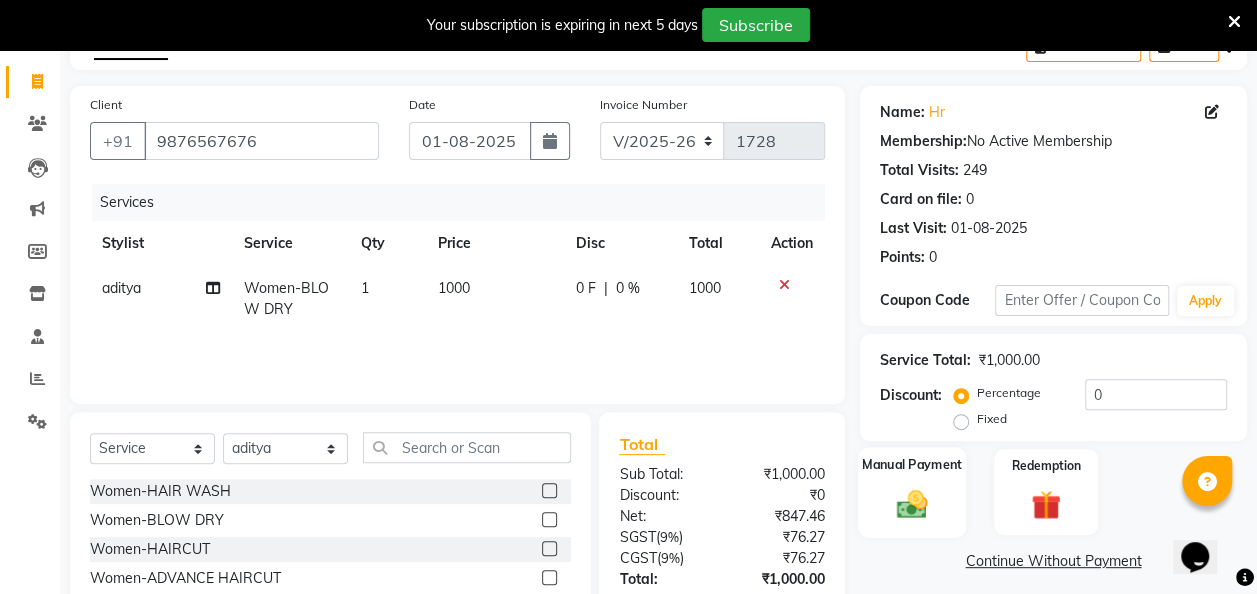 click on "Manual Payment" 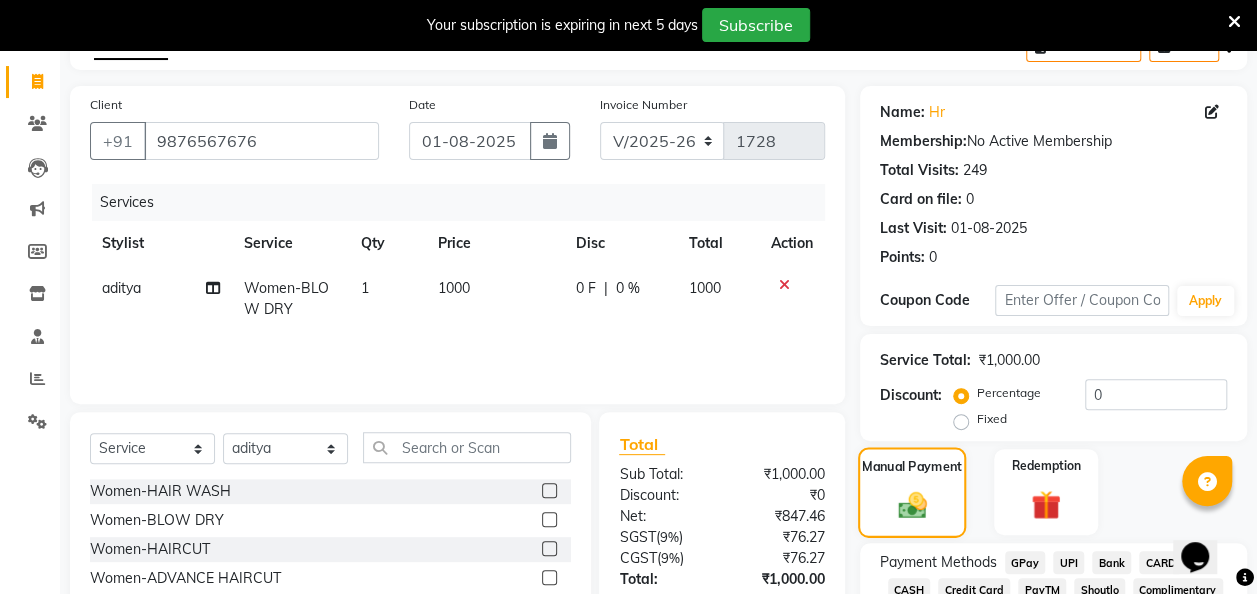 scroll, scrollTop: 255, scrollLeft: 0, axis: vertical 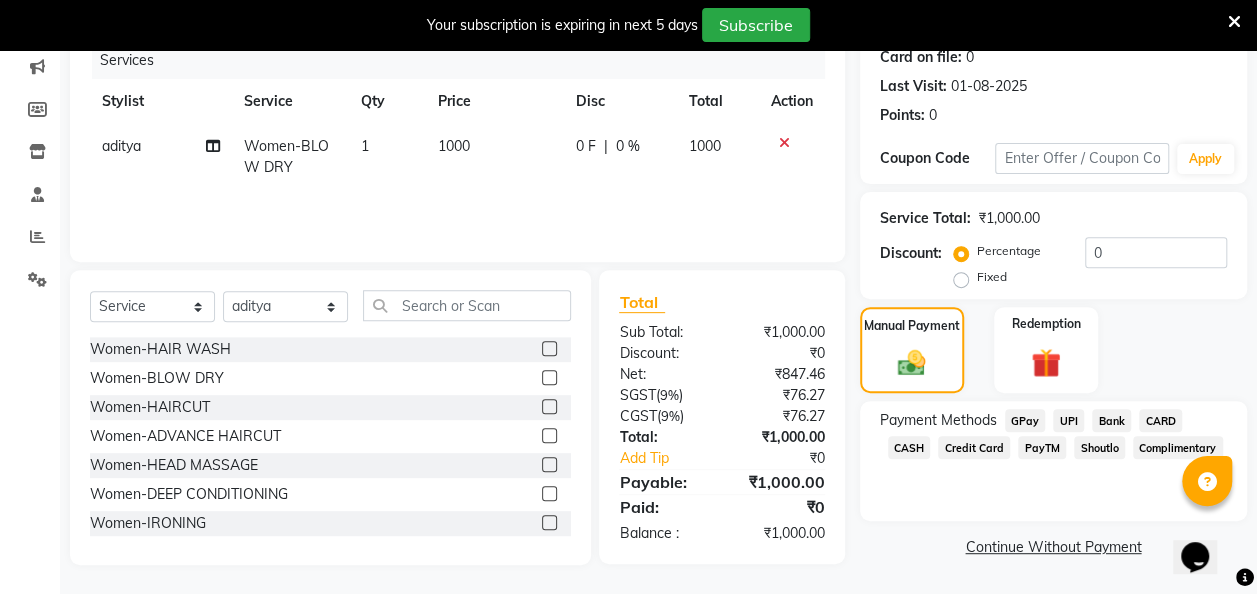 click on "CASH" 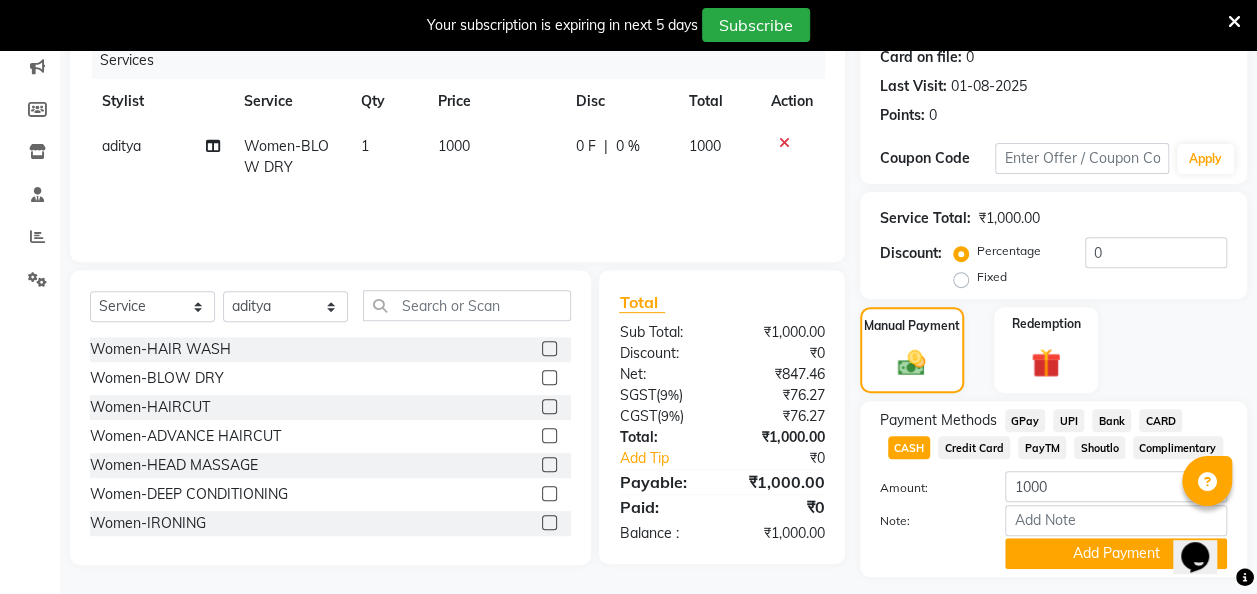 click on "Note:" 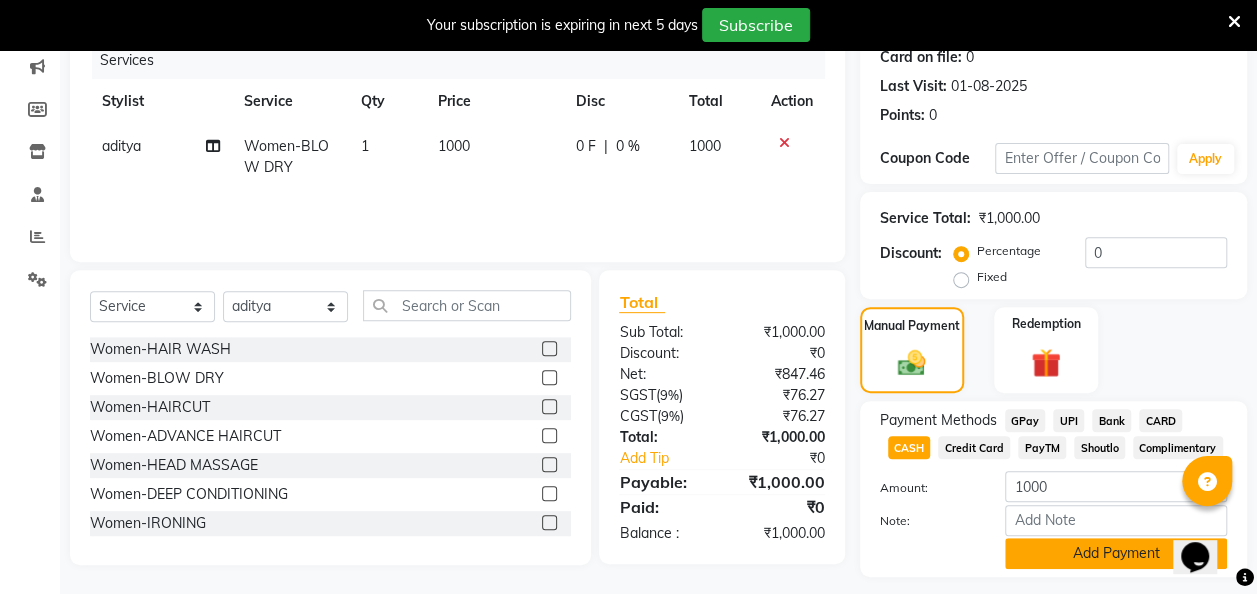 click on "Add Payment" 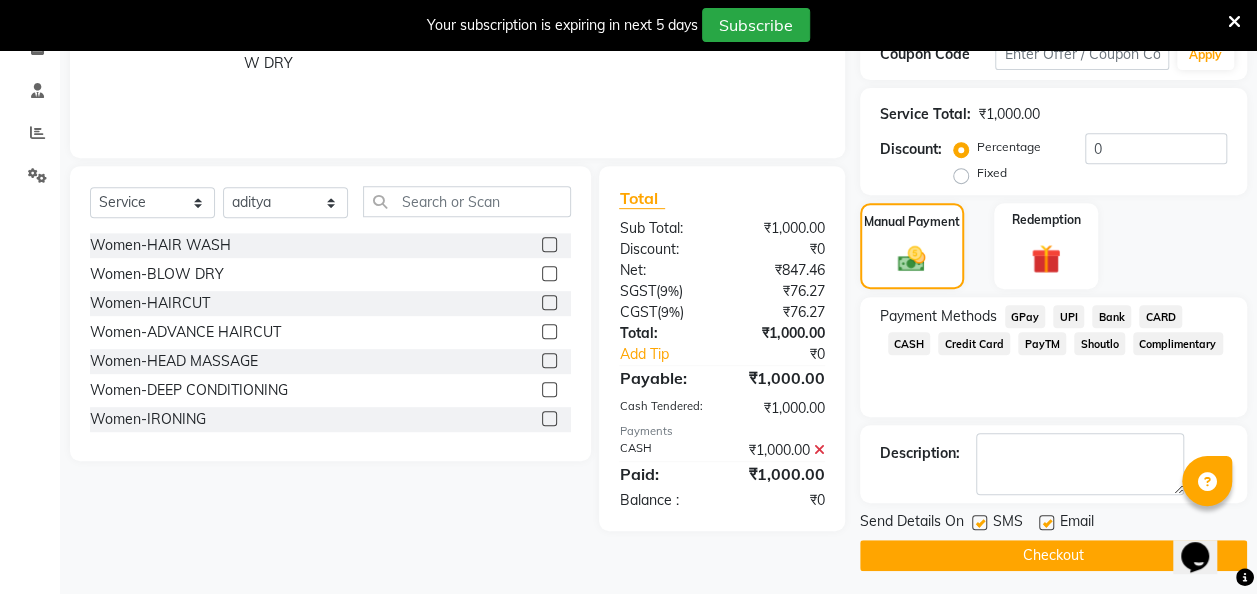 scroll, scrollTop: 364, scrollLeft: 0, axis: vertical 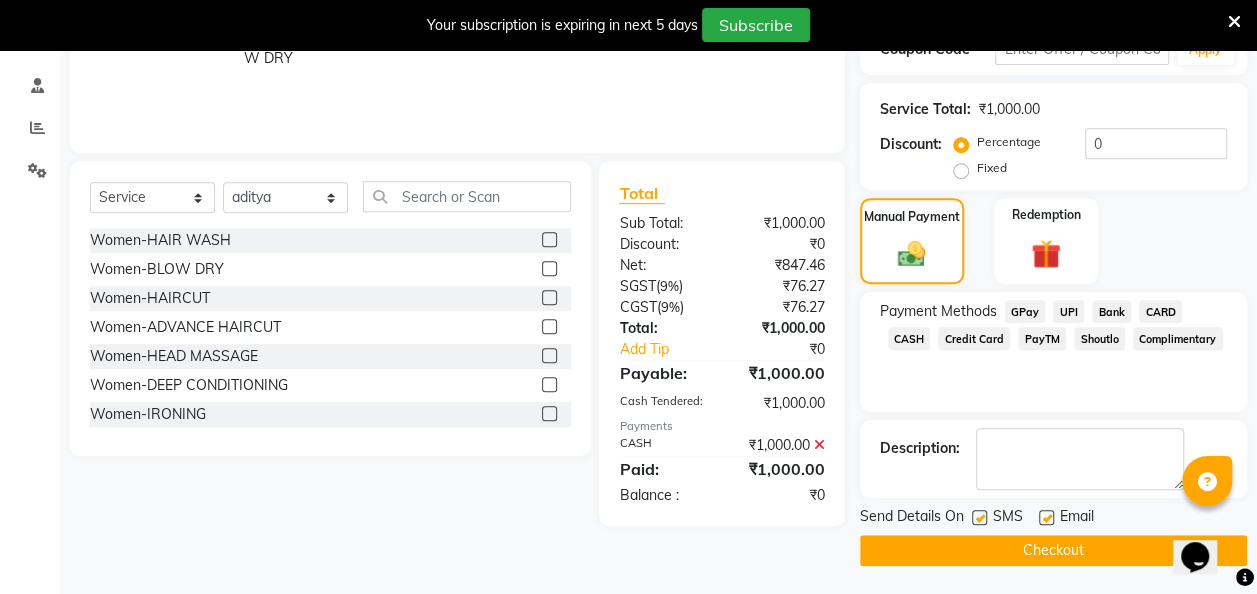 click 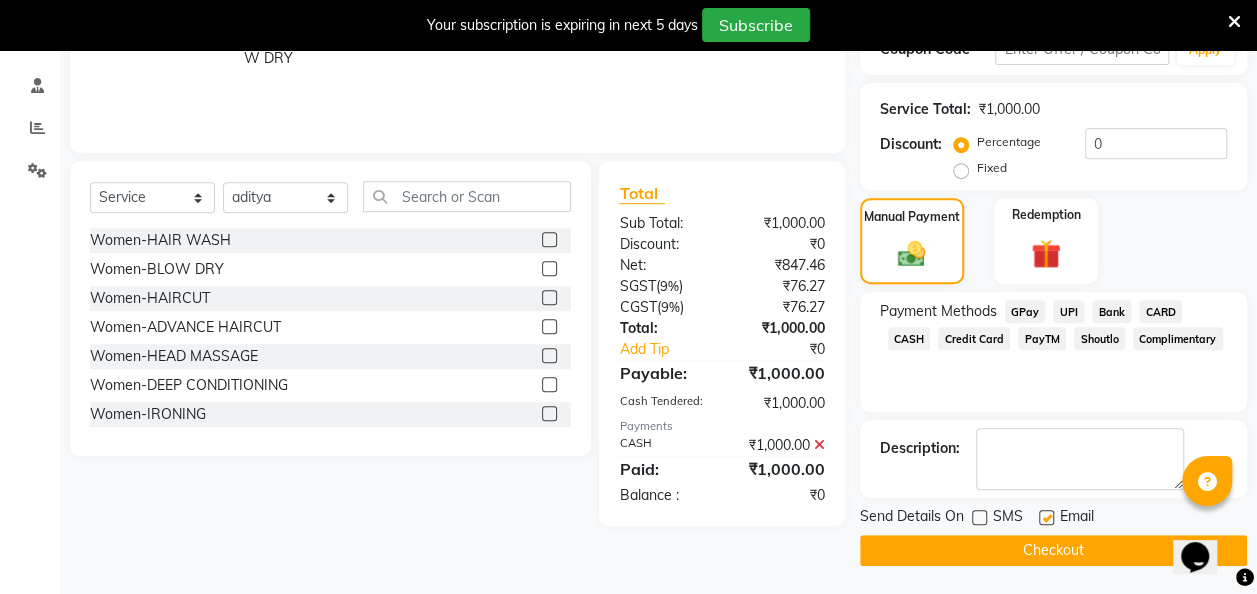 click 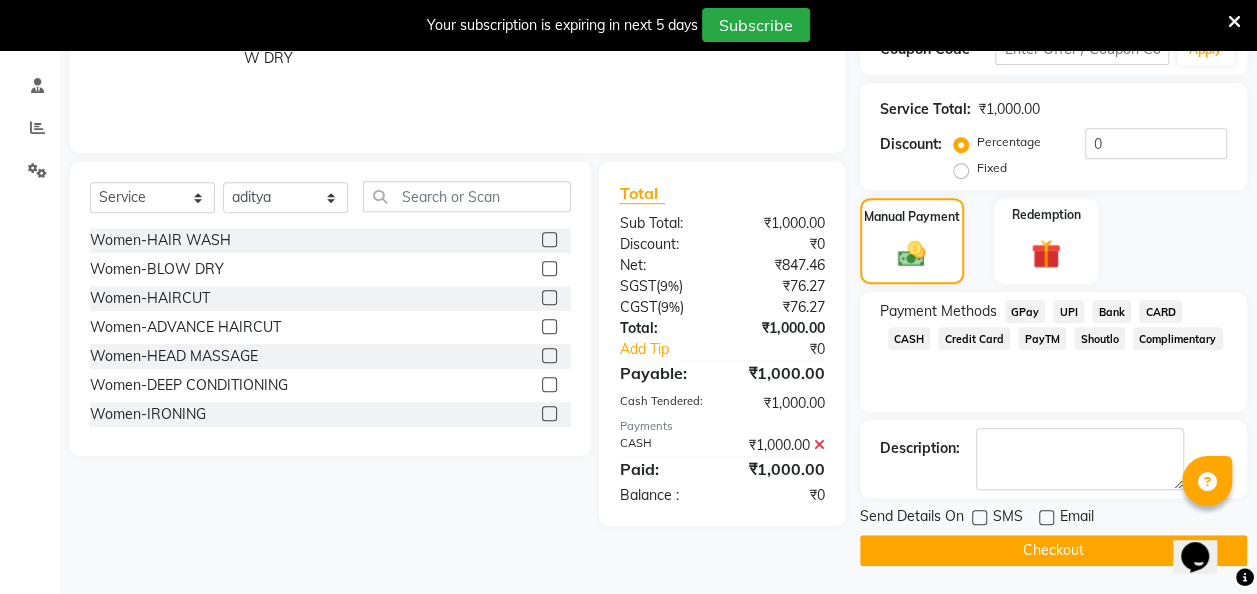 click on "Checkout" 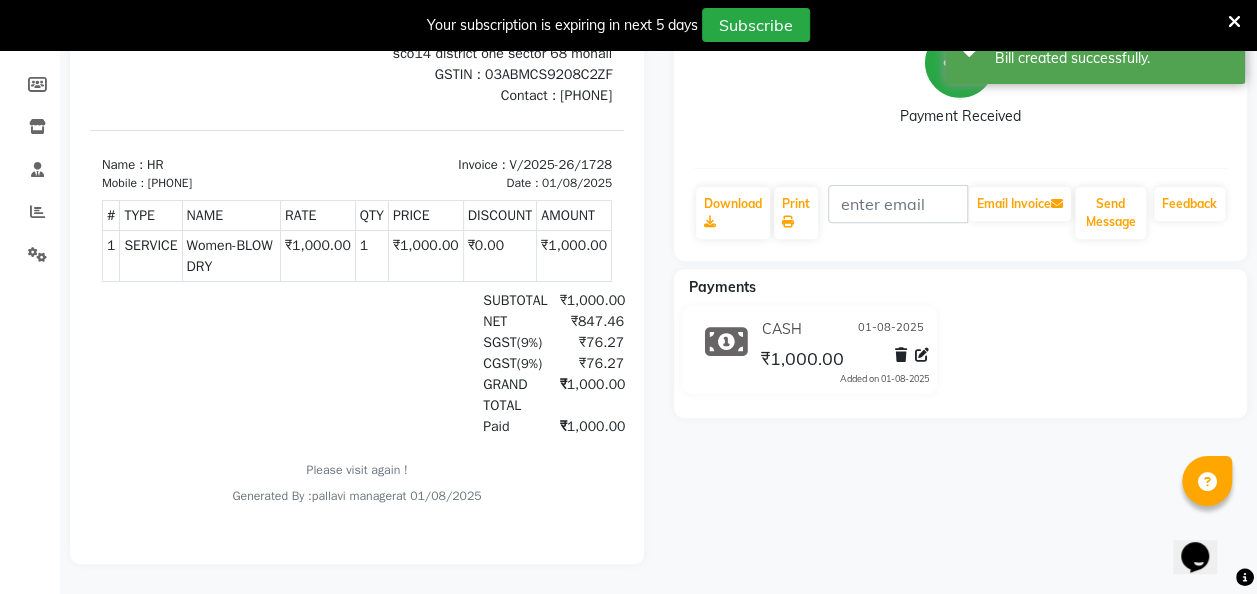 scroll, scrollTop: 0, scrollLeft: 0, axis: both 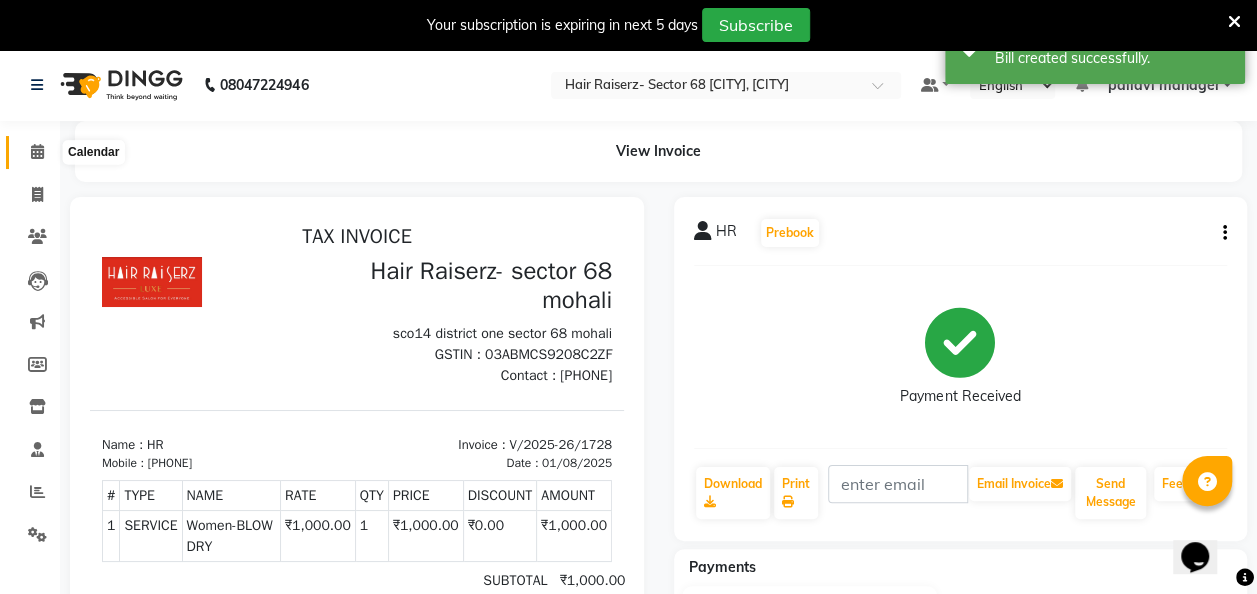 click 